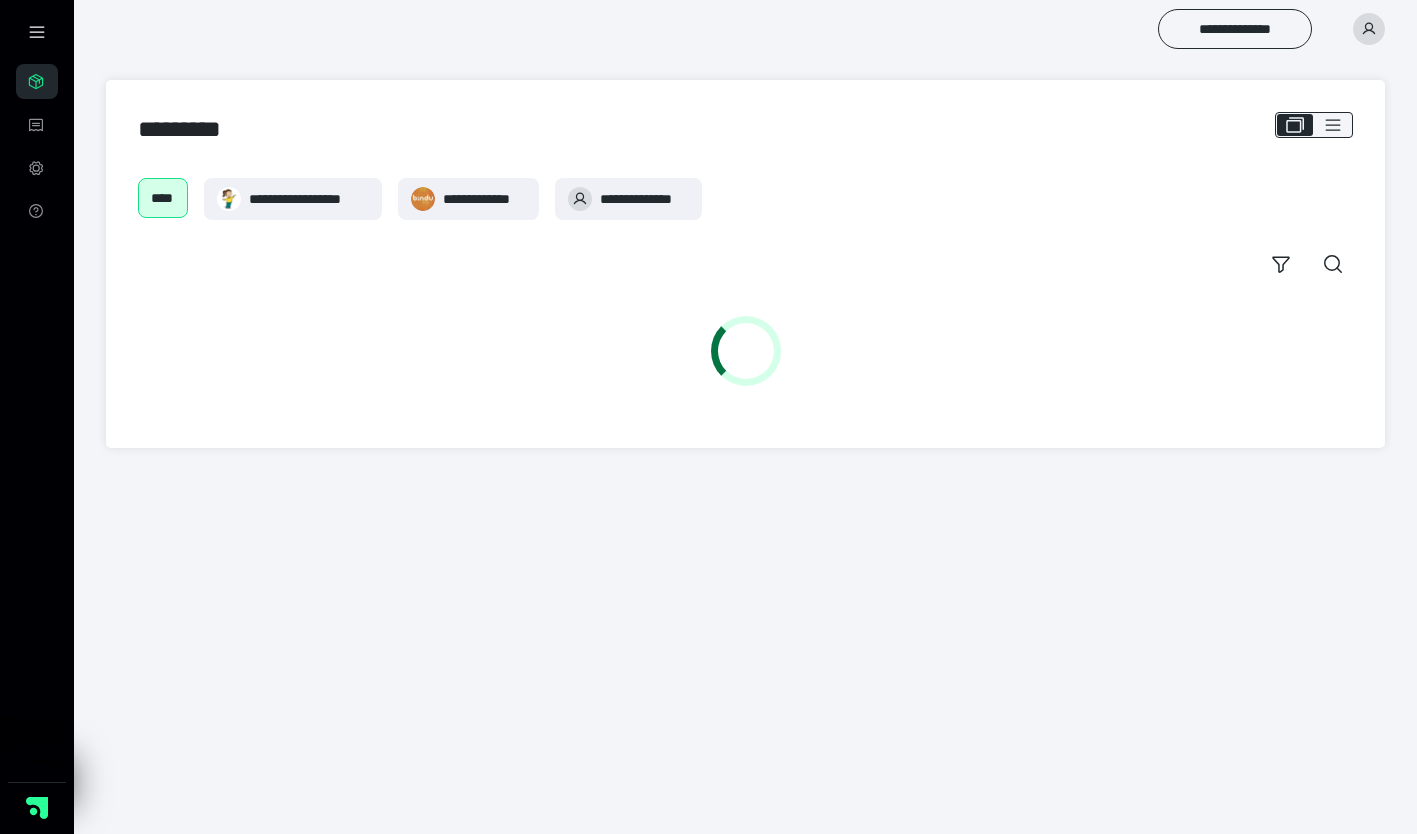 scroll, scrollTop: 0, scrollLeft: 0, axis: both 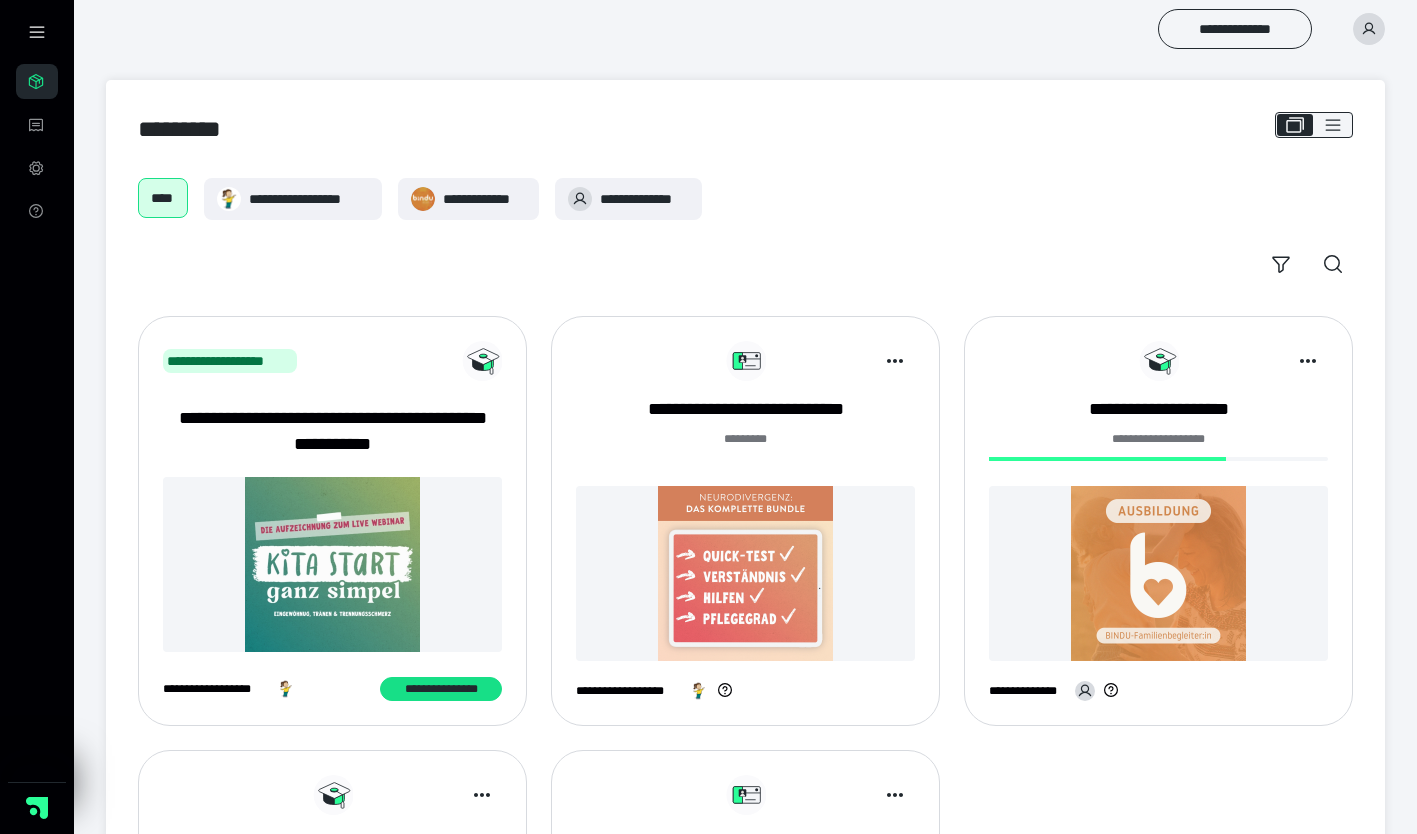 click at bounding box center [1158, 573] 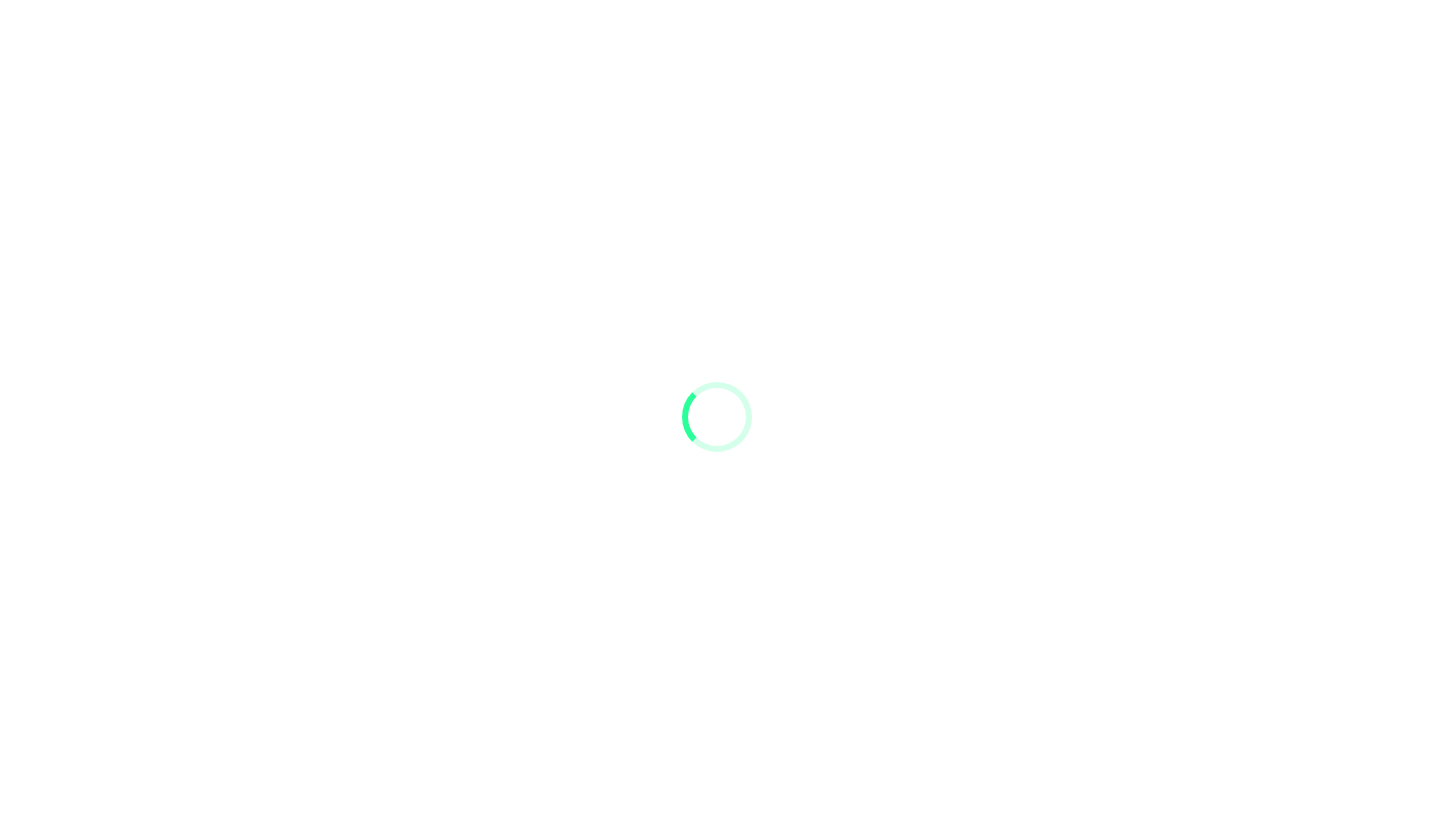 scroll, scrollTop: 0, scrollLeft: 0, axis: both 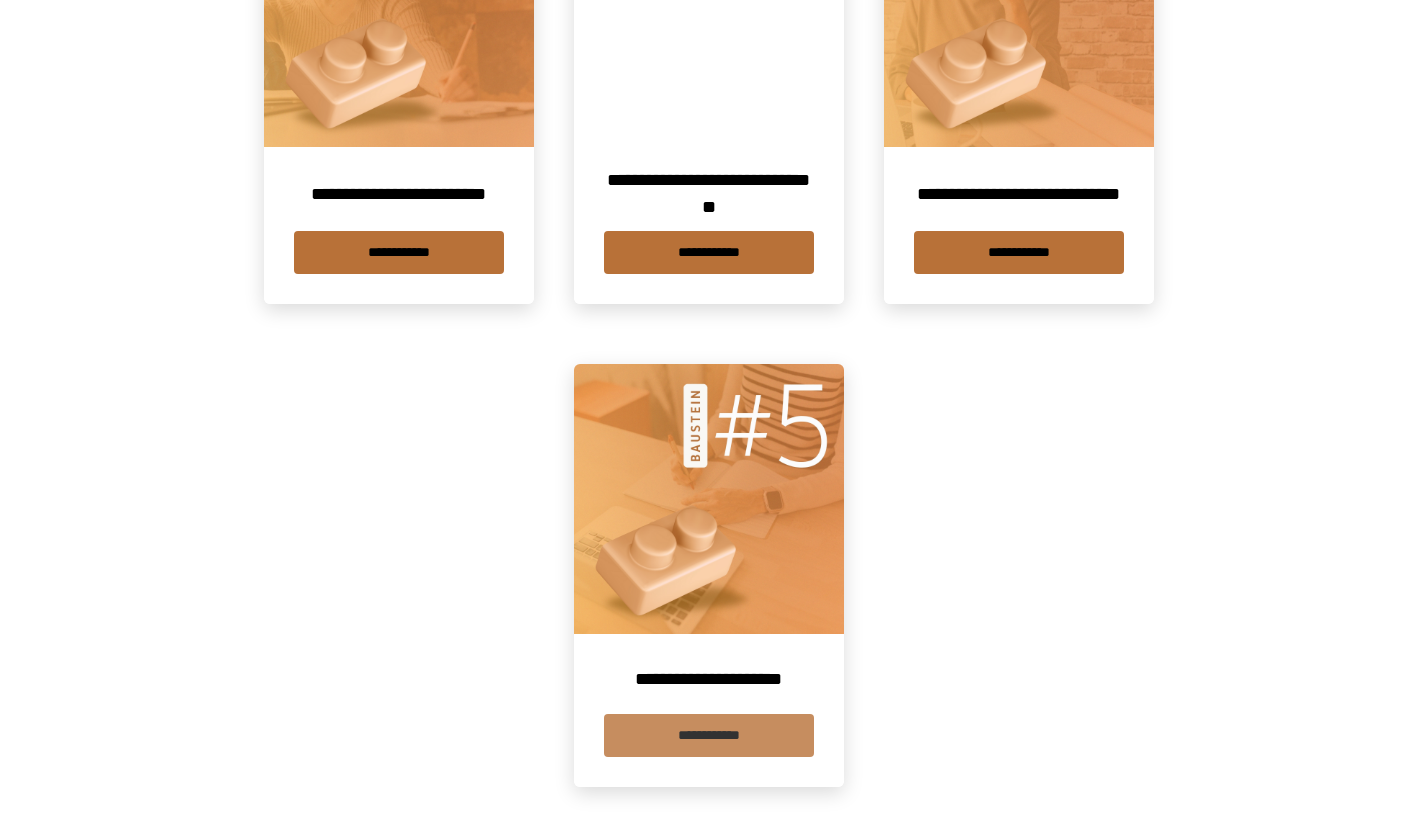 click on "**********" at bounding box center (709, 735) 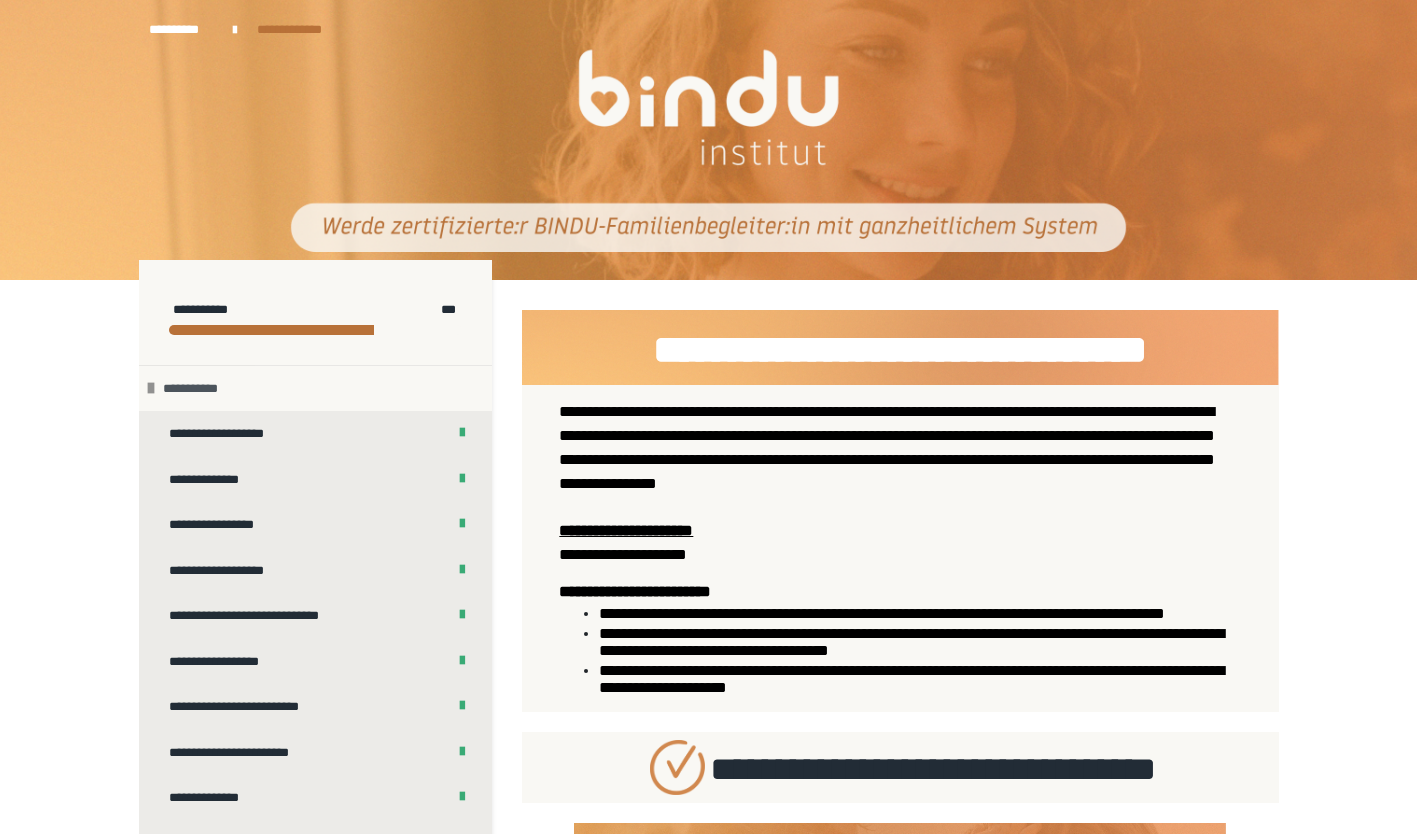 click on "**********" at bounding box center (194, 389) 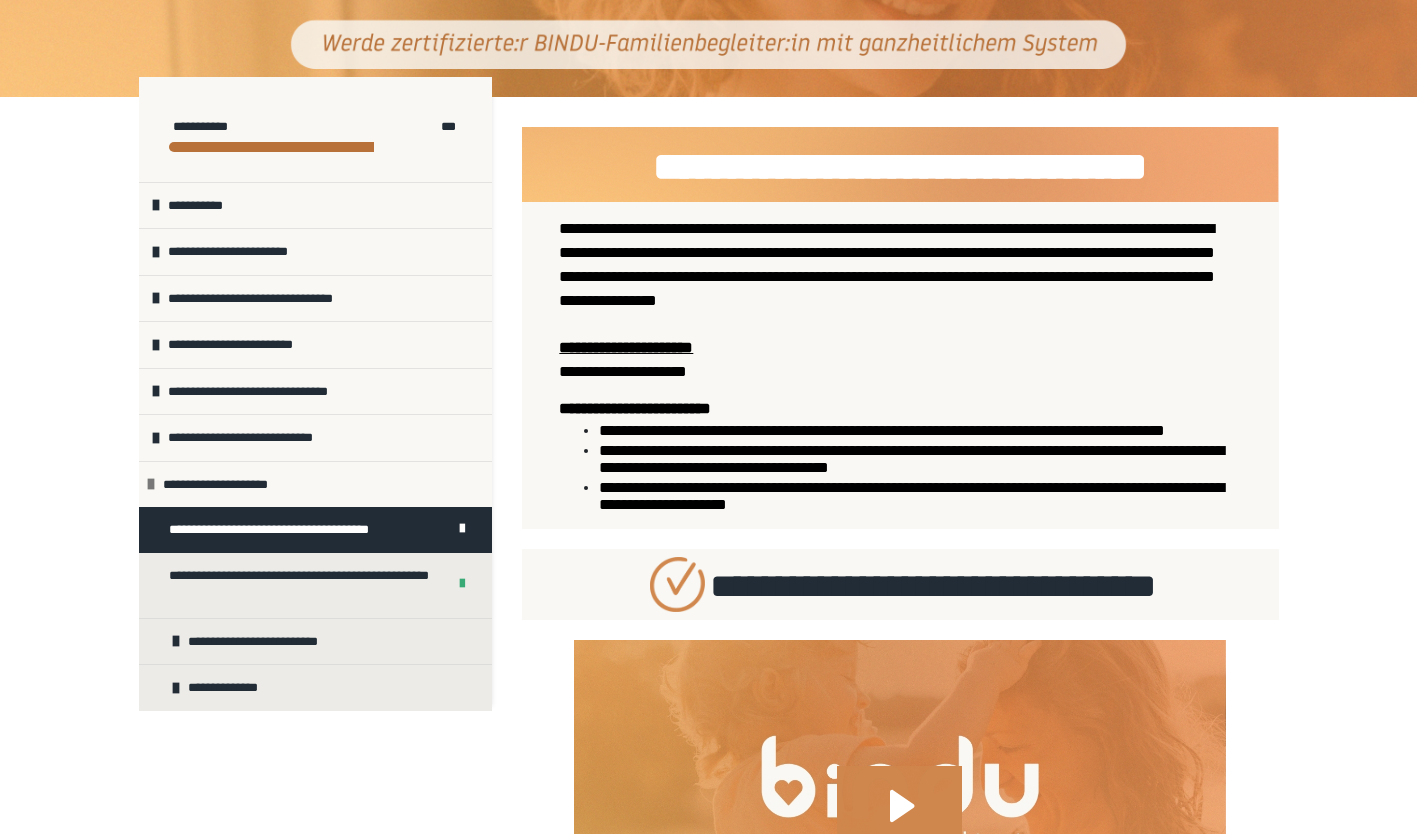 scroll, scrollTop: 360, scrollLeft: 0, axis: vertical 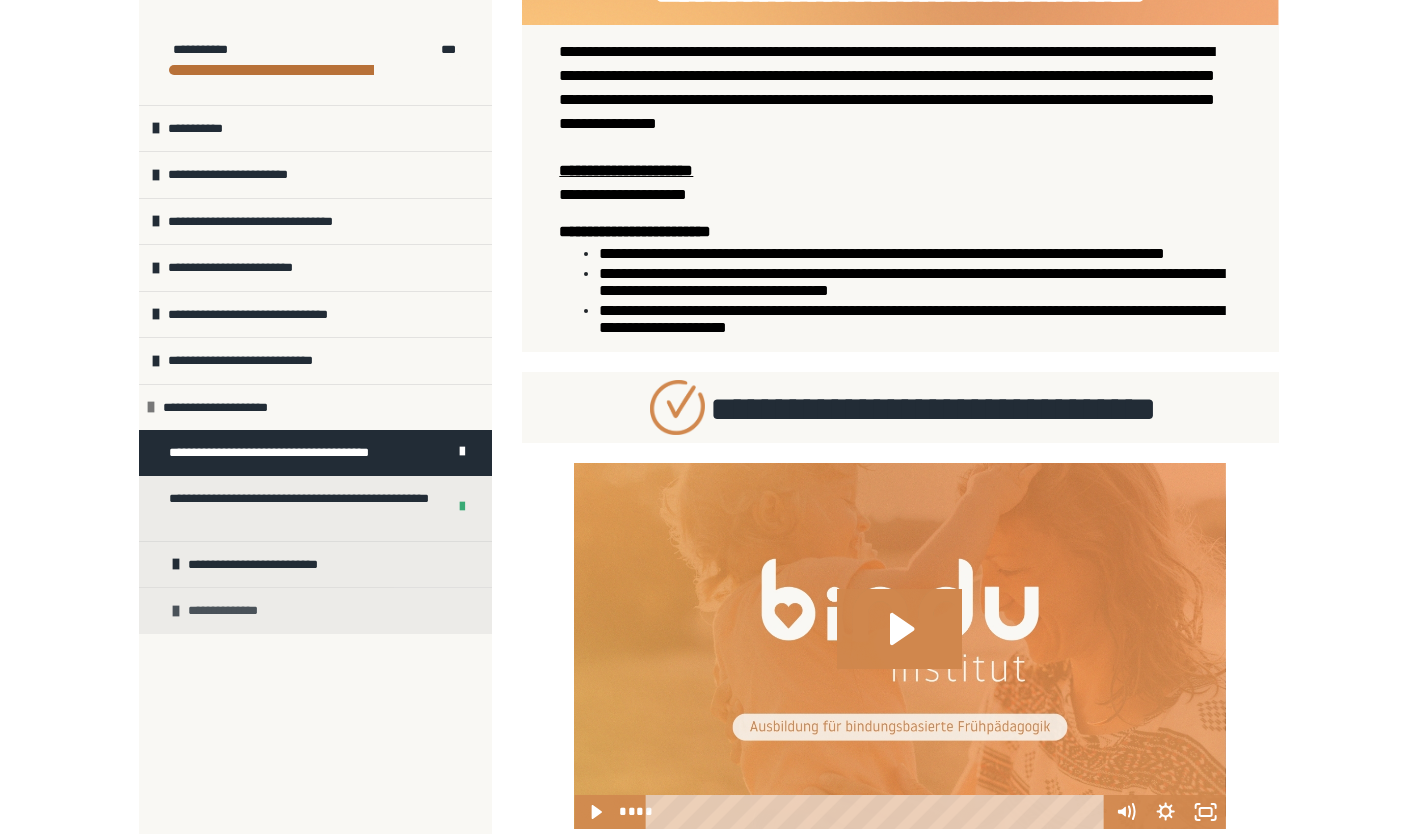 click on "**********" at bounding box center [228, 611] 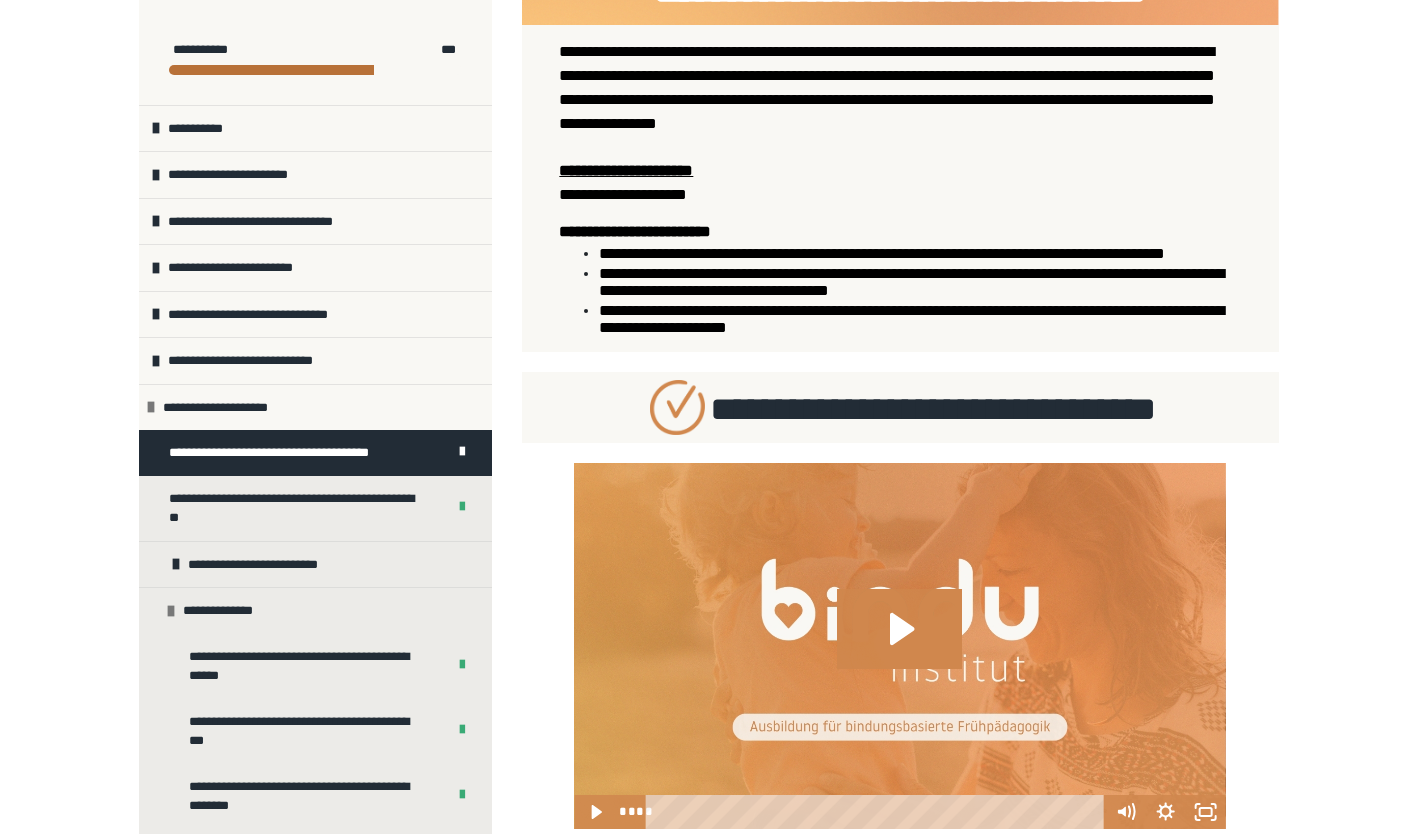 click on "**********" at bounding box center (708, 509) 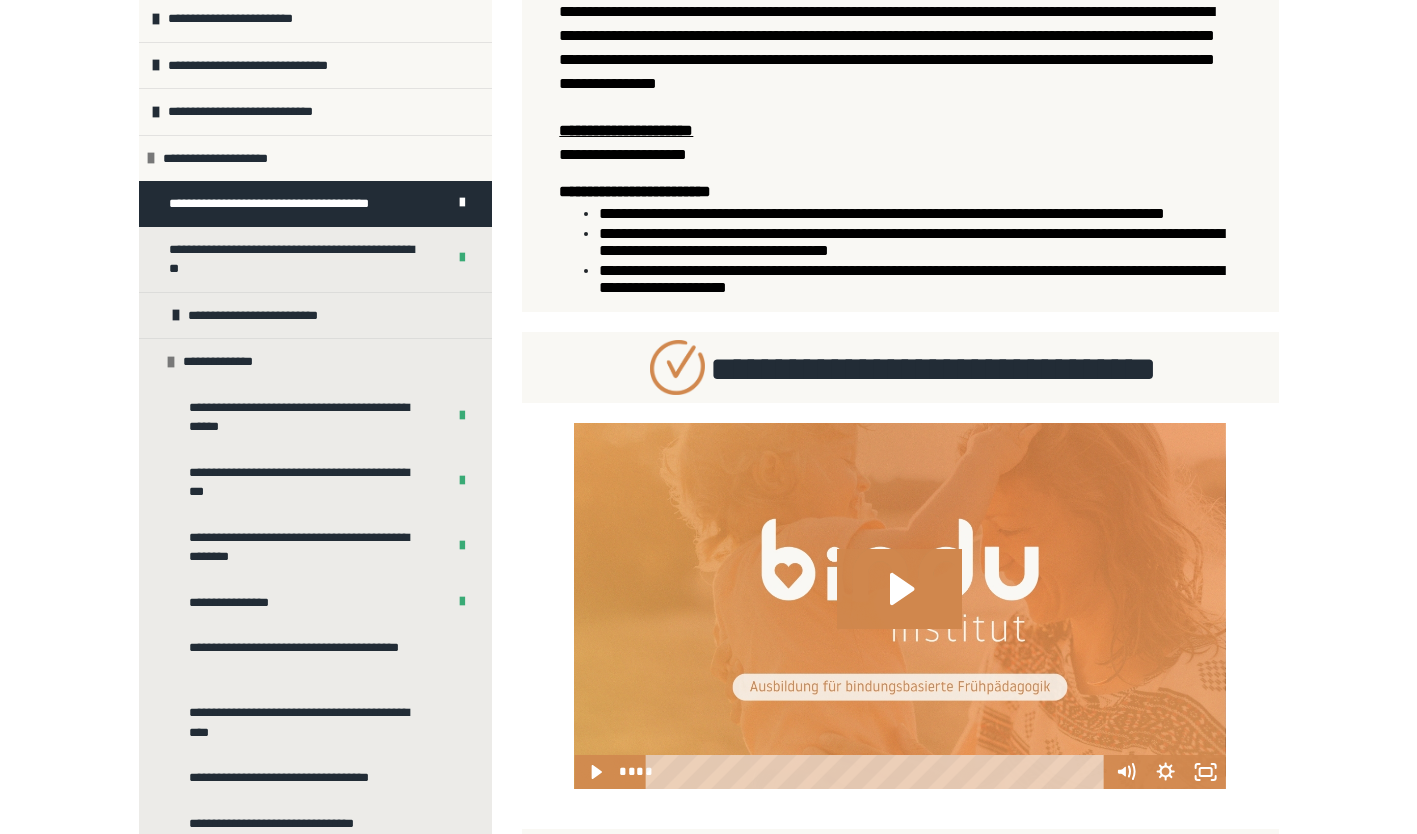 scroll, scrollTop: 256, scrollLeft: 0, axis: vertical 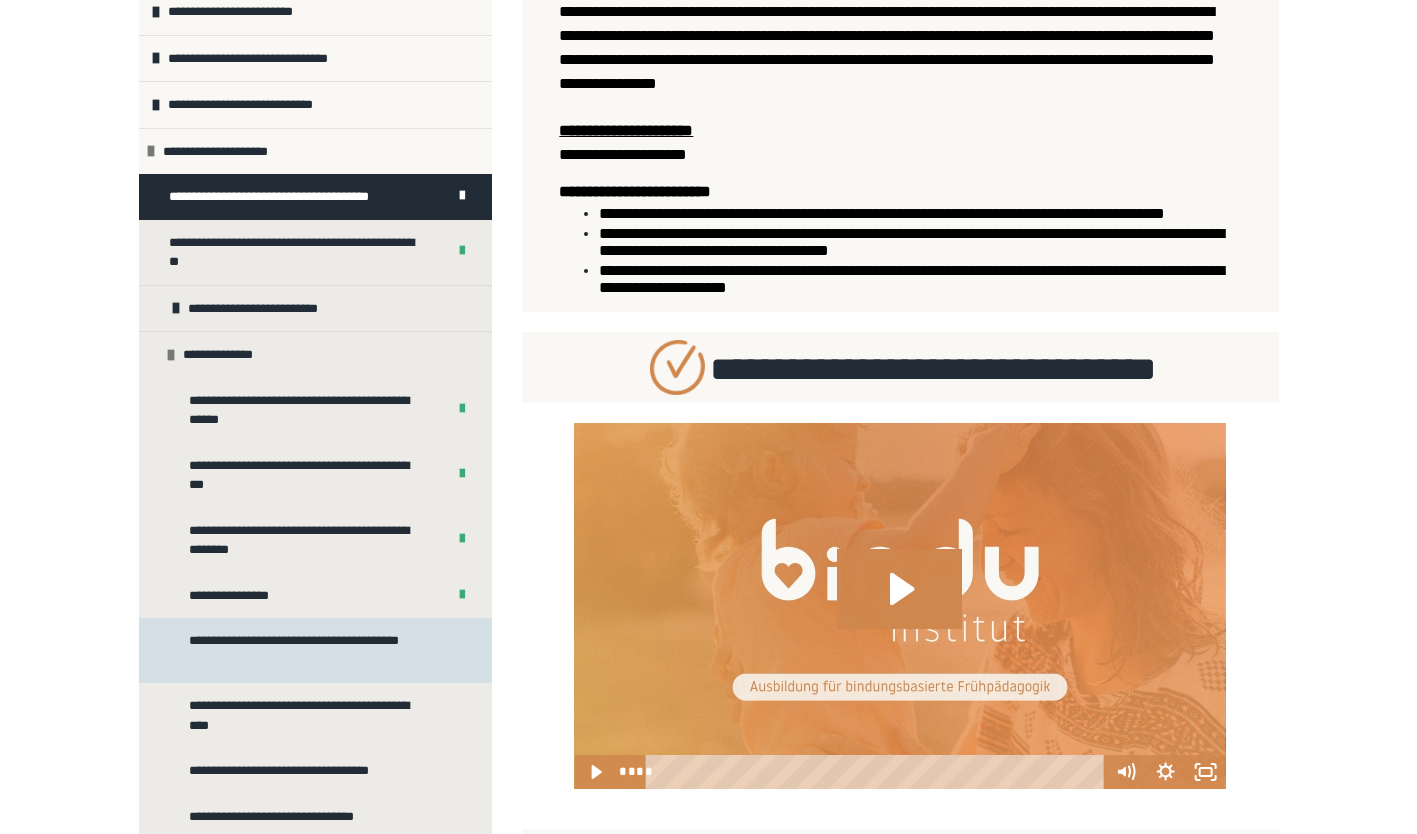 click on "**********" at bounding box center (310, 650) 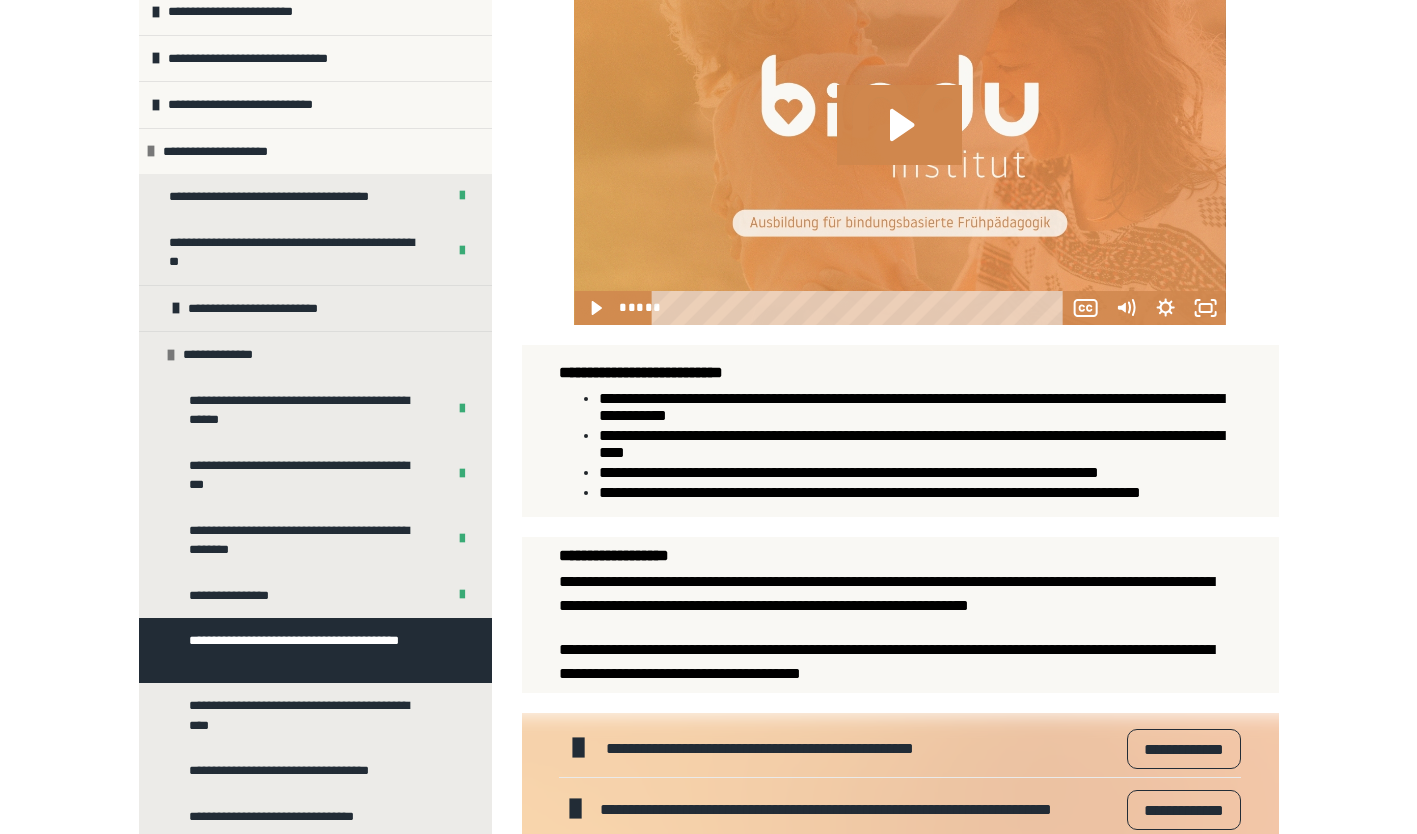 scroll, scrollTop: 948, scrollLeft: 0, axis: vertical 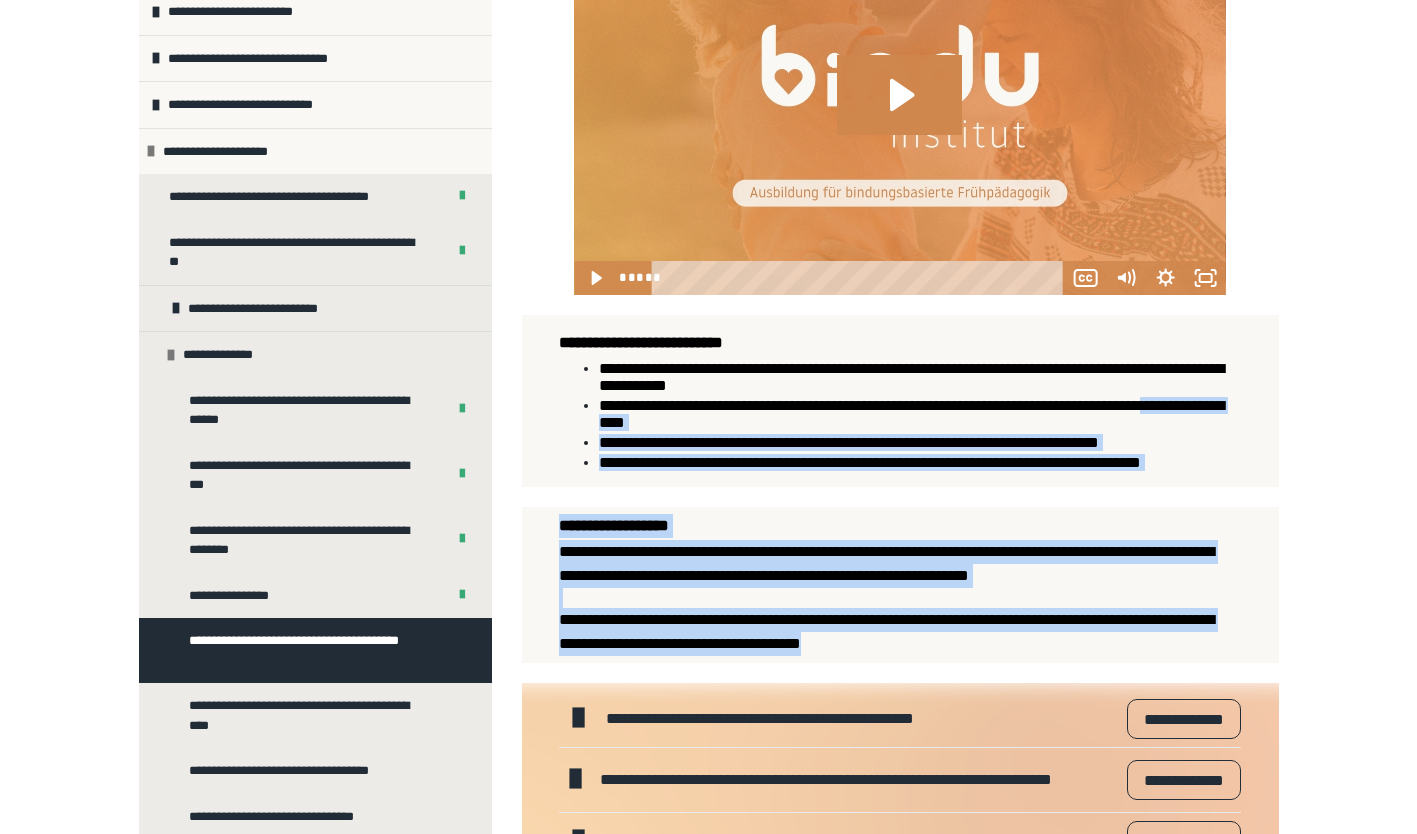 drag, startPoint x: 992, startPoint y: 751, endPoint x: 702, endPoint y: 497, distance: 385.50745 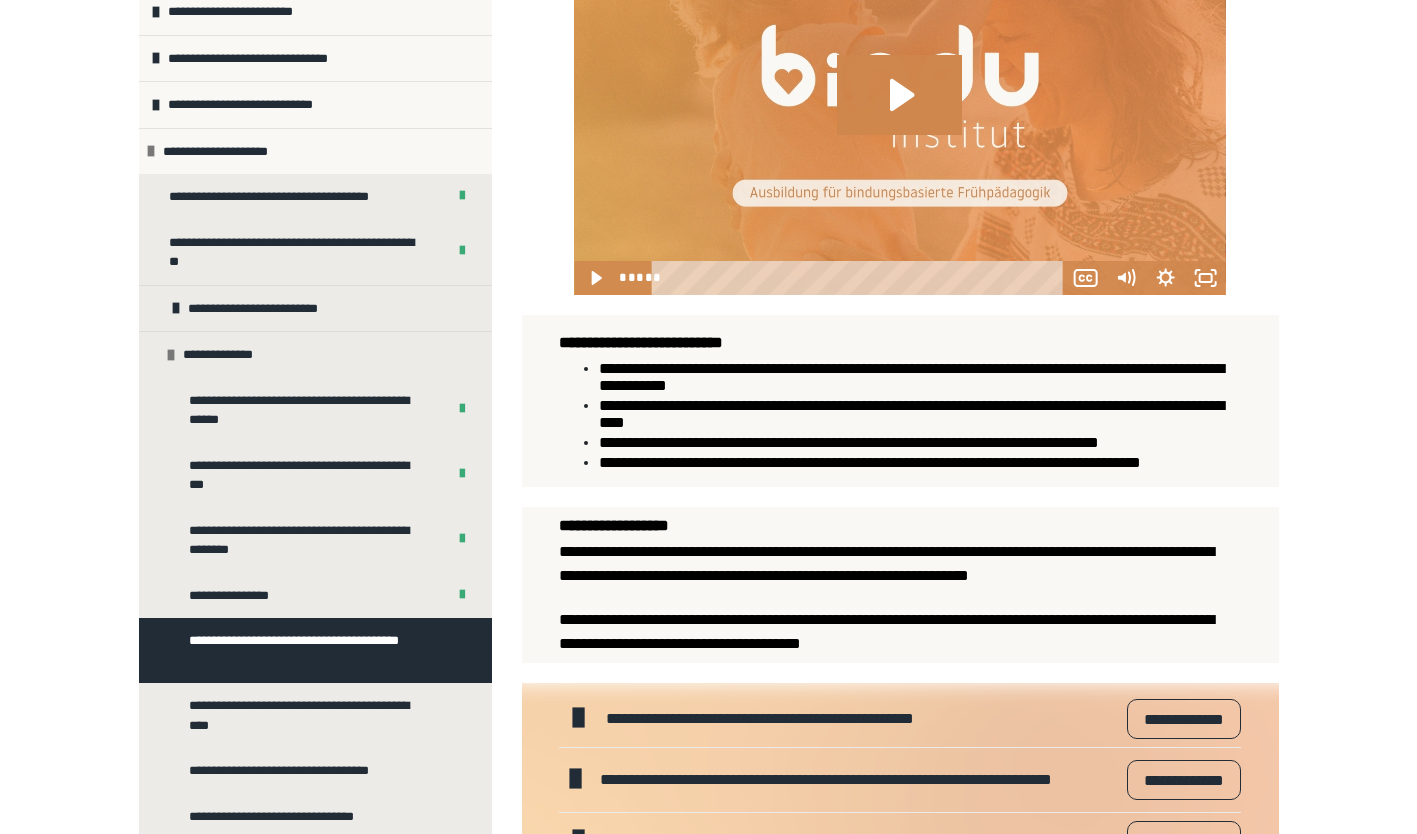 drag, startPoint x: 702, startPoint y: 497, endPoint x: 900, endPoint y: 485, distance: 198.3633 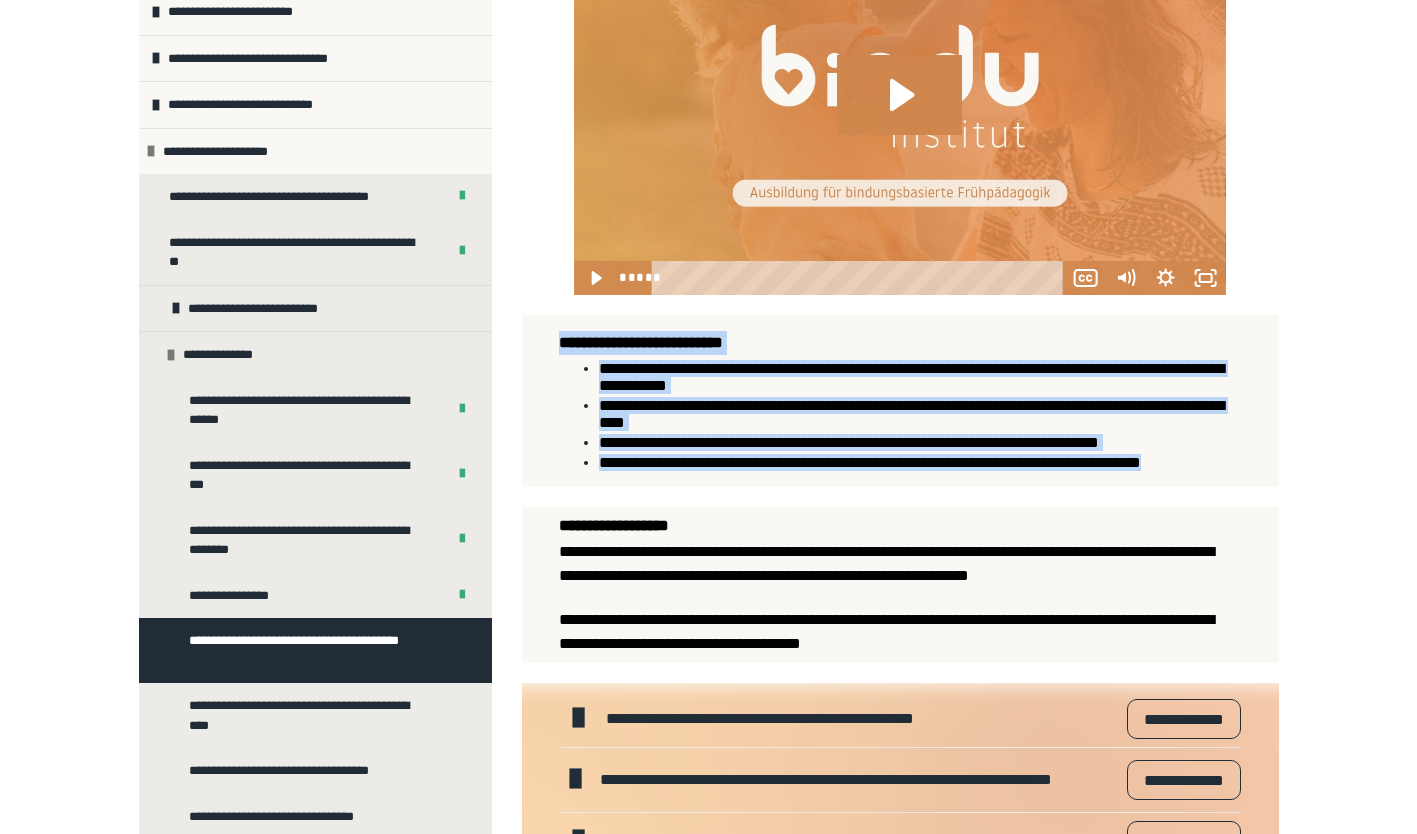 drag, startPoint x: 720, startPoint y: 570, endPoint x: 559, endPoint y: 417, distance: 222.10358 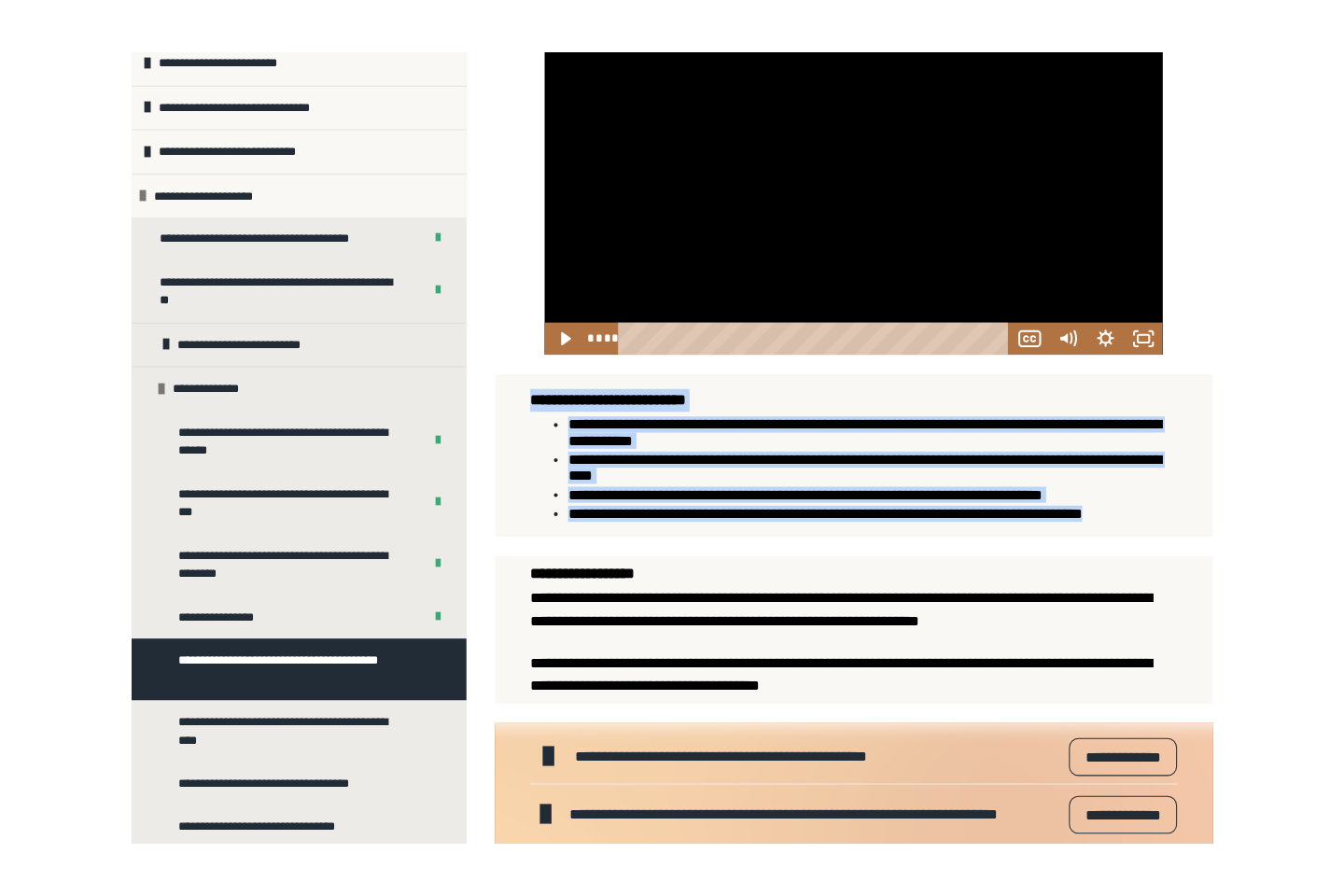 scroll, scrollTop: 861, scrollLeft: 0, axis: vertical 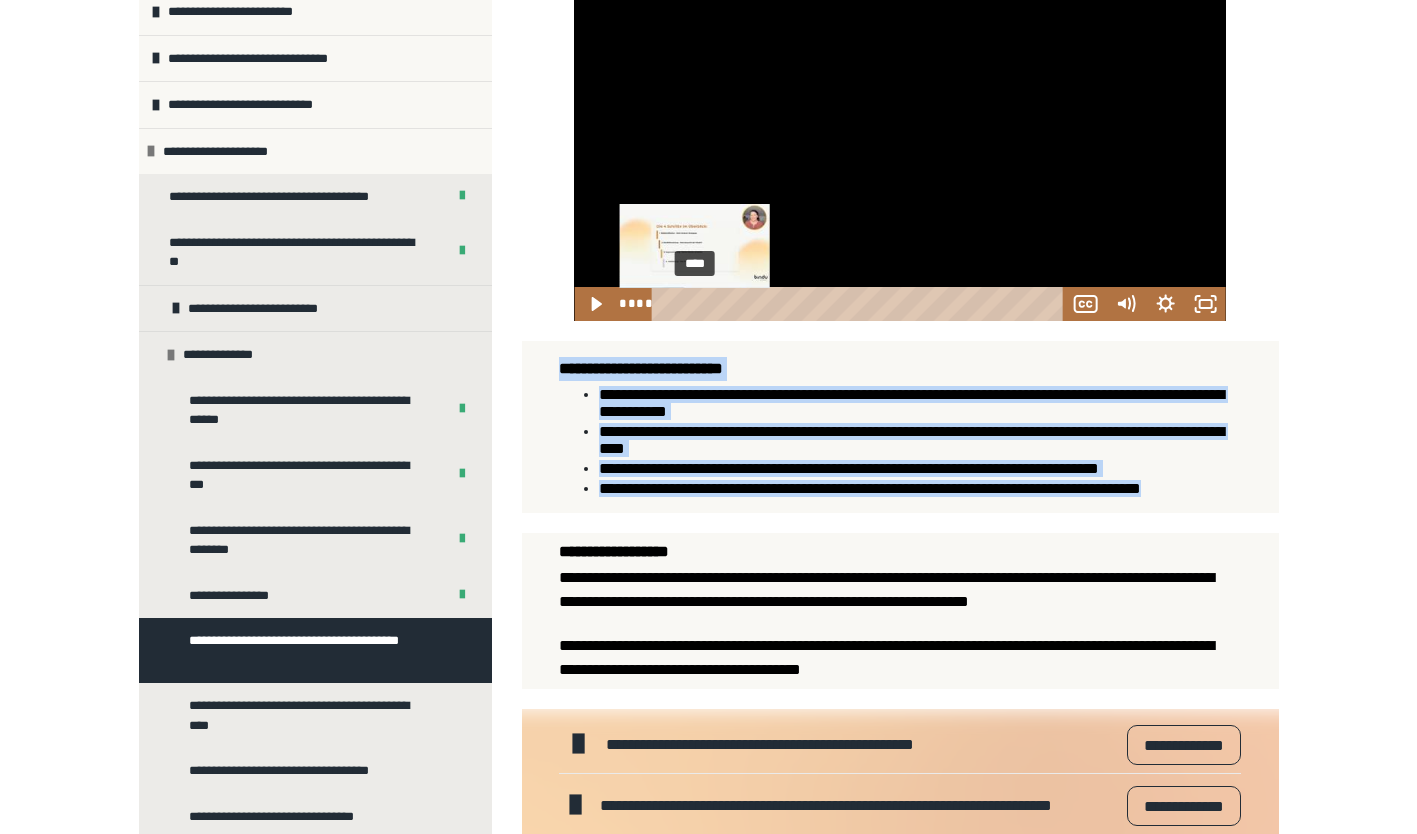 click on "****" at bounding box center (860, 304) 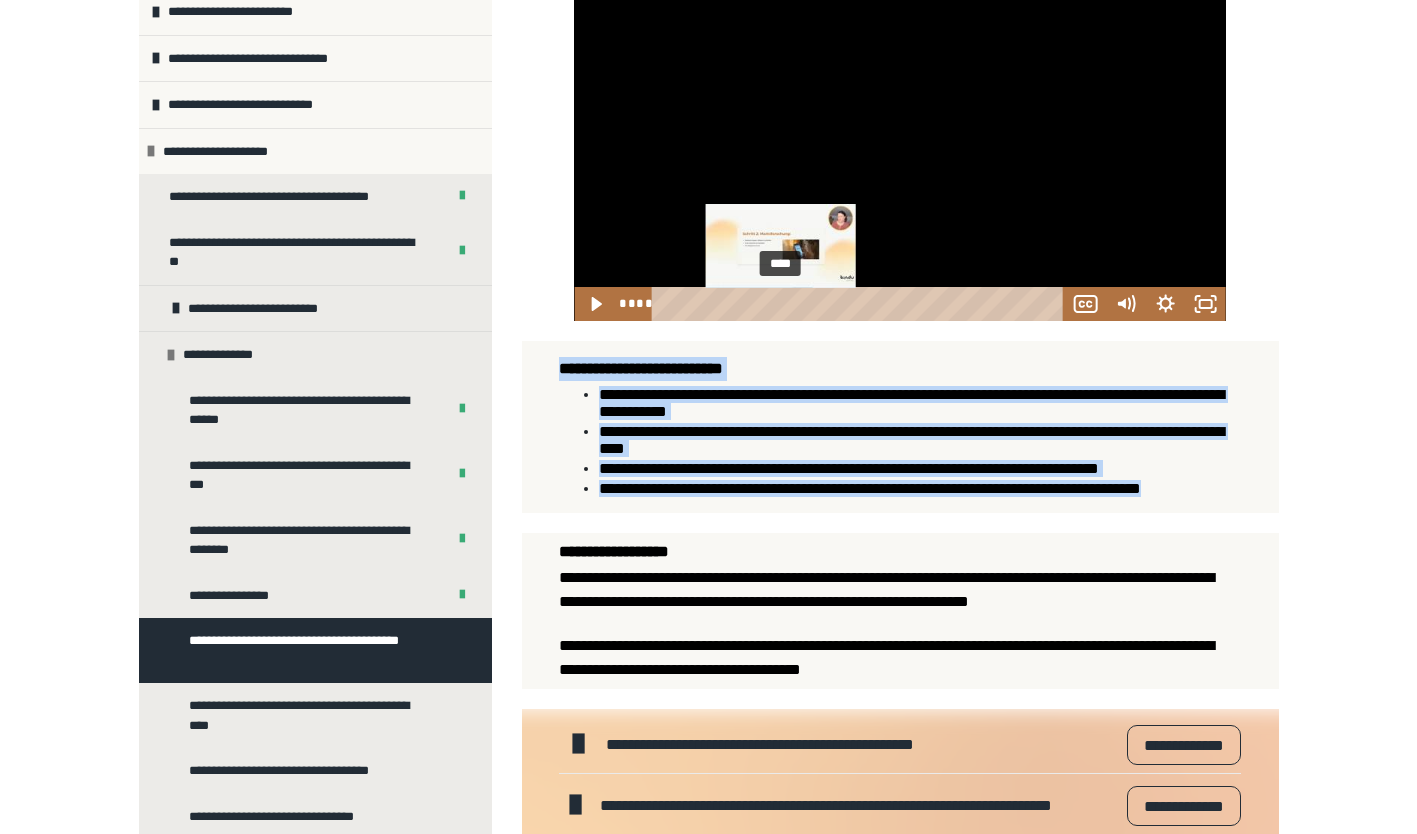 click on "****" at bounding box center (860, 304) 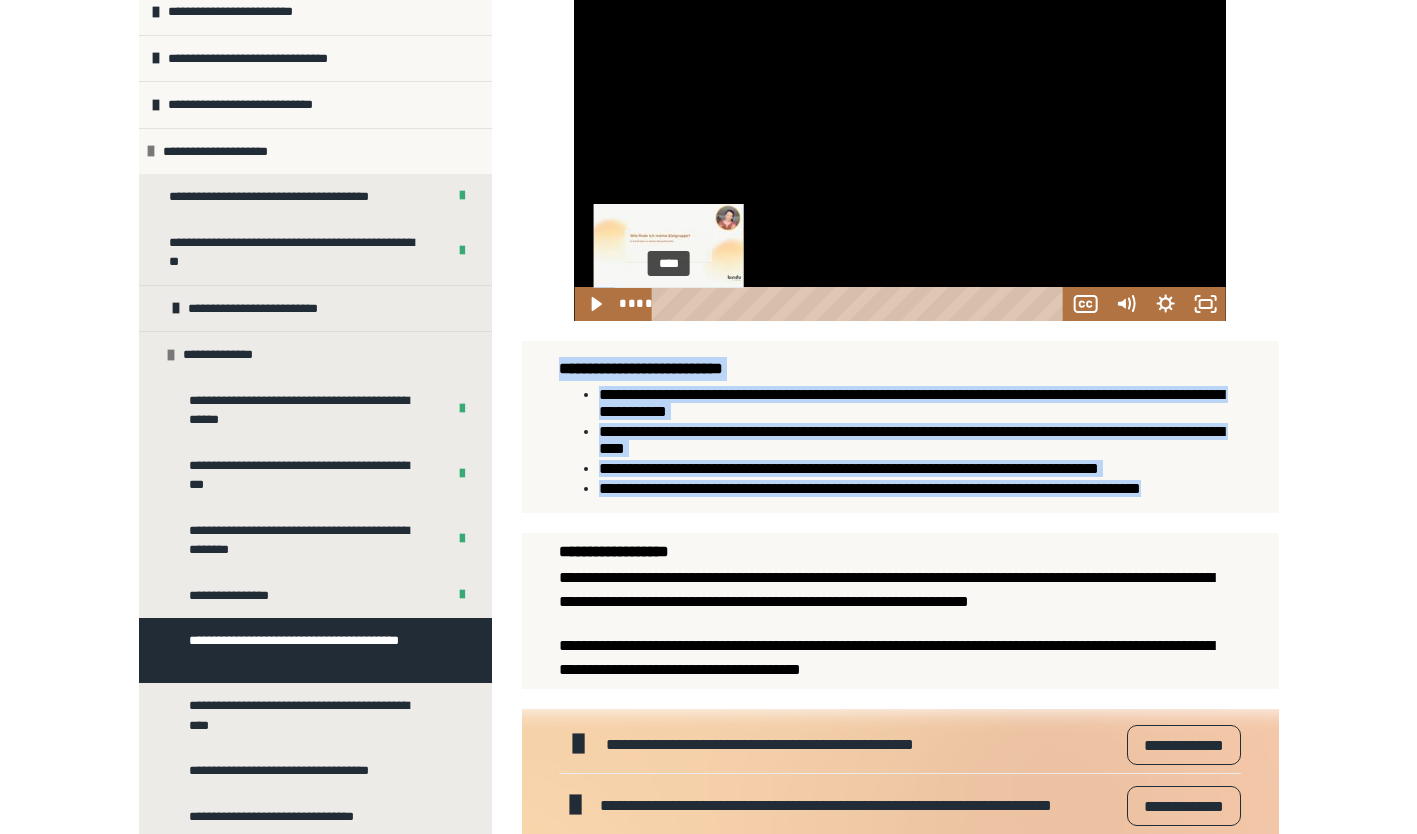 click on "****" at bounding box center (860, 304) 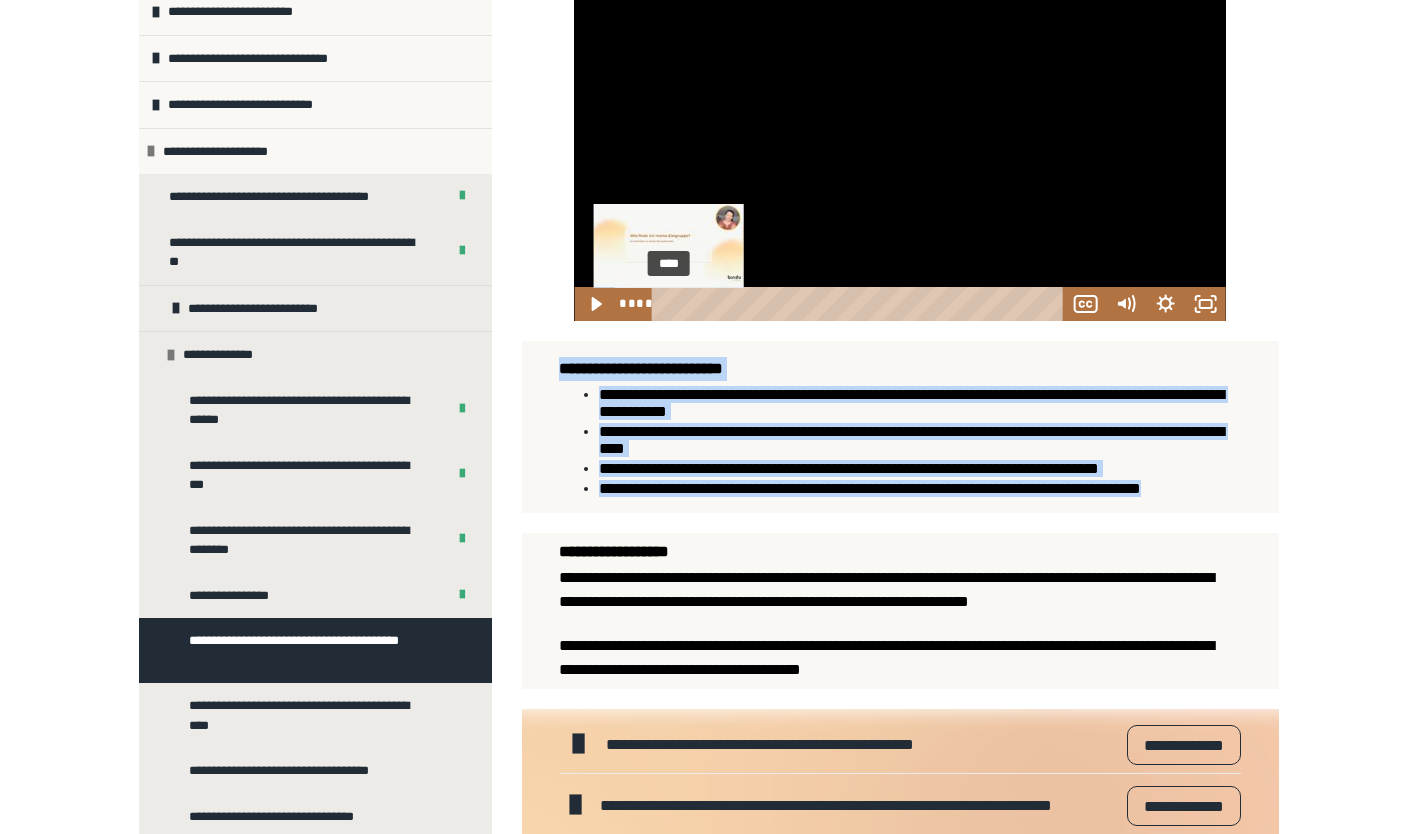click at bounding box center (668, 304) 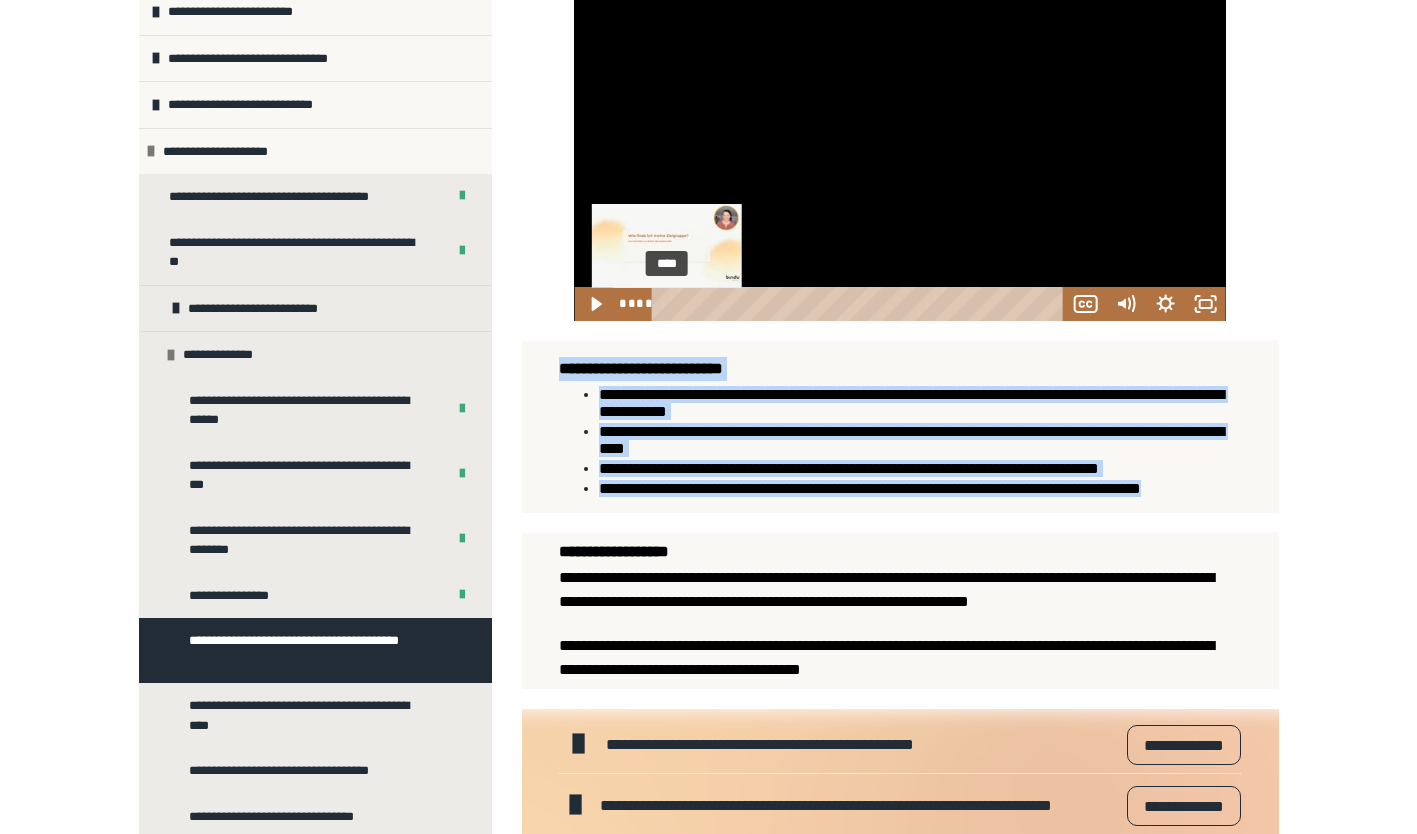 click on "****" at bounding box center (860, 304) 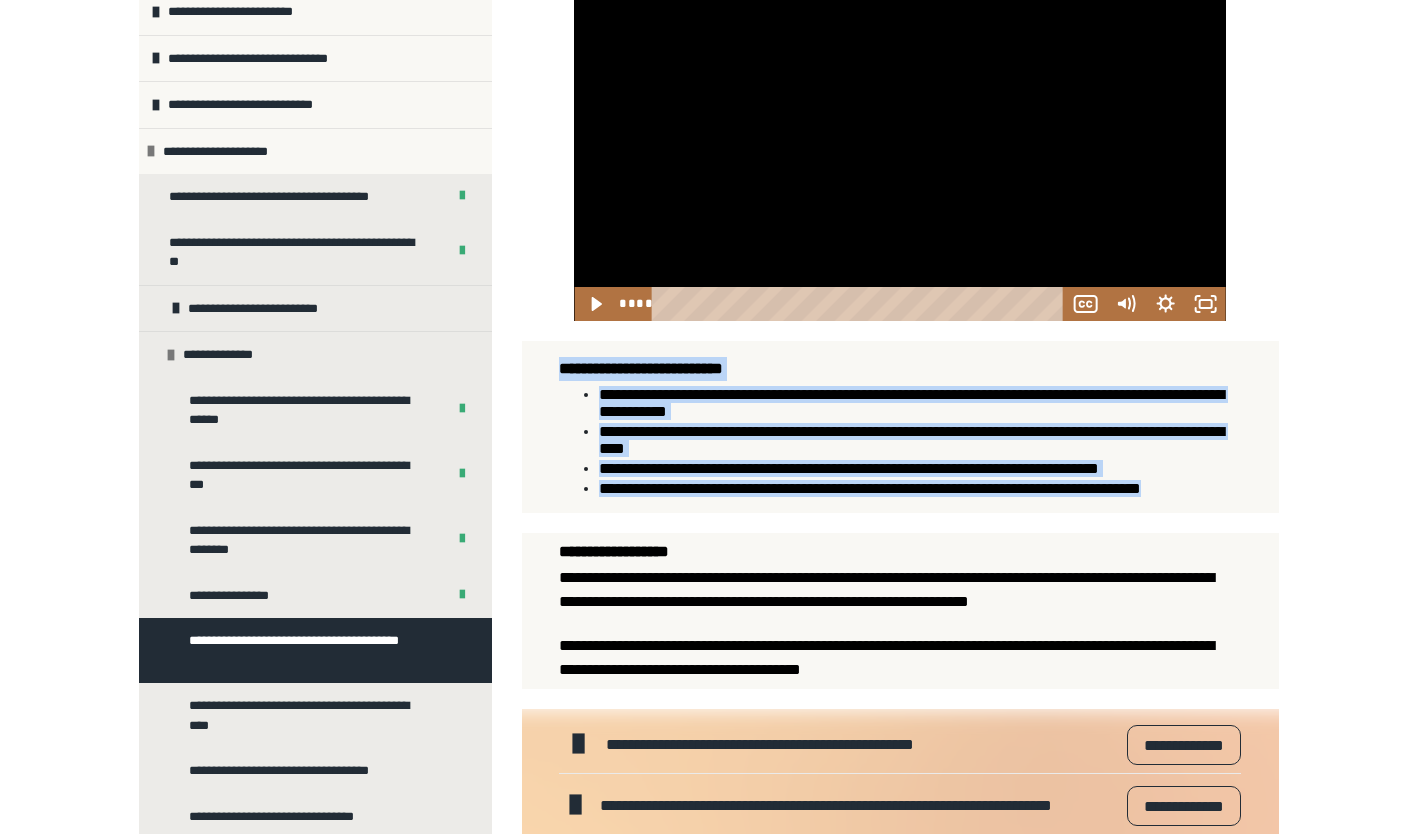 click at bounding box center (899, 138) 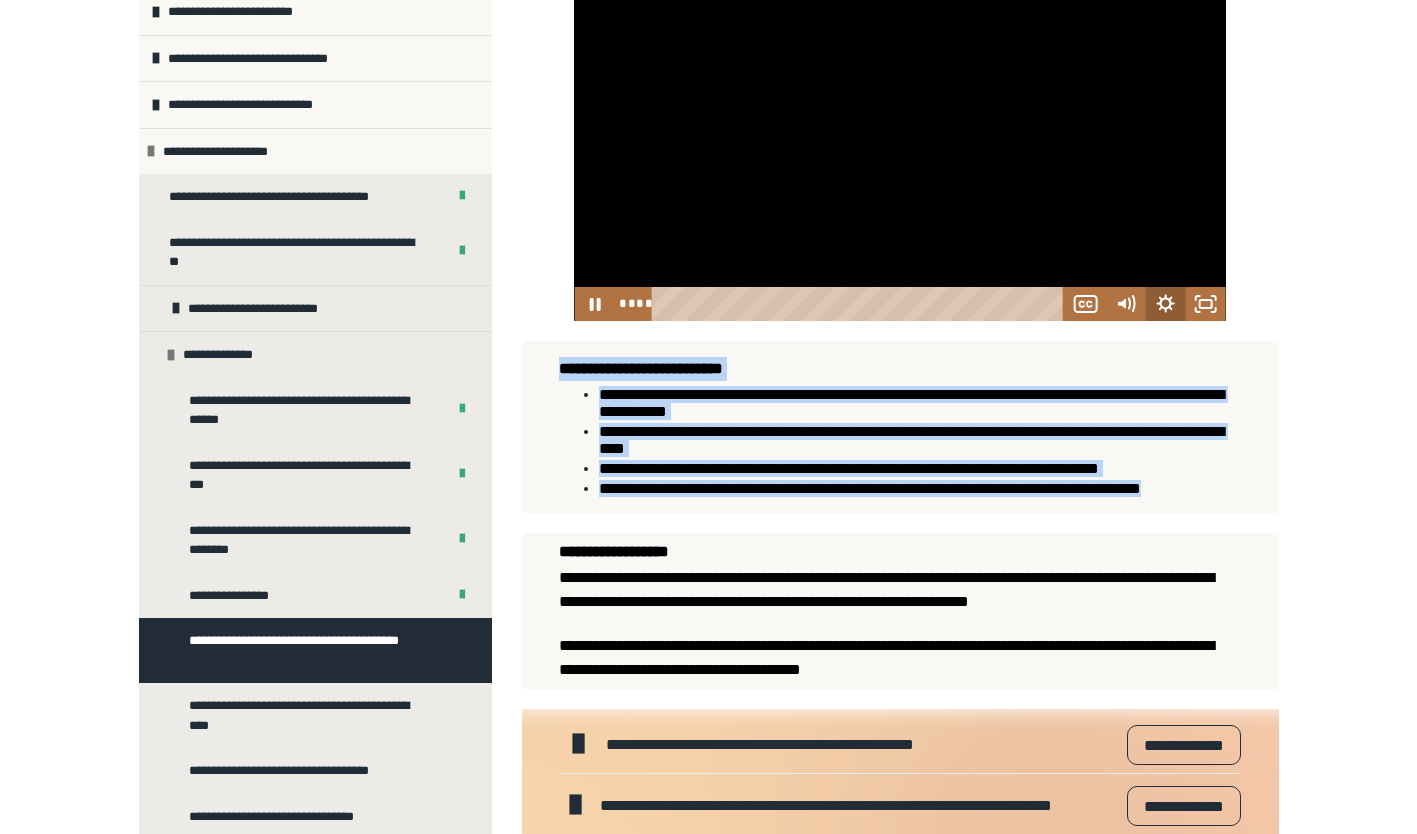 click 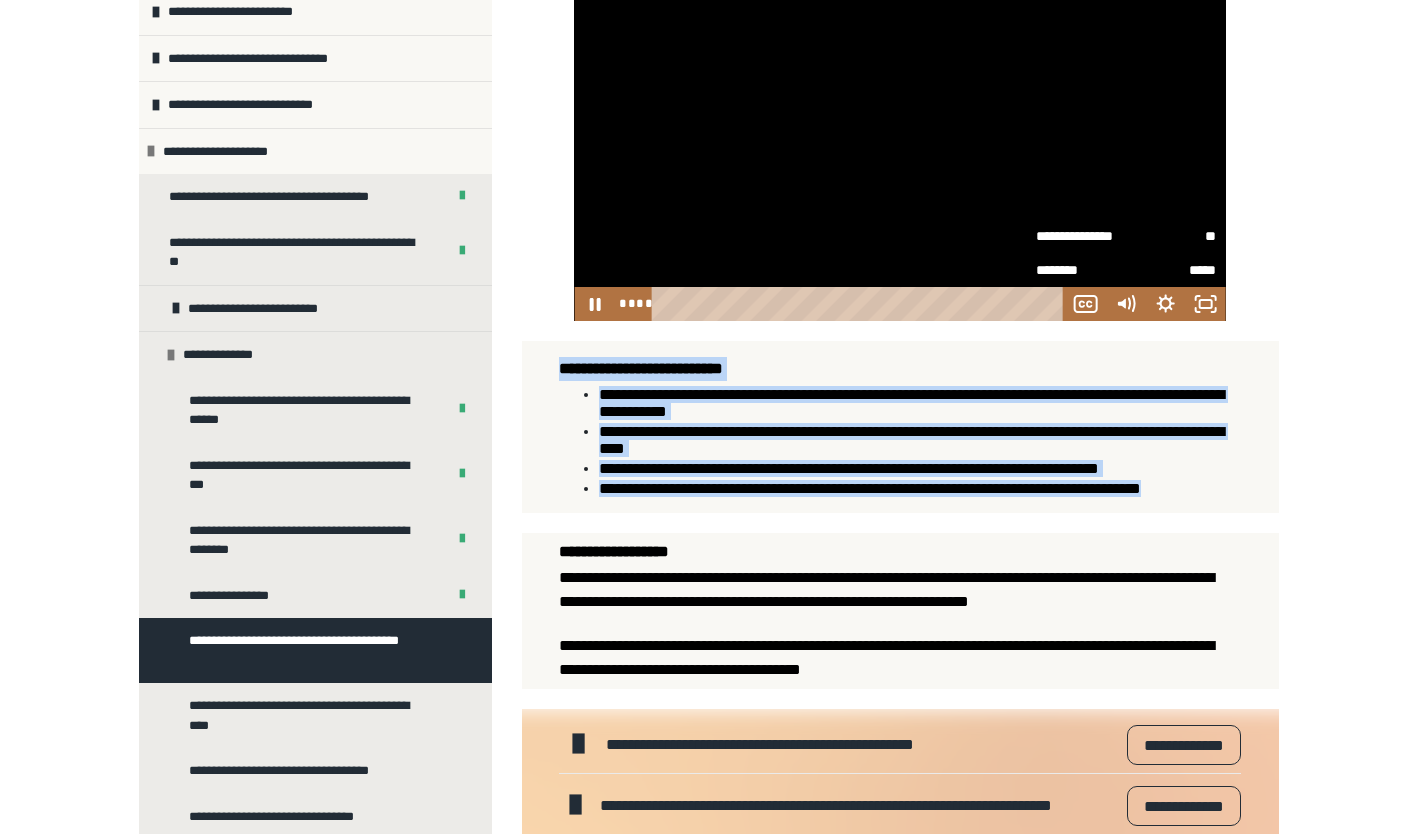 click on "**" at bounding box center (1171, 235) 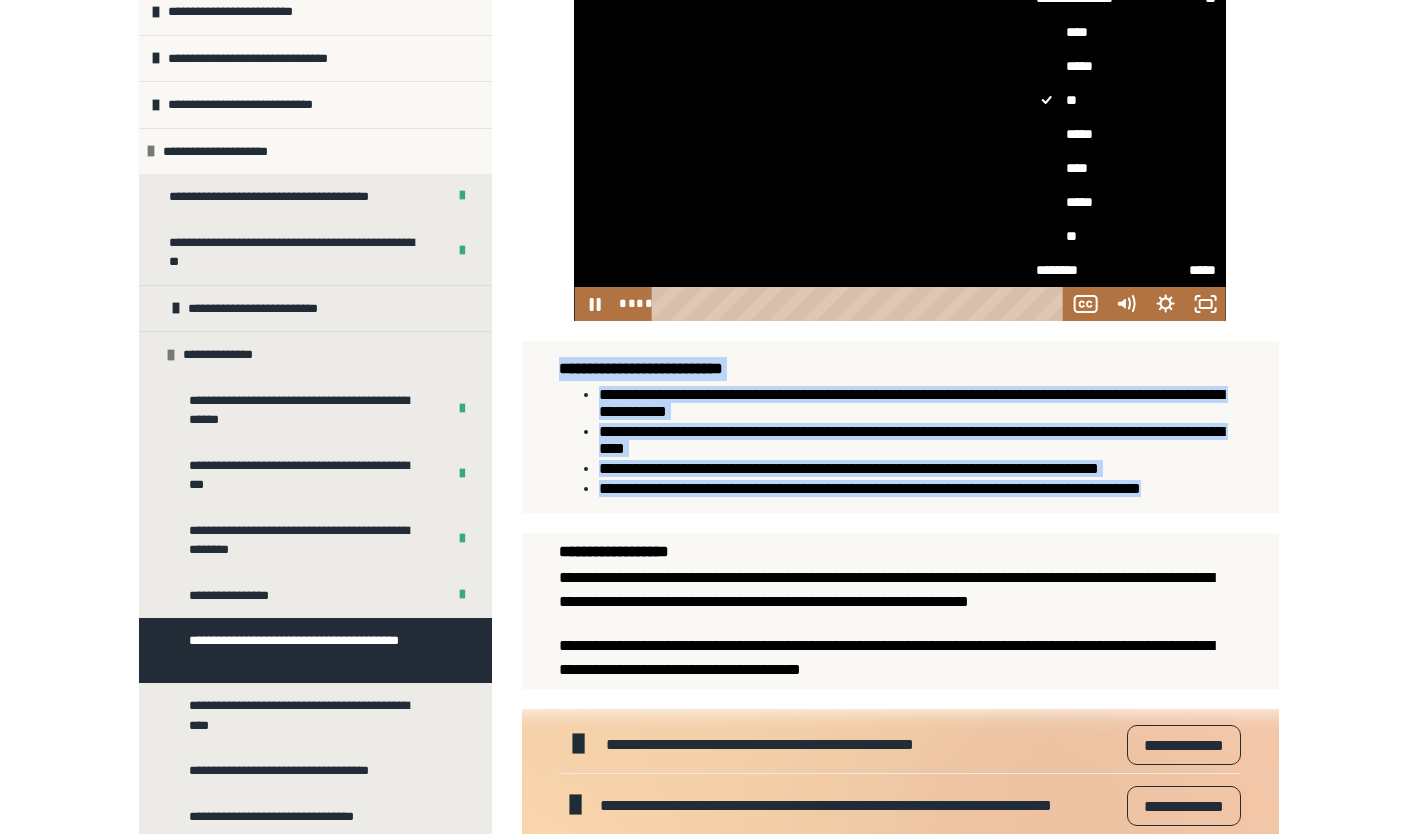 click on "*****" at bounding box center (1126, 134) 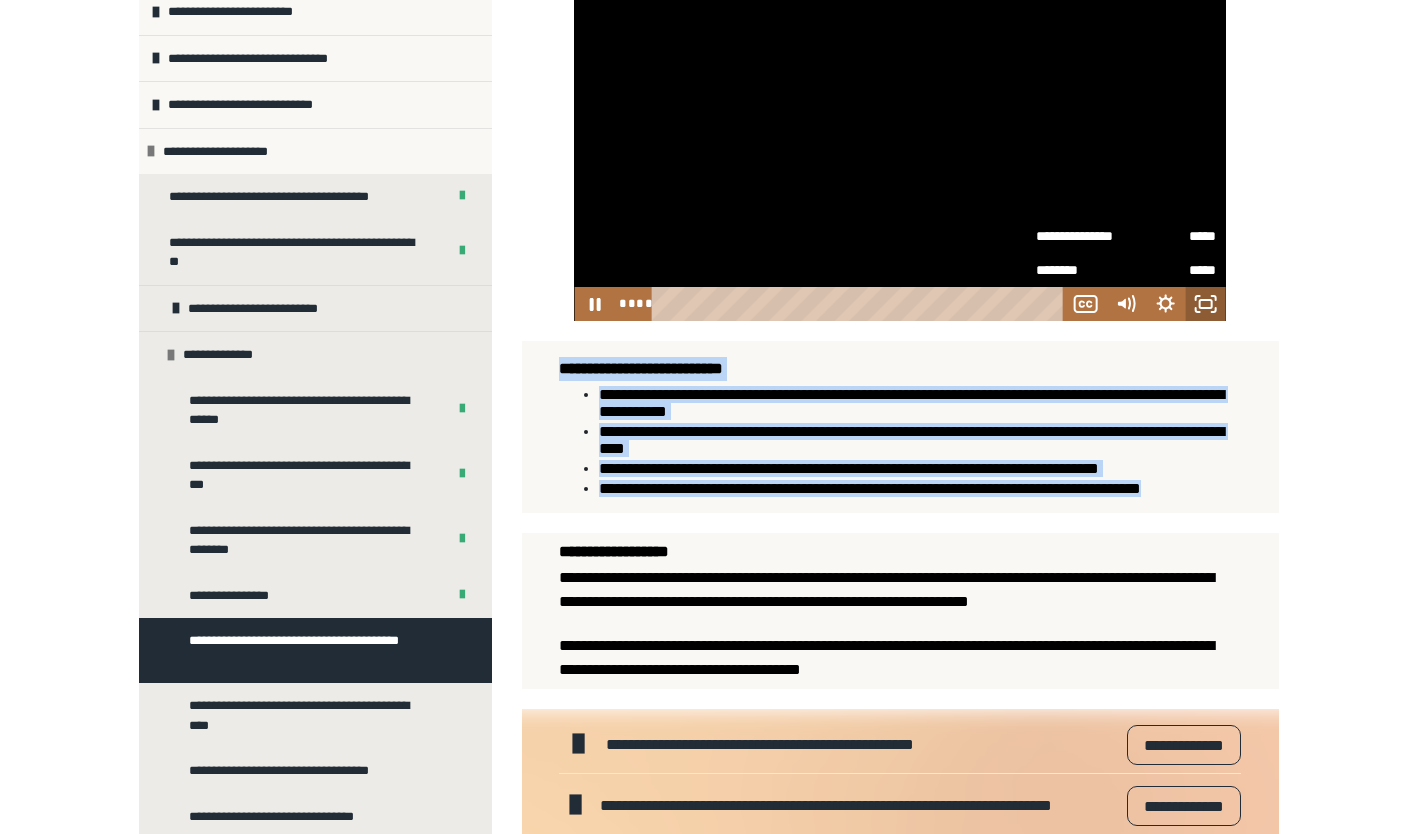 click 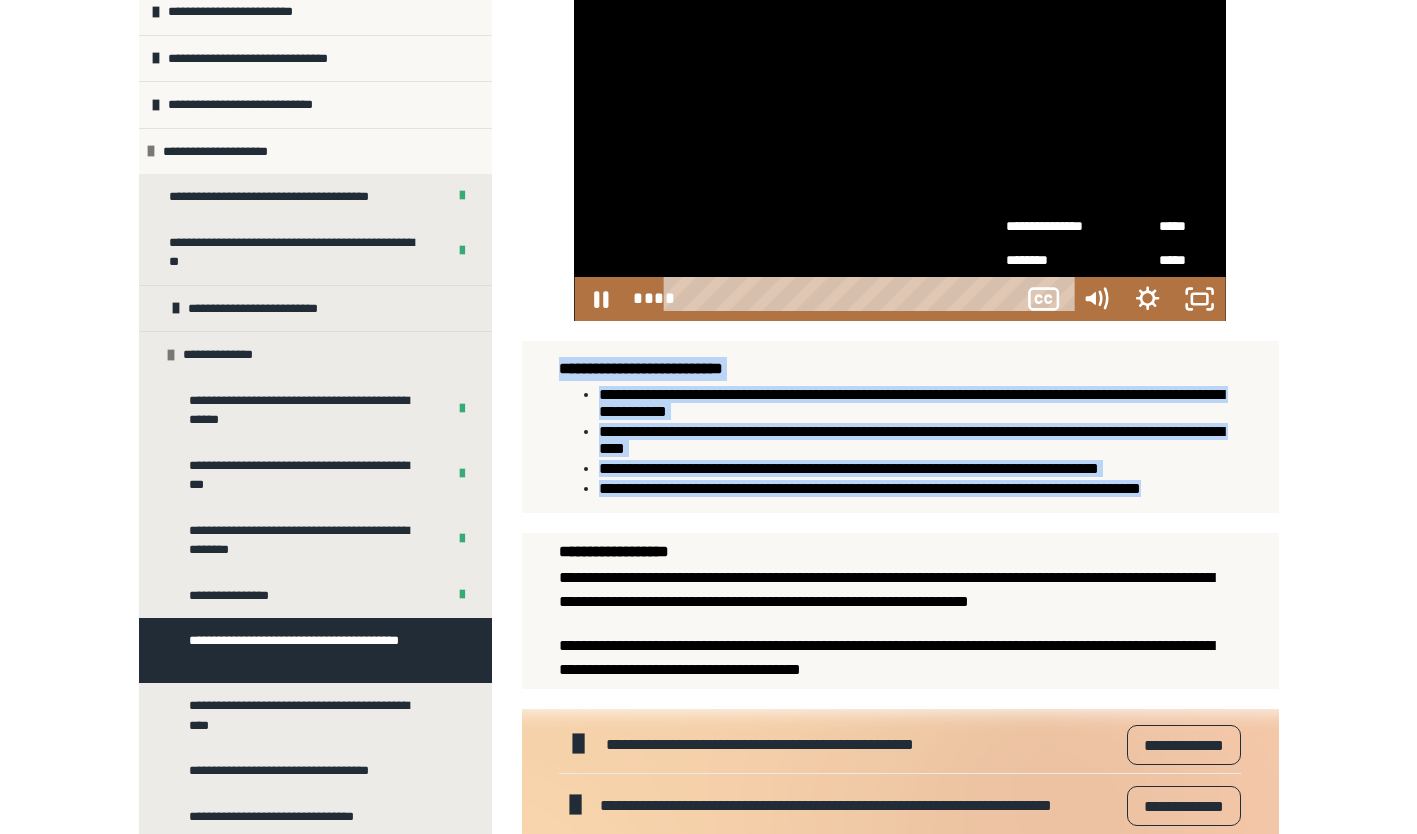scroll, scrollTop: 130, scrollLeft: 0, axis: vertical 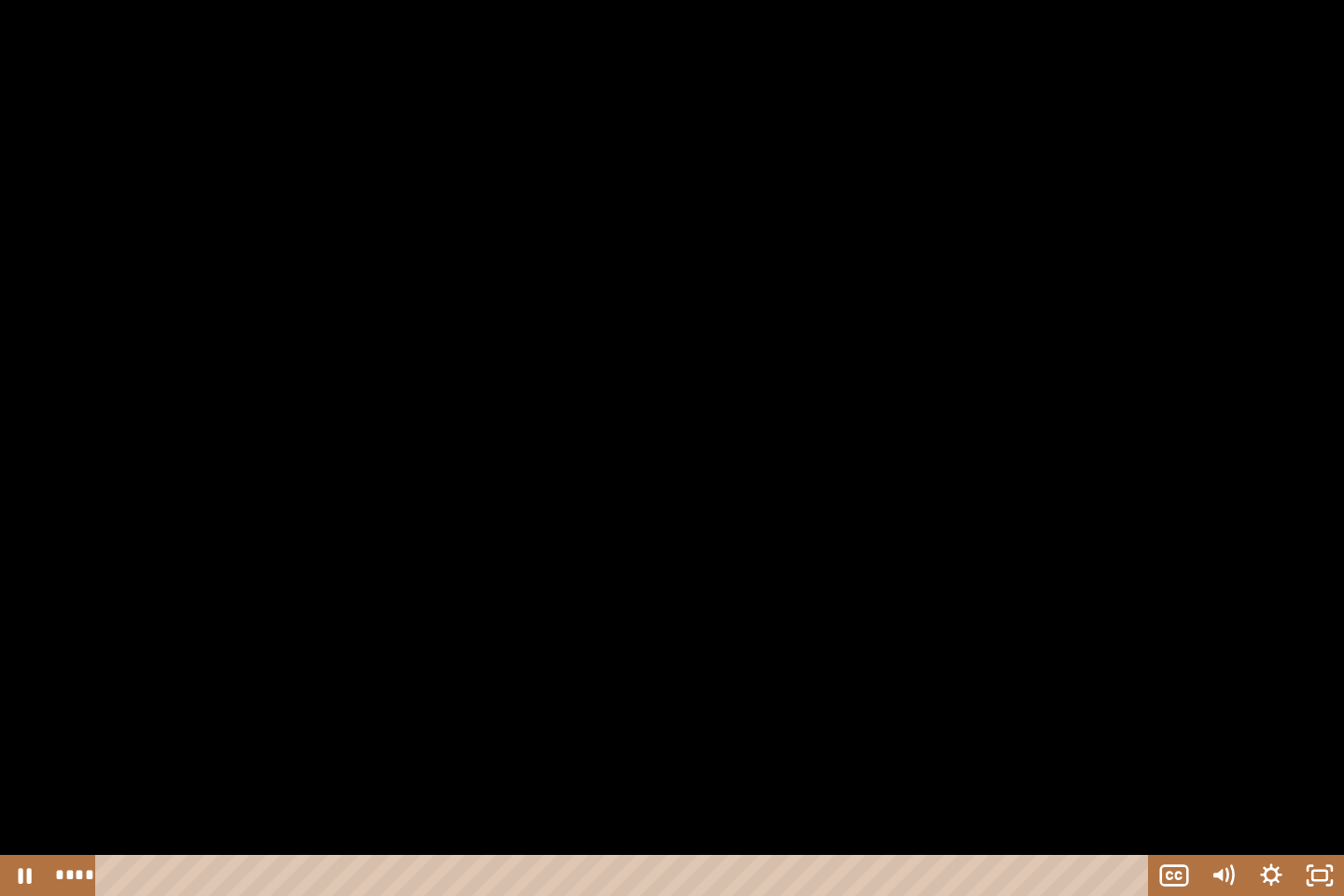 type 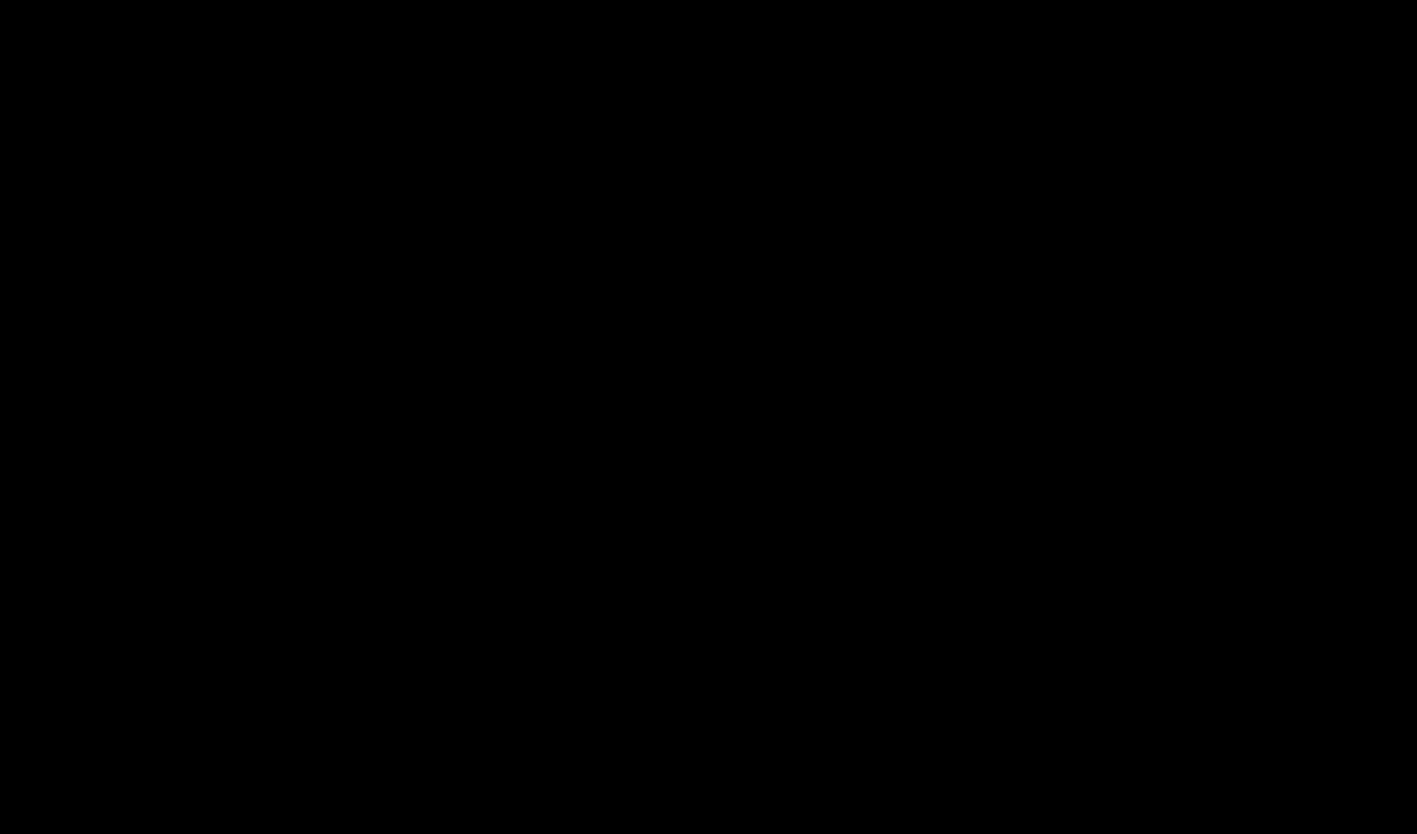 scroll, scrollTop: 256, scrollLeft: 0, axis: vertical 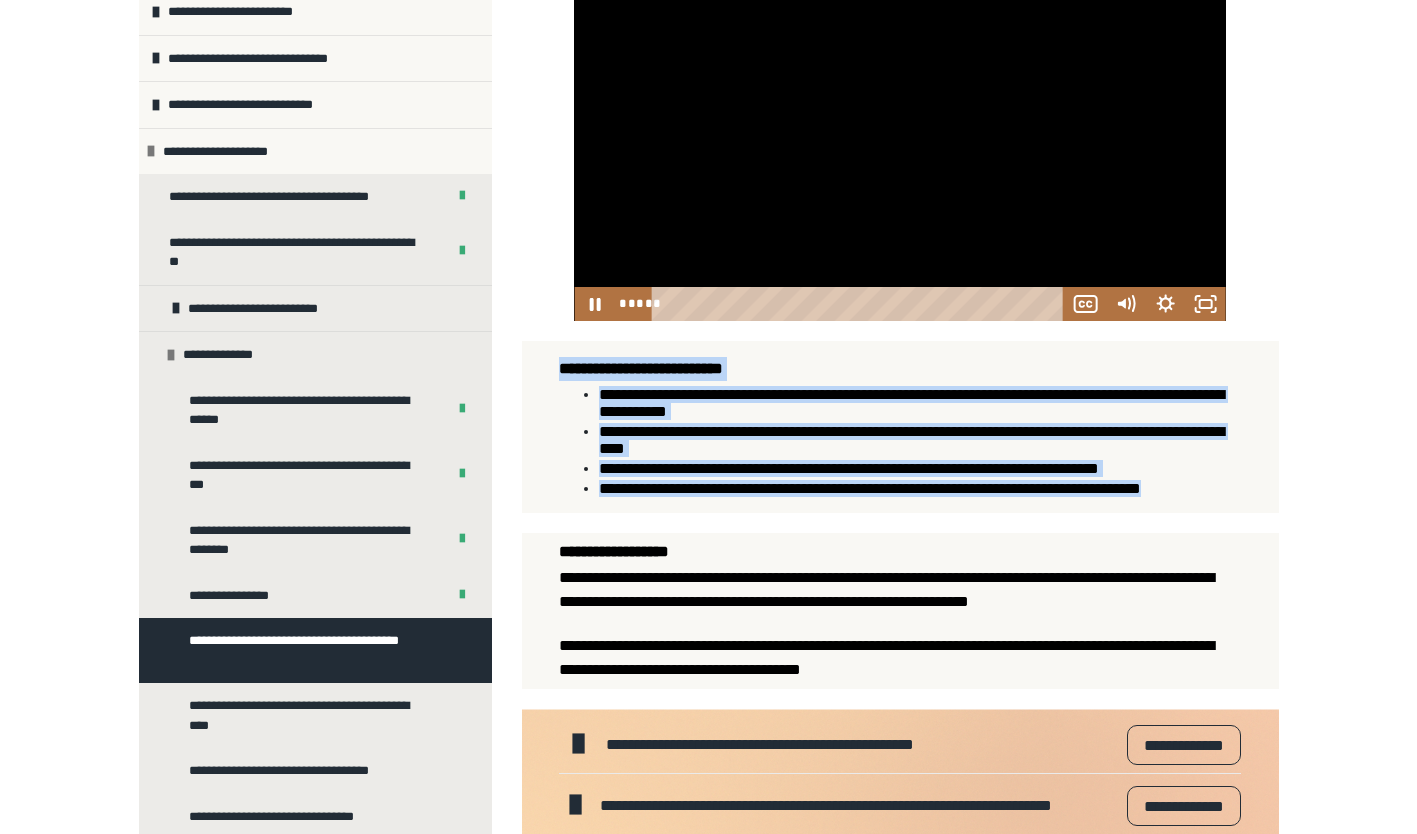 click at bounding box center [899, 138] 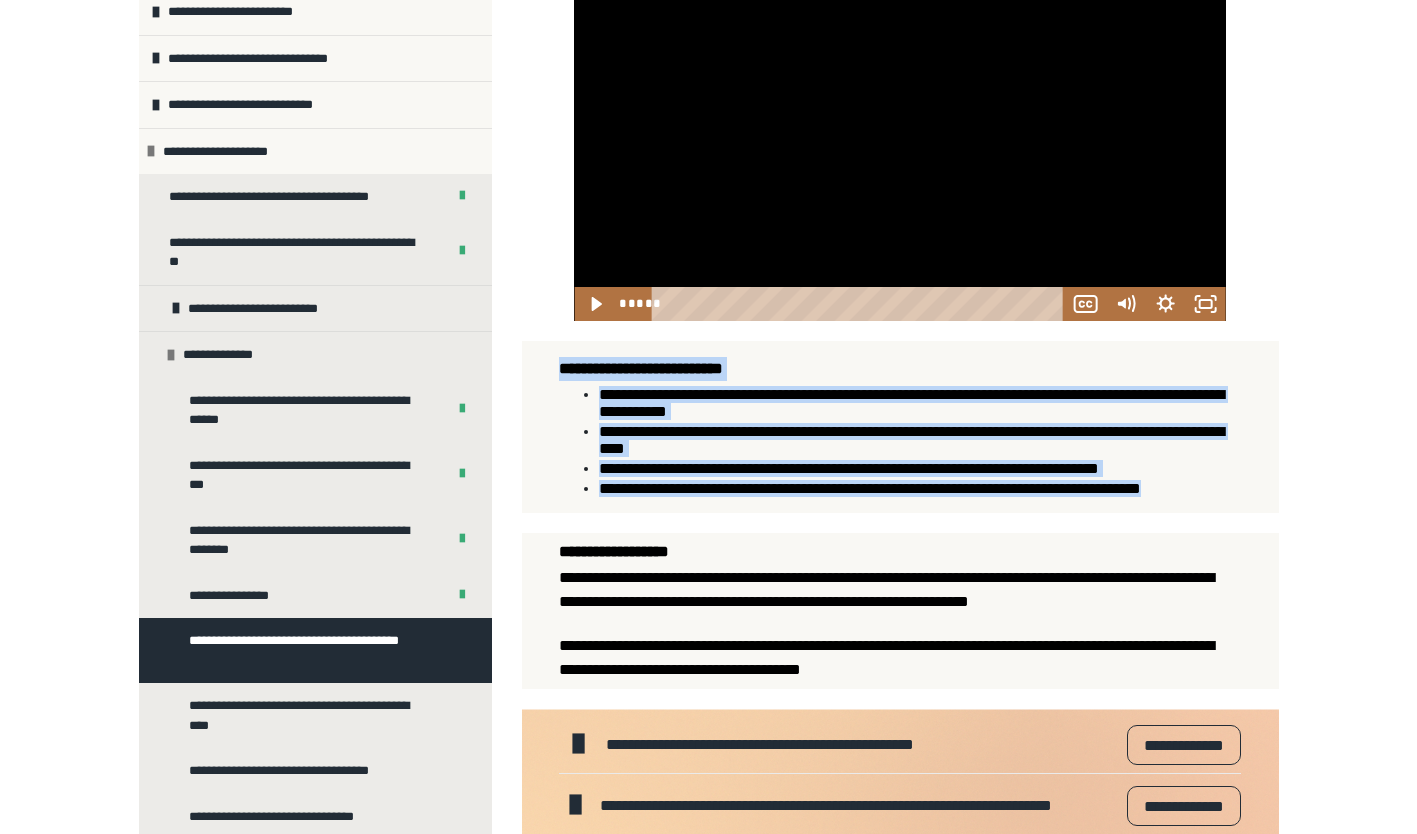 click at bounding box center [899, 138] 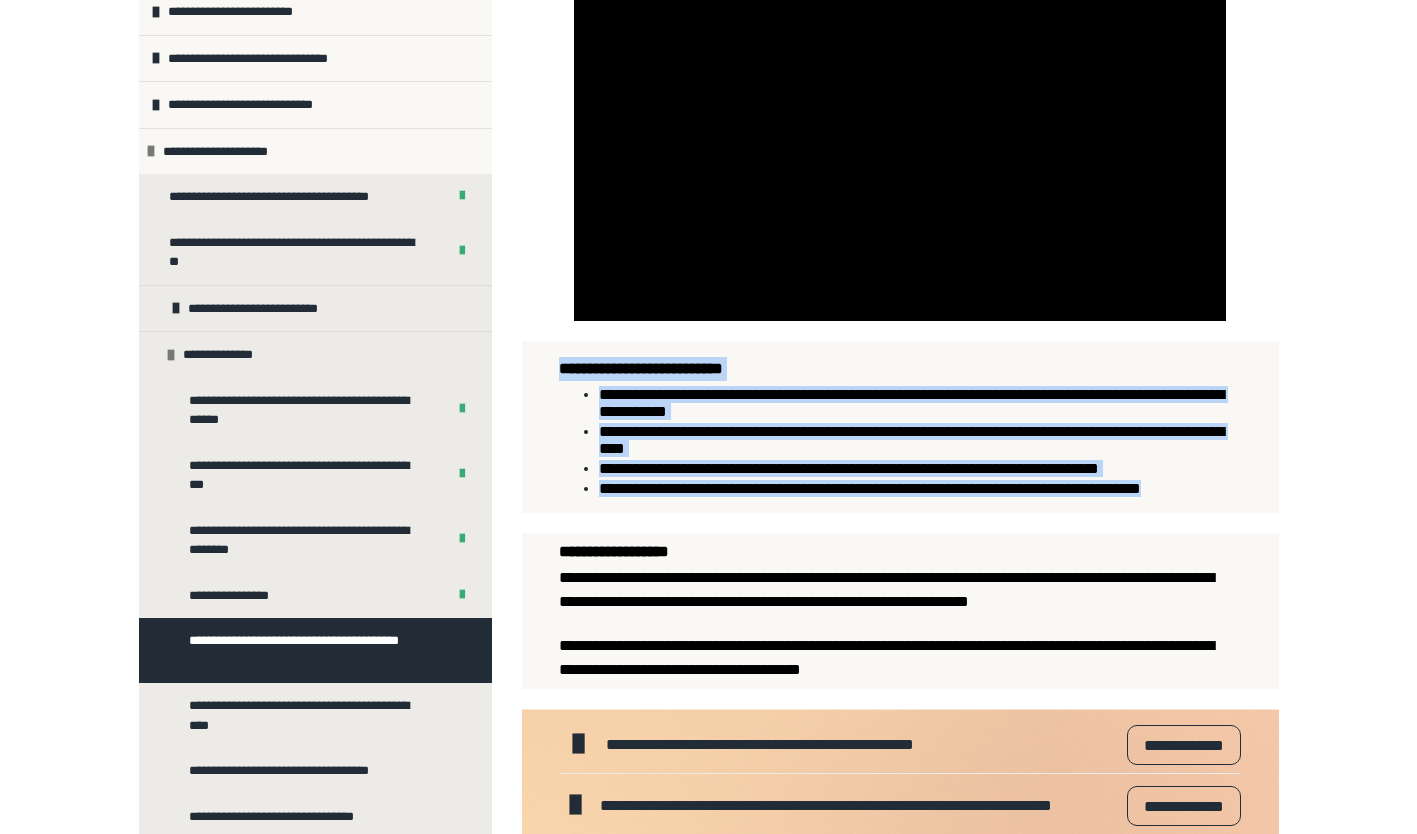 type 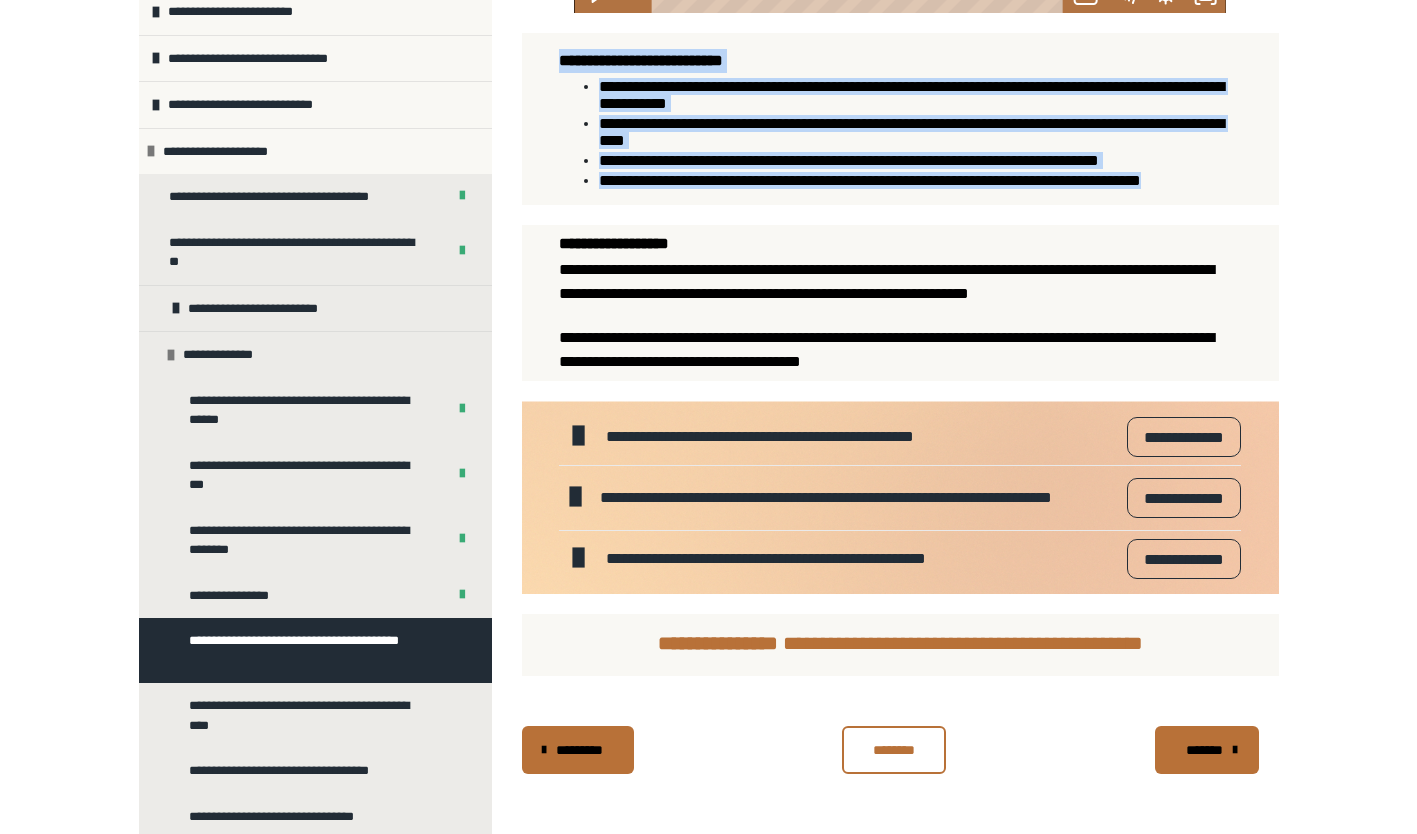 click on "**********" at bounding box center (1183, 437) 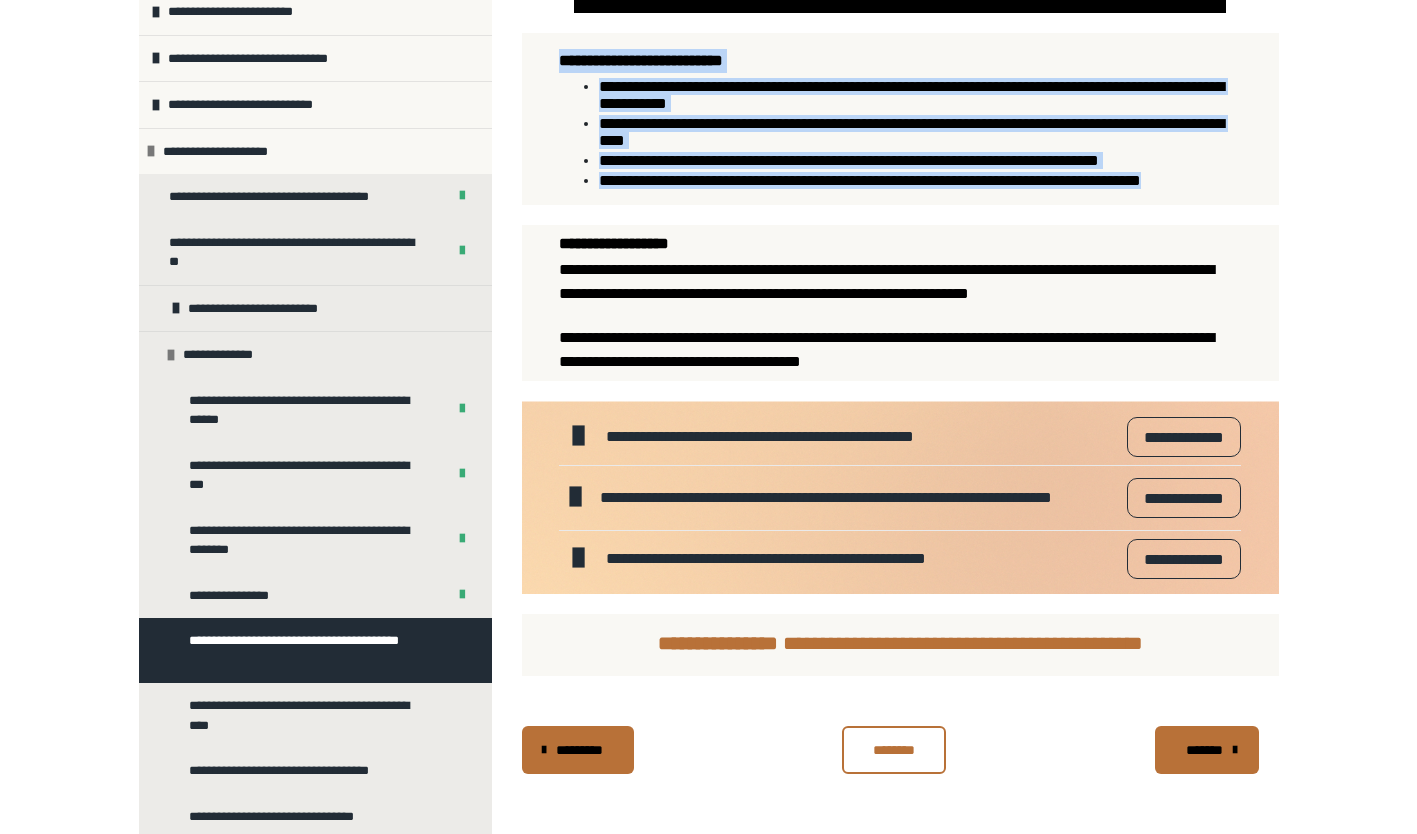 click on "**********" at bounding box center [1183, 498] 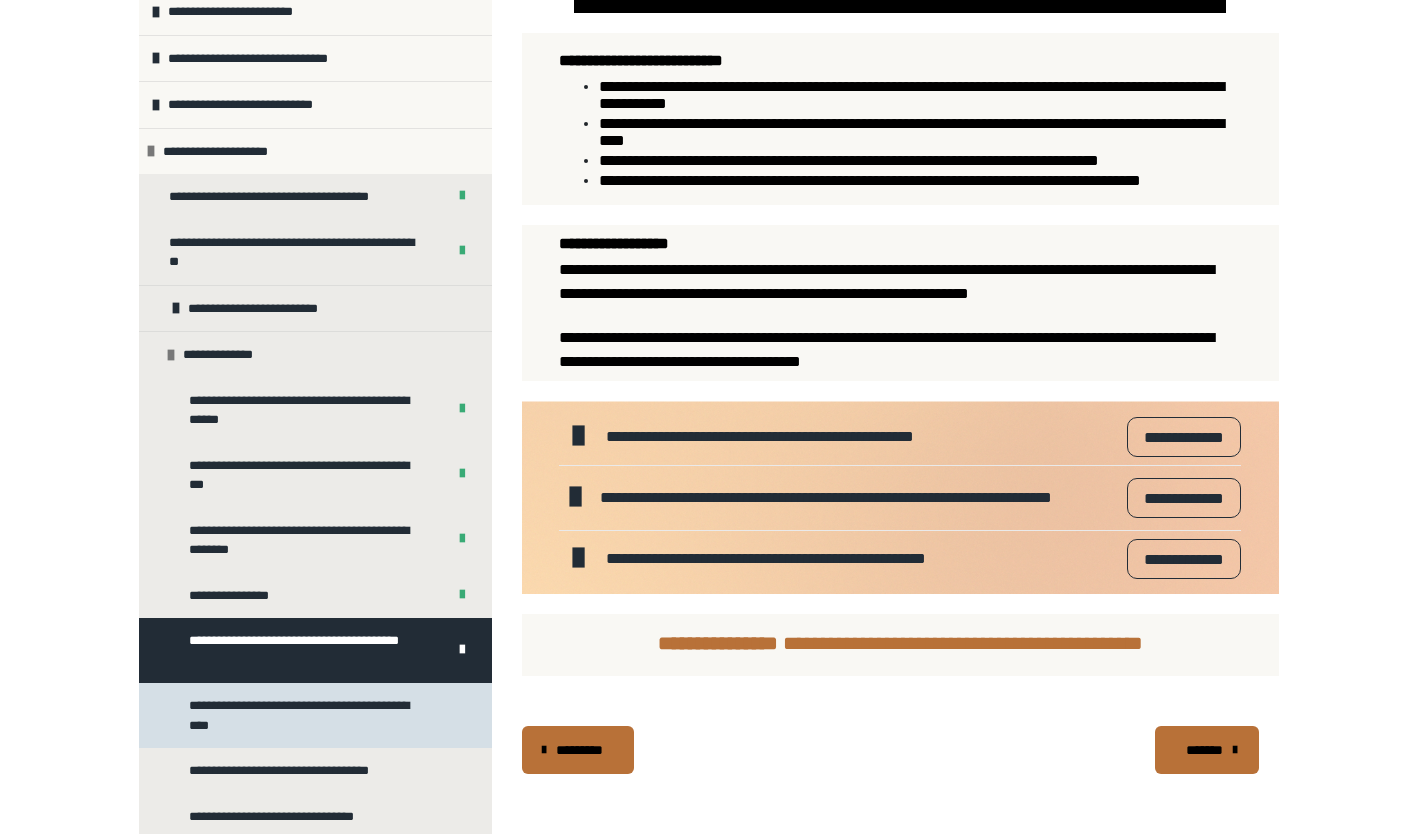 click on "**********" at bounding box center [310, 715] 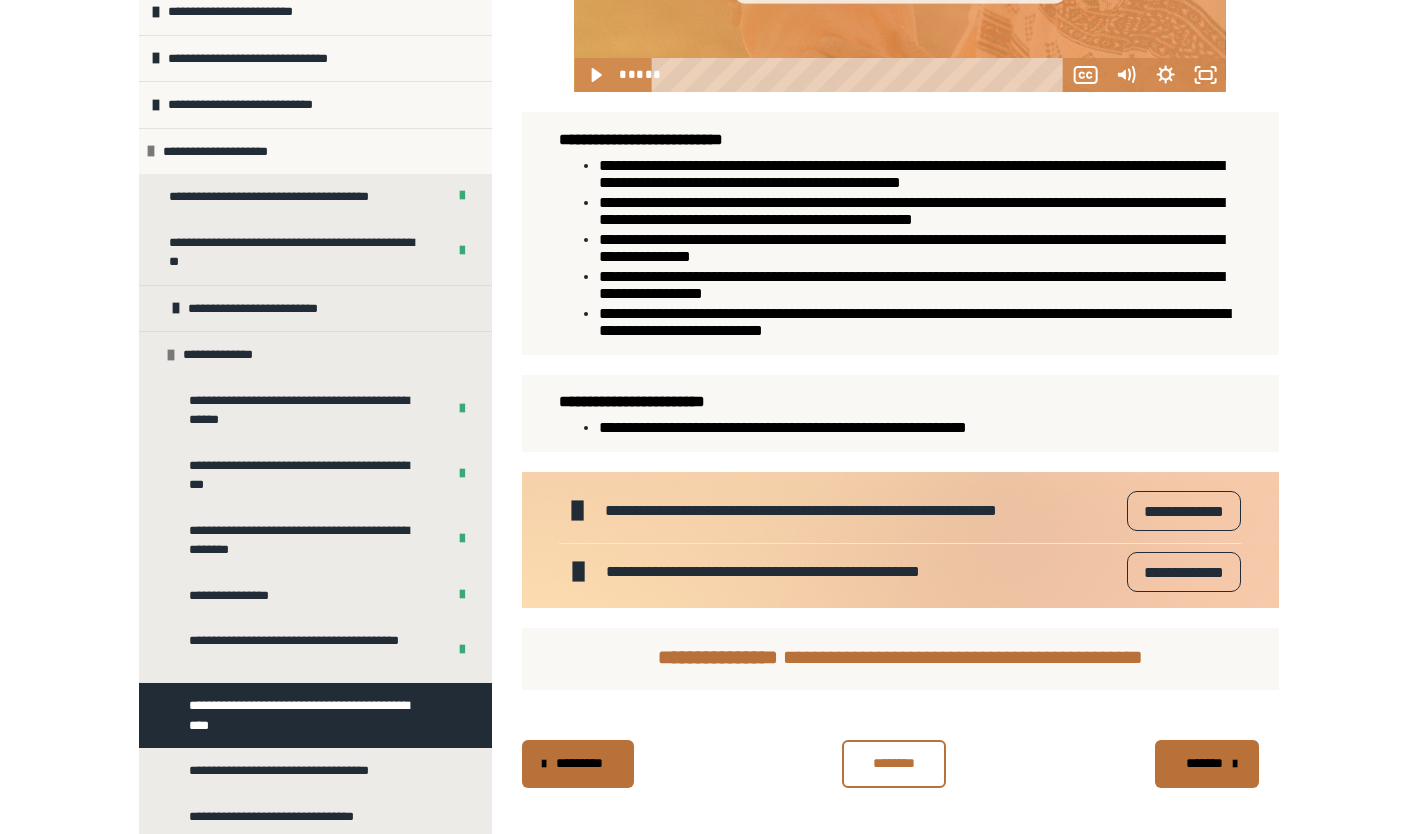 scroll, scrollTop: 1121, scrollLeft: 0, axis: vertical 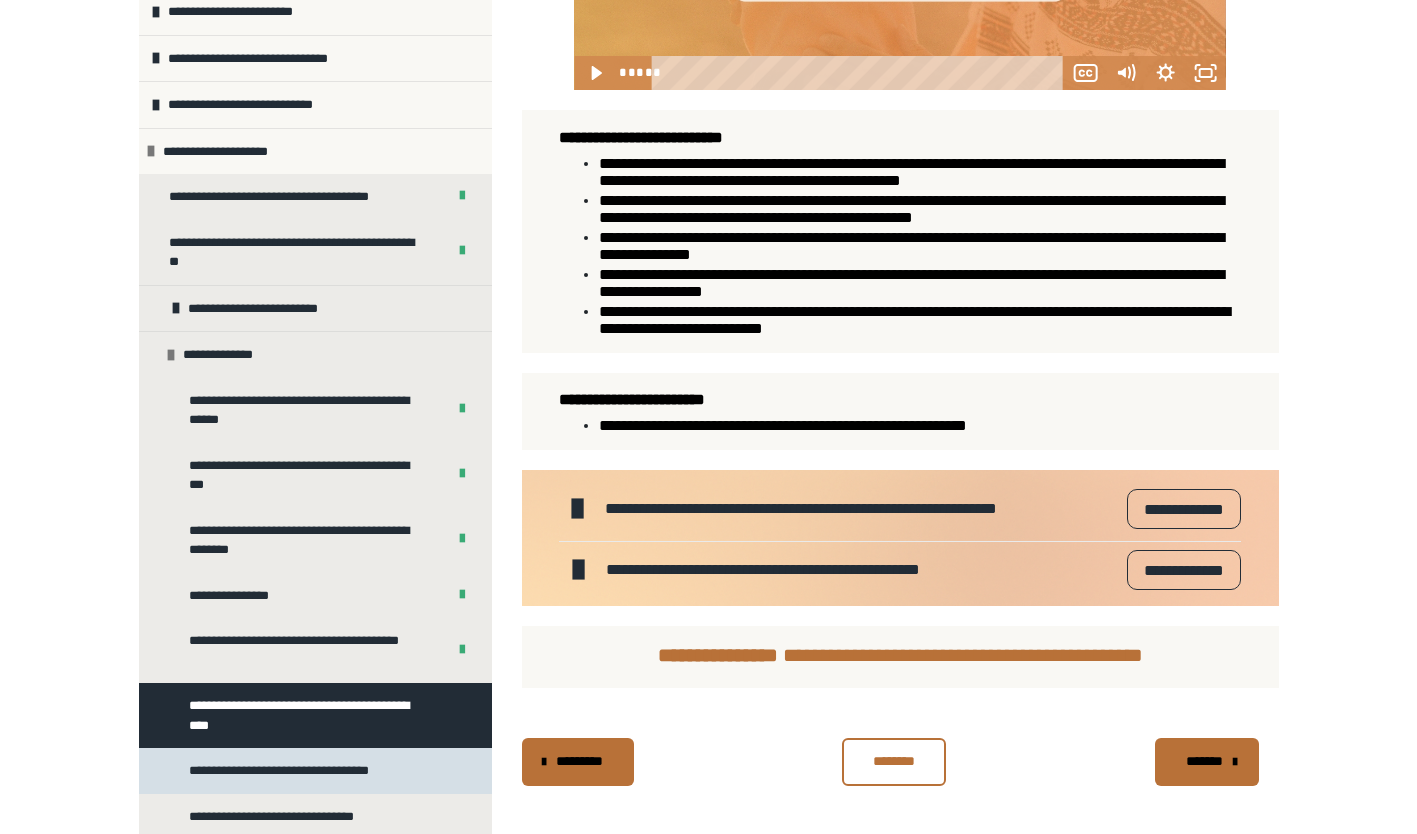 click on "**********" at bounding box center [315, 771] 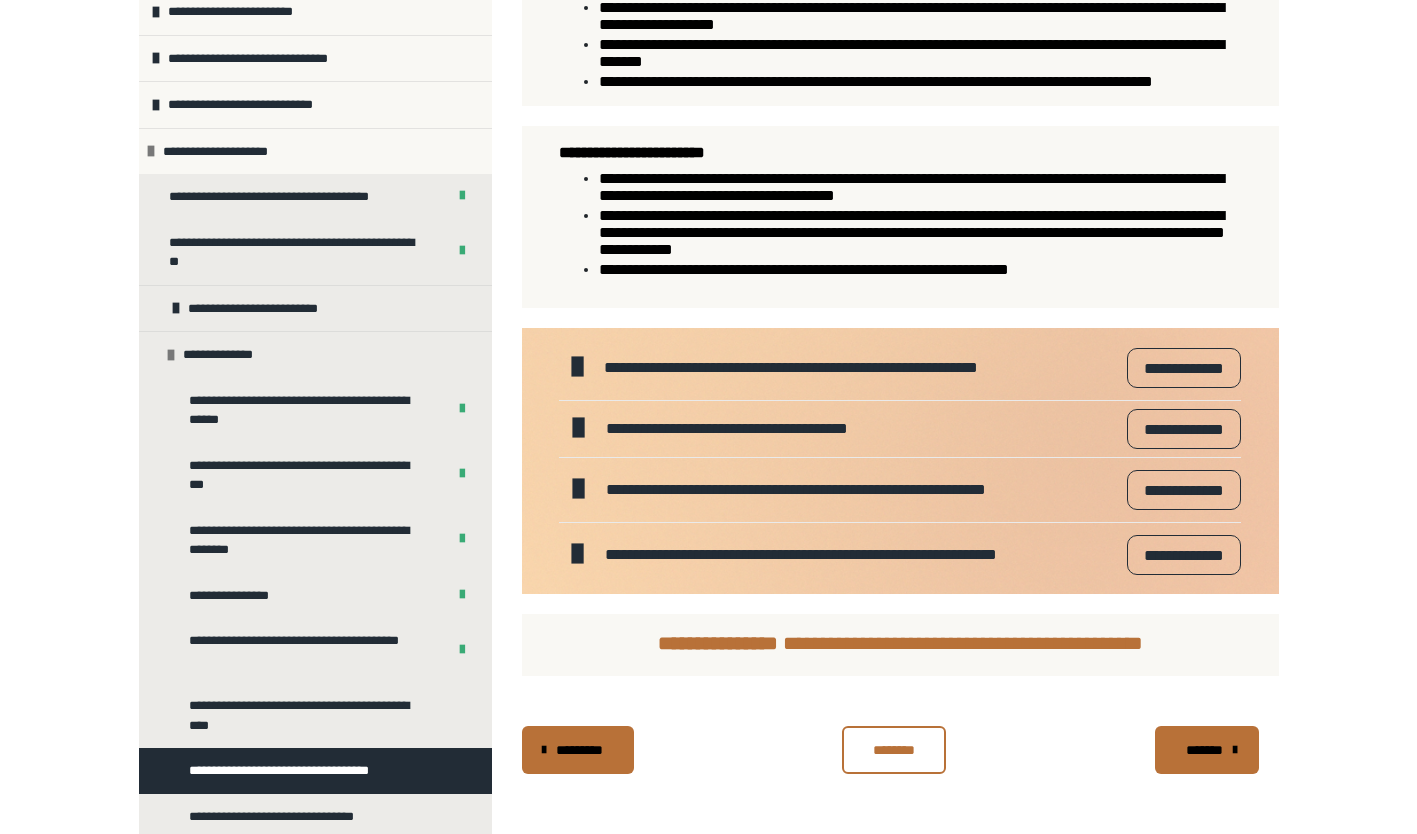 scroll, scrollTop: 1386, scrollLeft: 0, axis: vertical 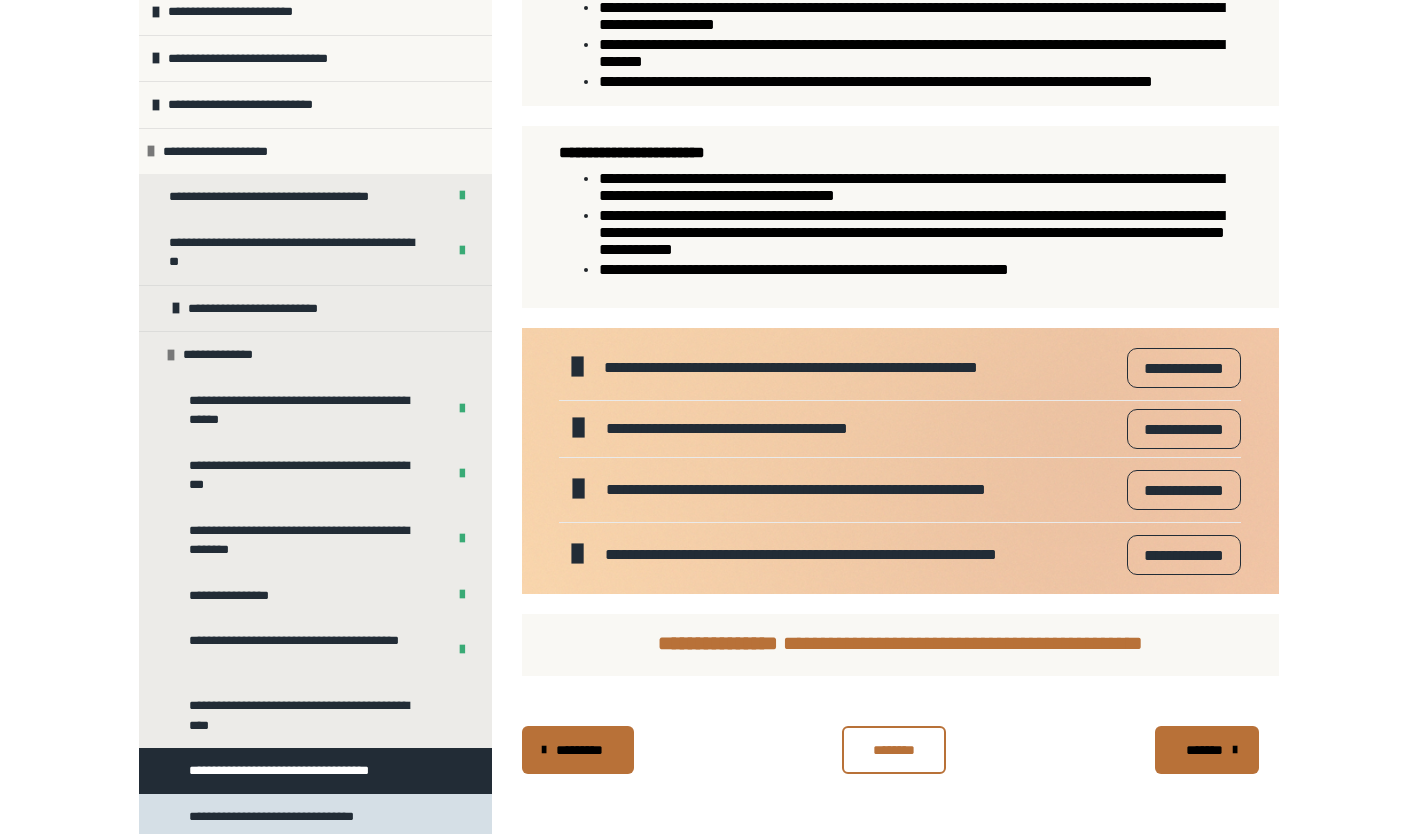 click on "**********" at bounding box center [282, 817] 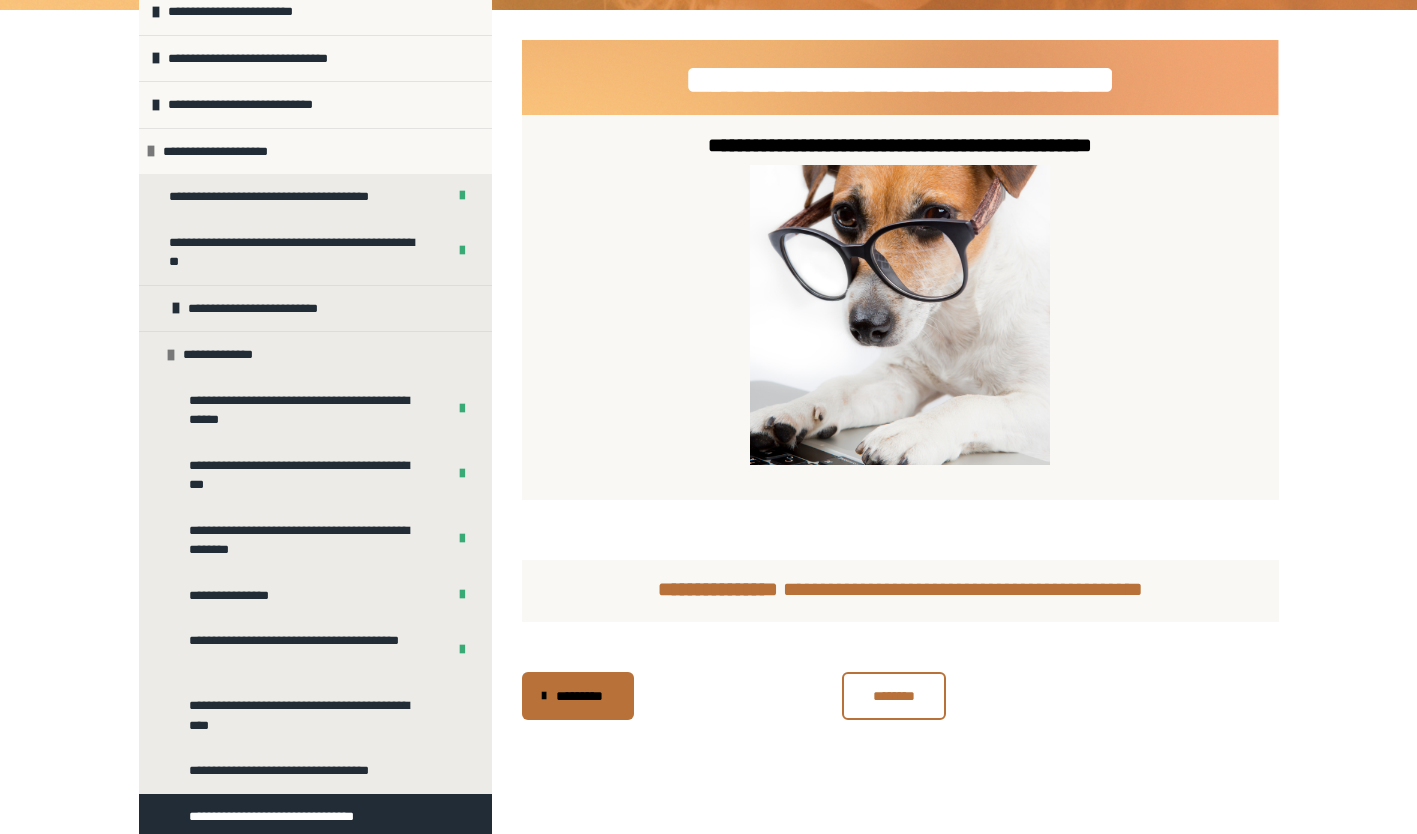 scroll, scrollTop: 0, scrollLeft: 0, axis: both 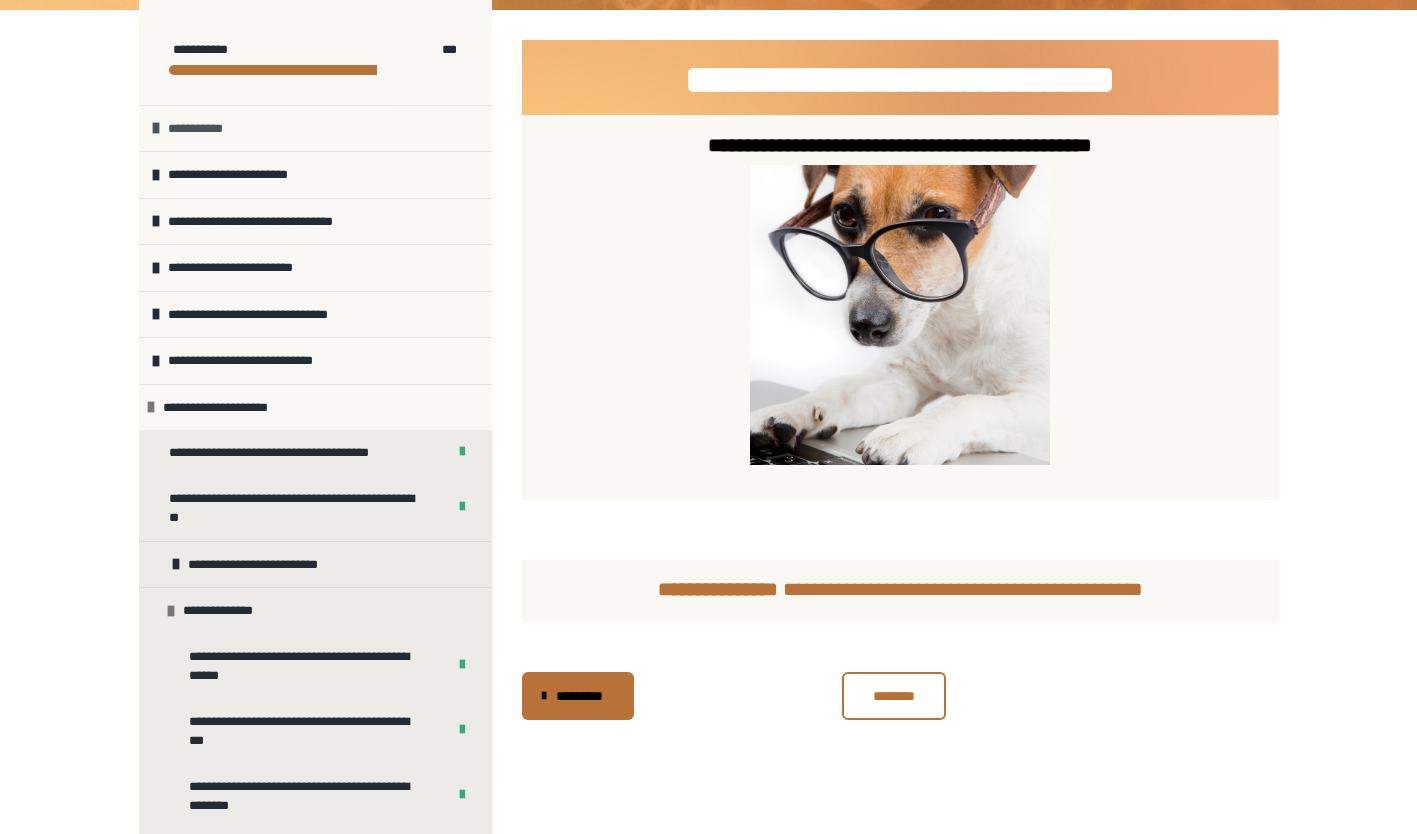 click on "**********" at bounding box center [315, 128] 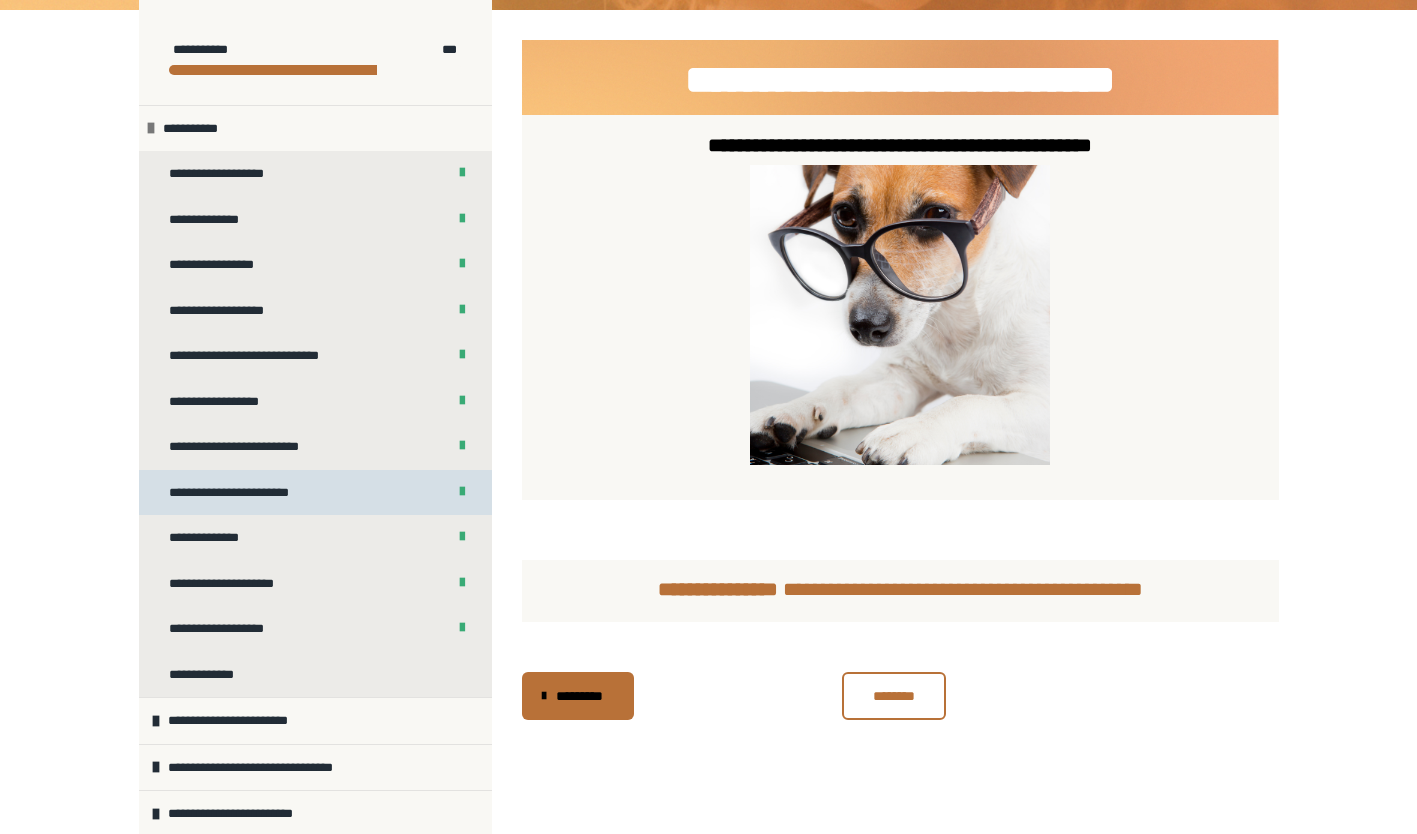 click on "**********" at bounding box center [242, 493] 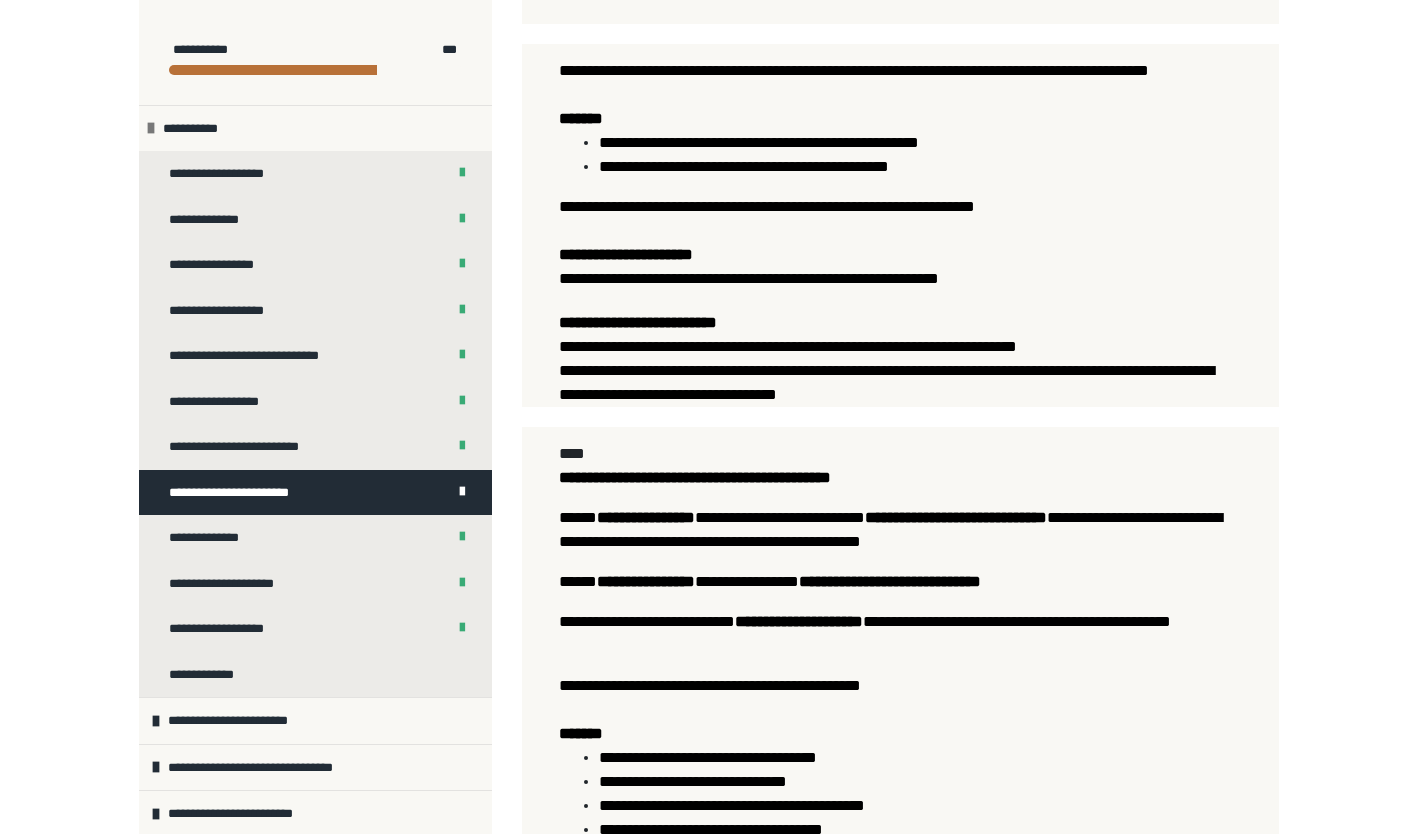scroll, scrollTop: 1418, scrollLeft: 0, axis: vertical 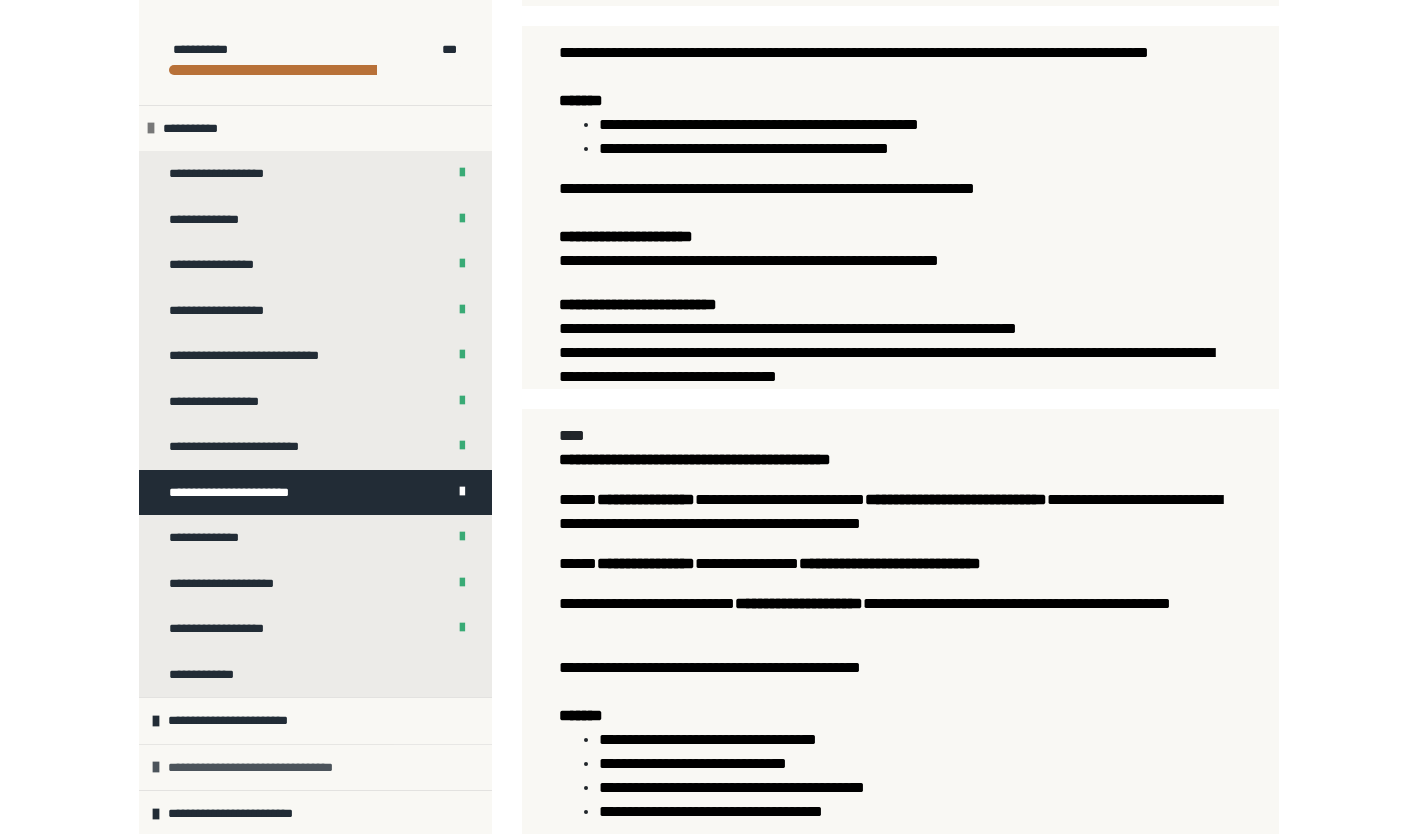 click on "**********" at bounding box center [265, 768] 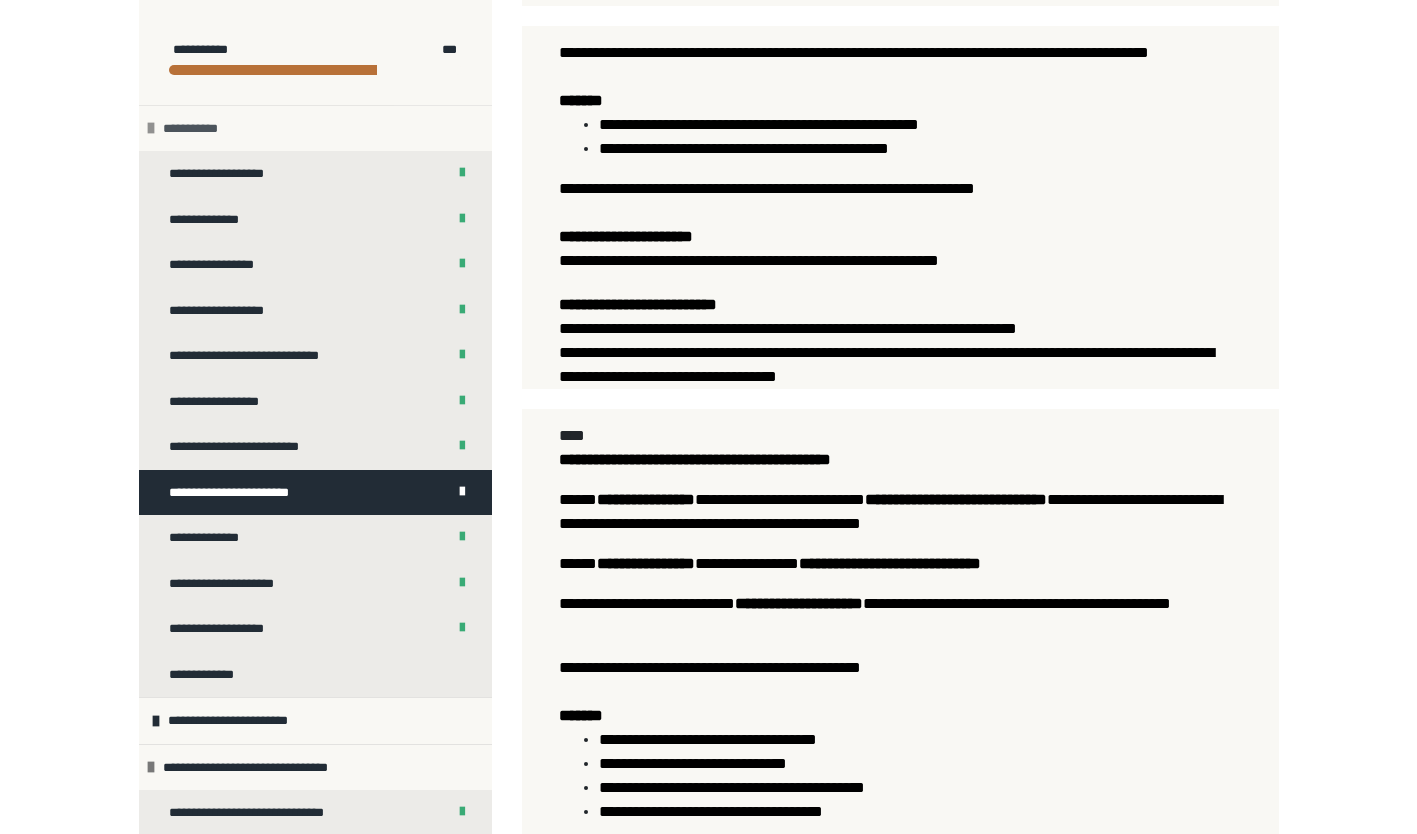 click on "**********" at bounding box center [315, 128] 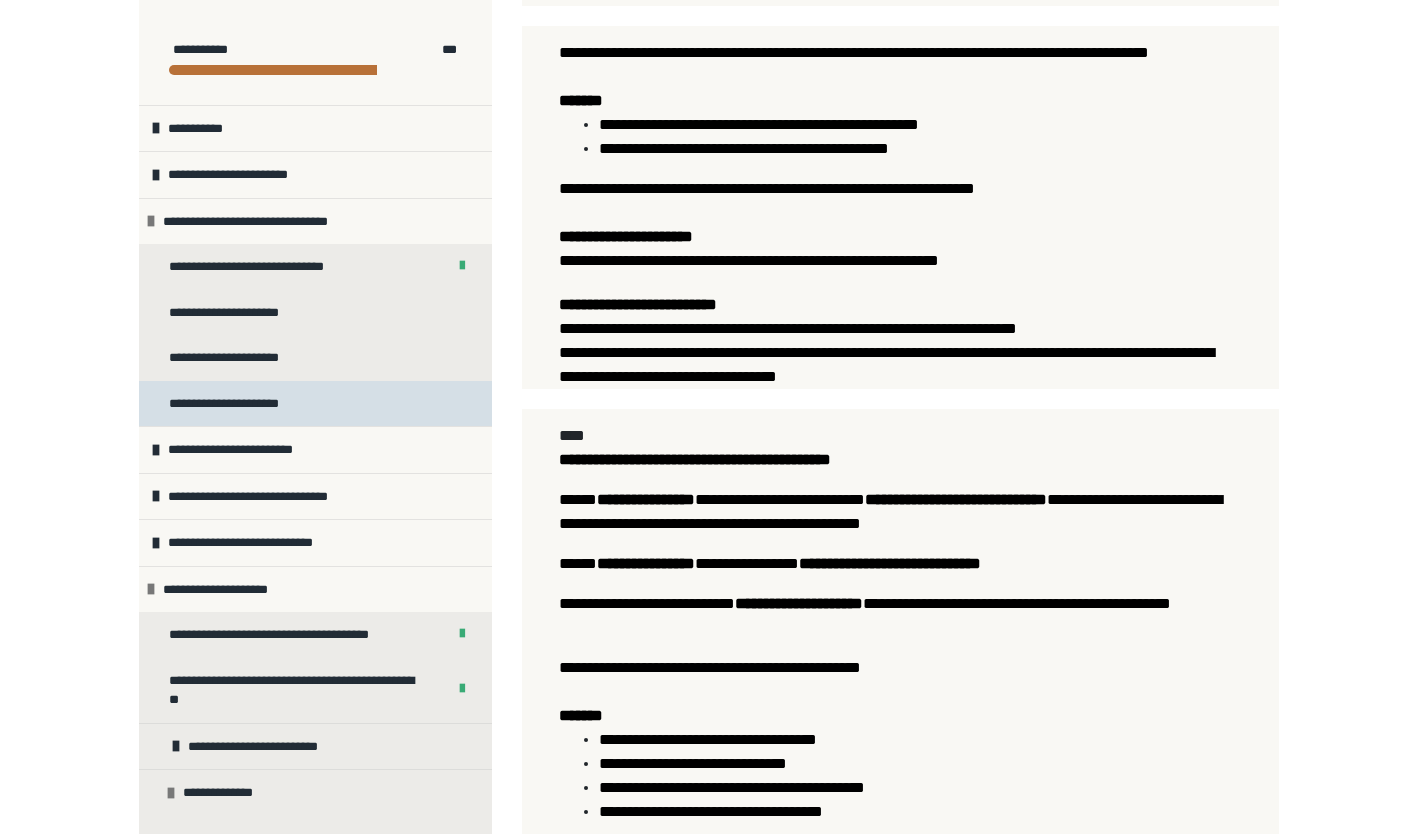 click on "**********" at bounding box center [315, 404] 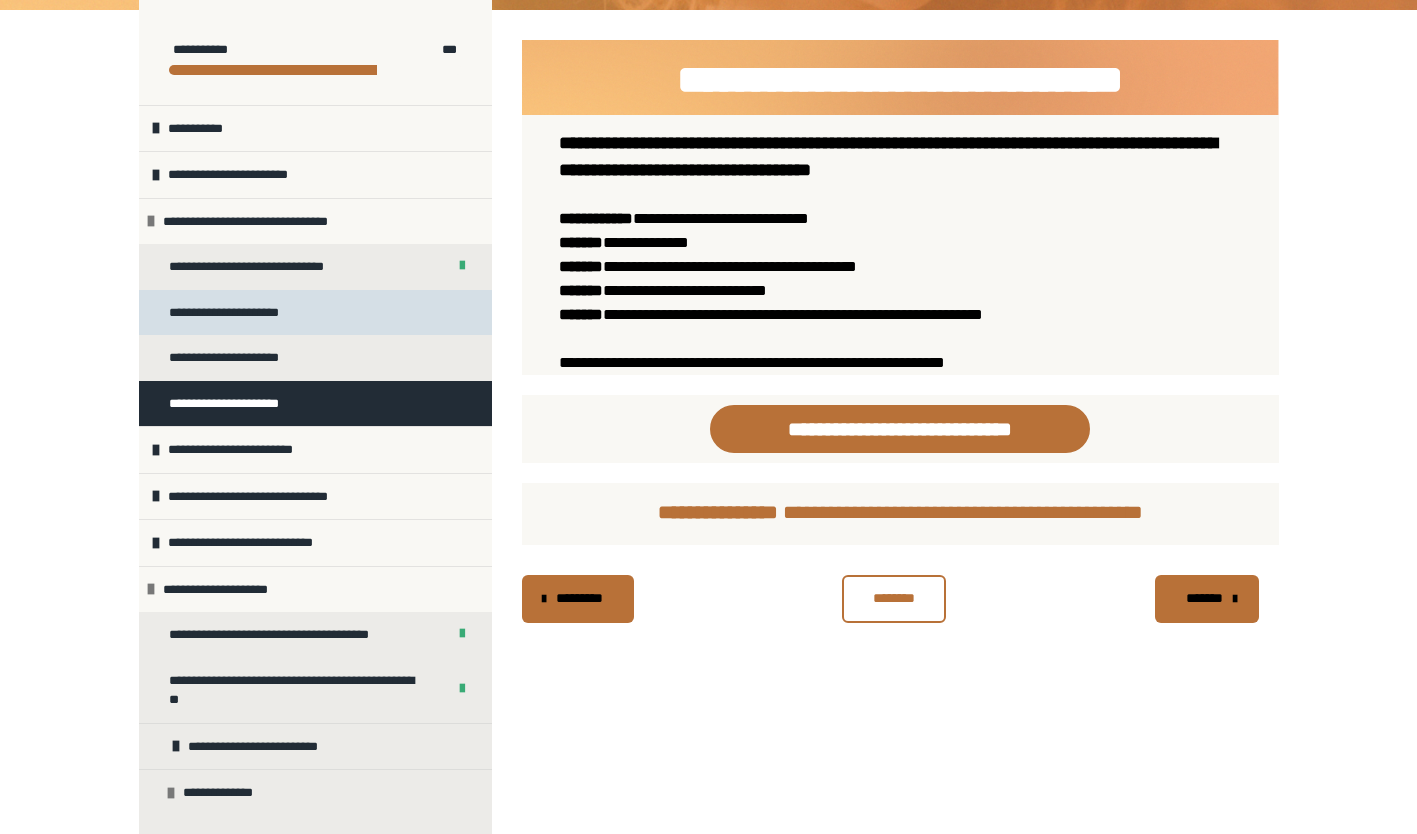 click on "**********" at bounding box center (315, 313) 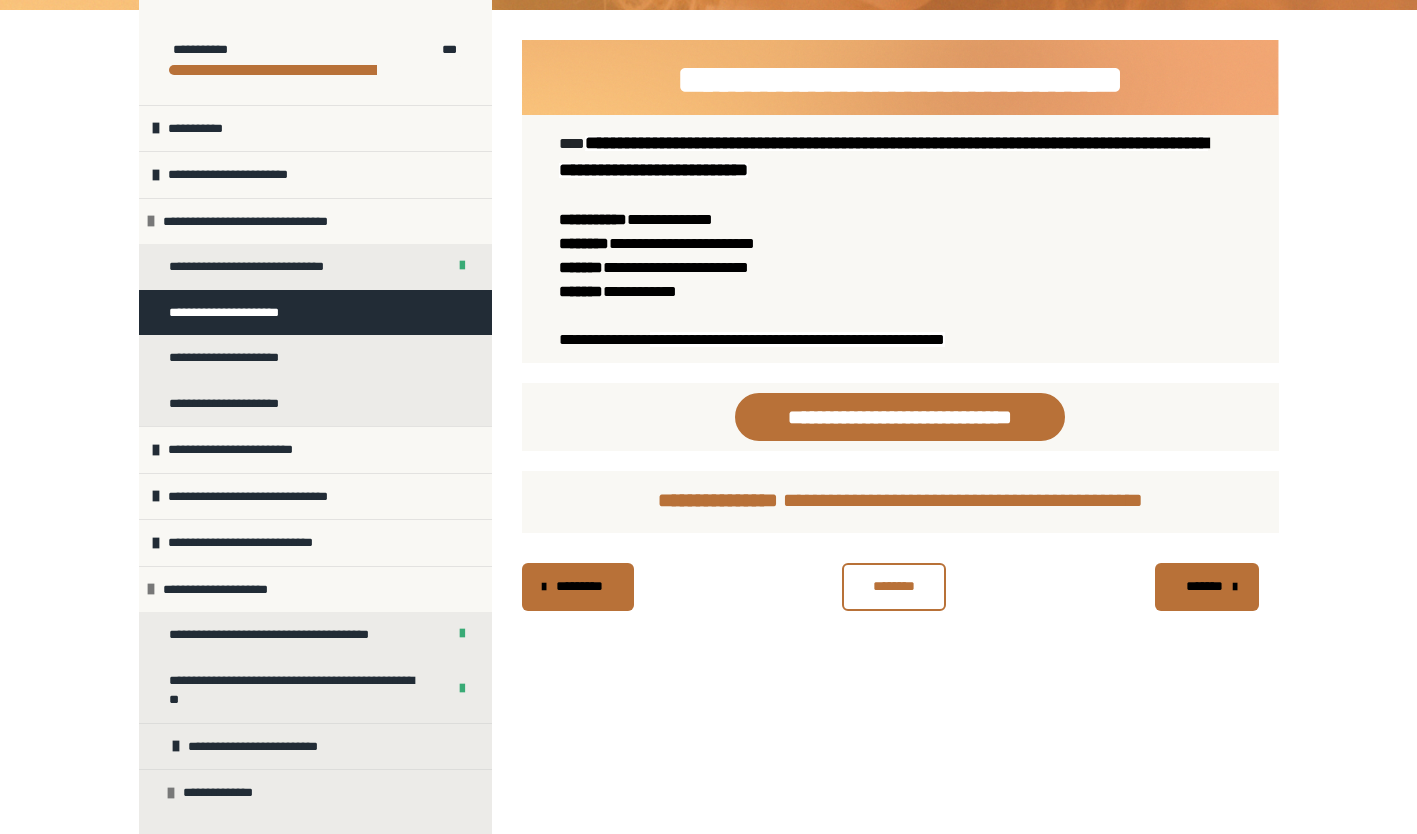 click on "********" at bounding box center (894, 586) 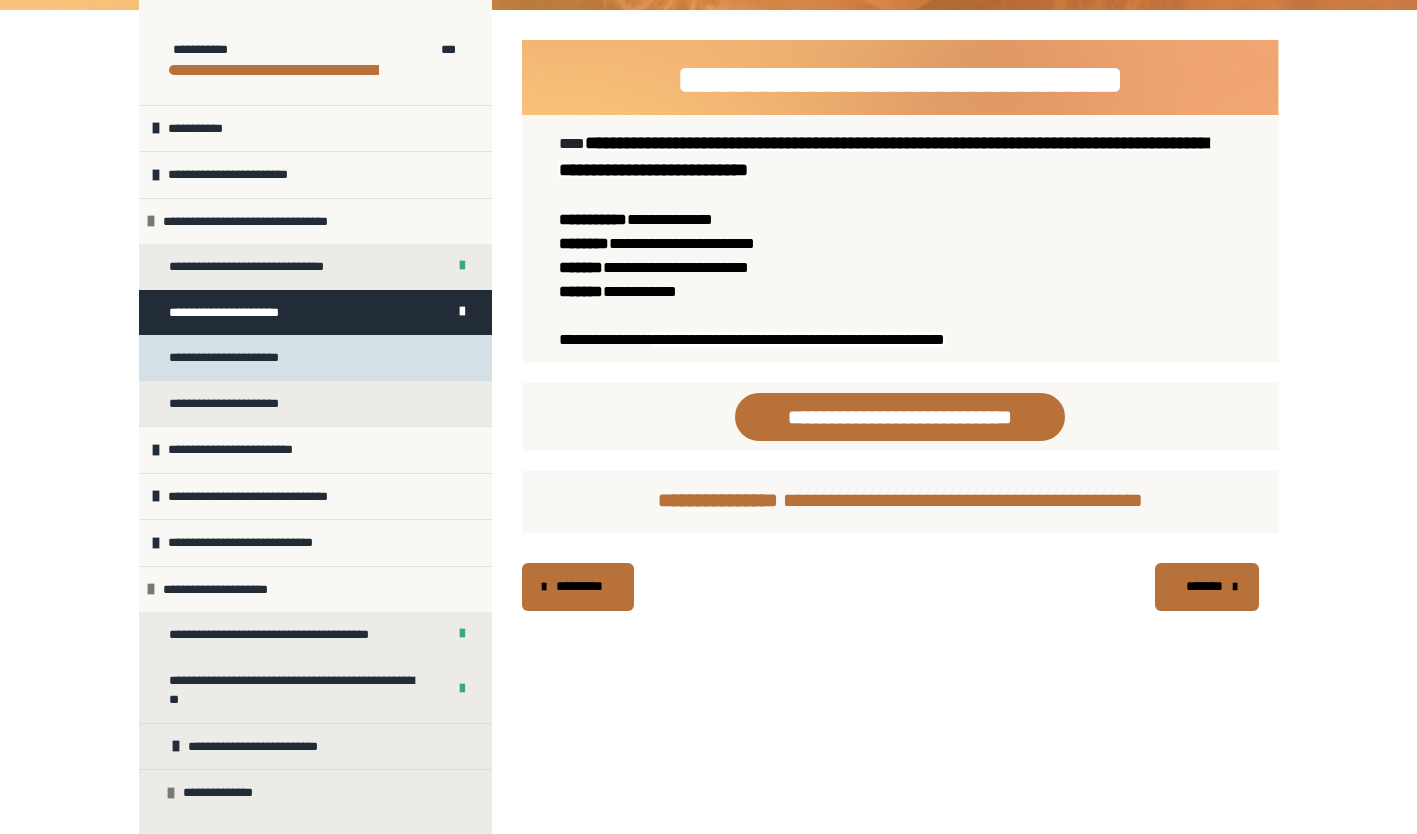 click on "**********" at bounding box center [315, 358] 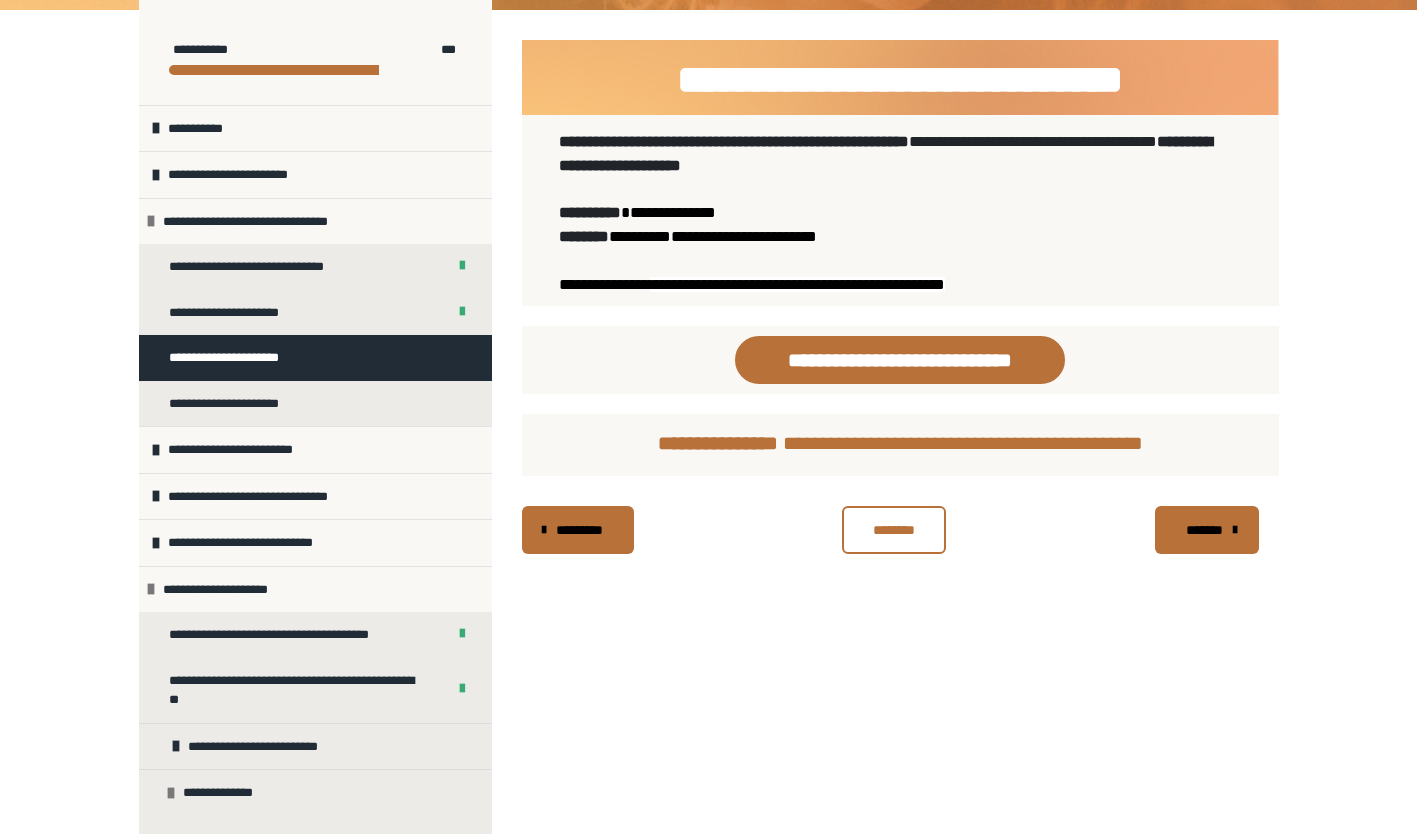 click on "********" at bounding box center (894, 530) 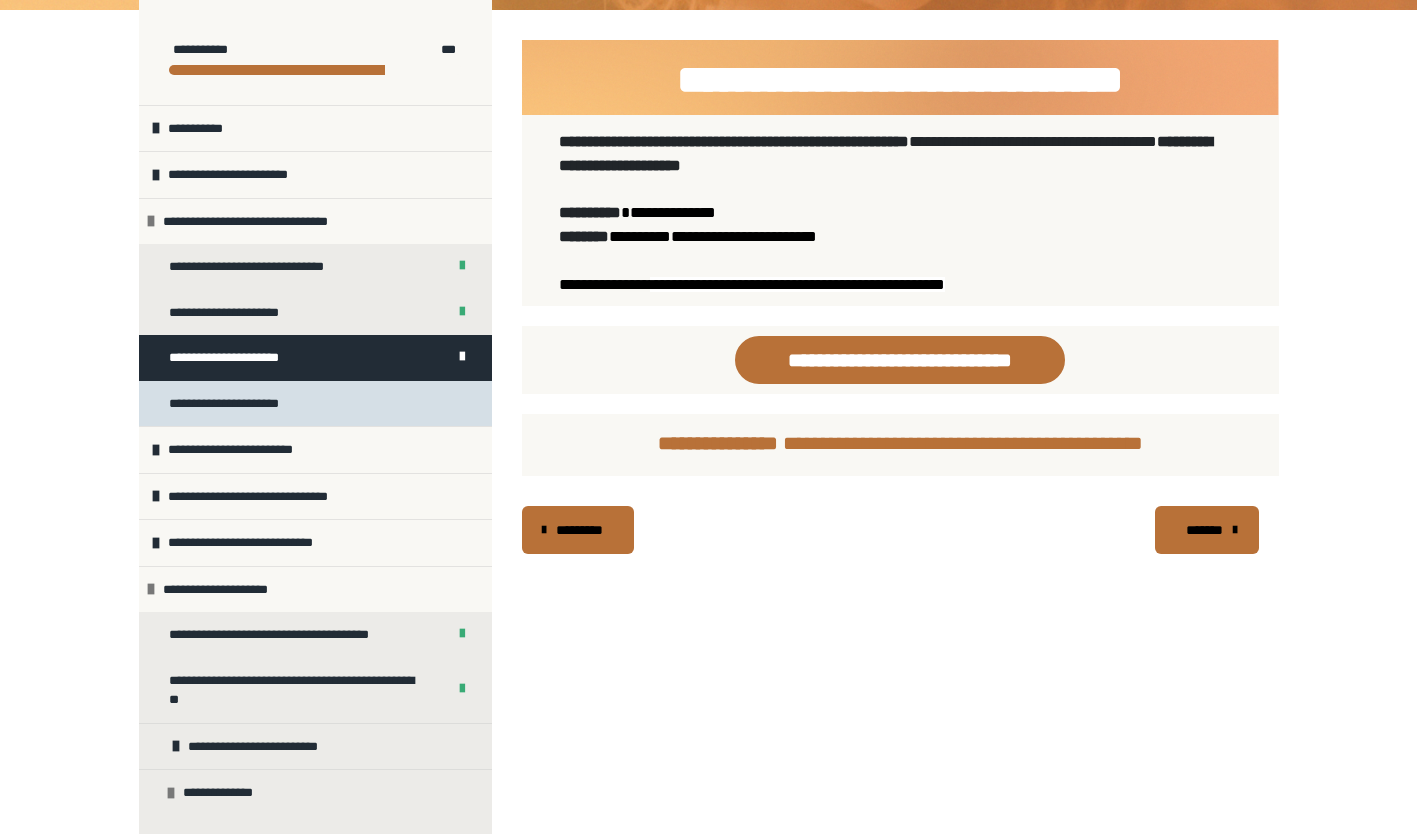 click on "**********" at bounding box center [315, 404] 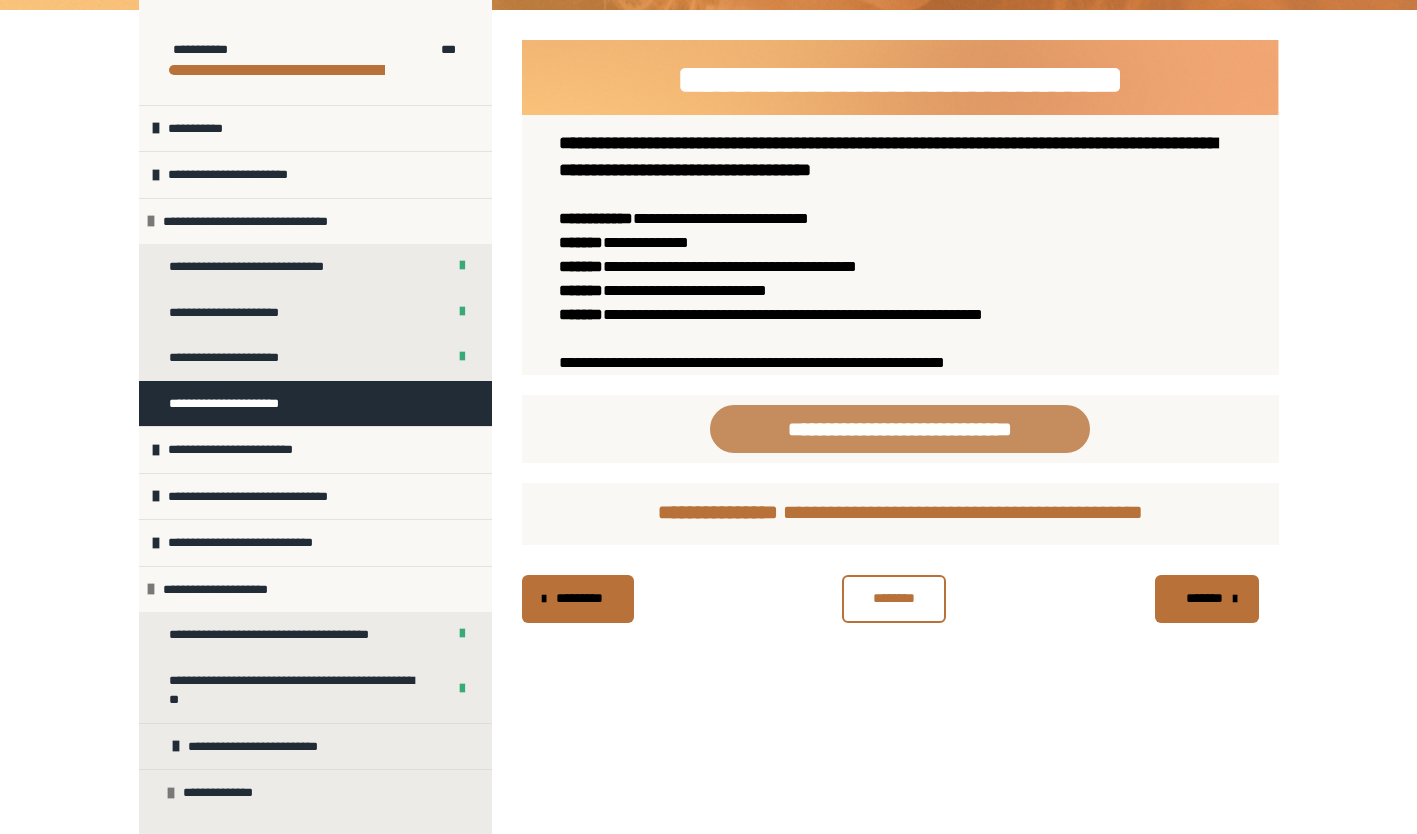 click on "**********" at bounding box center [900, 429] 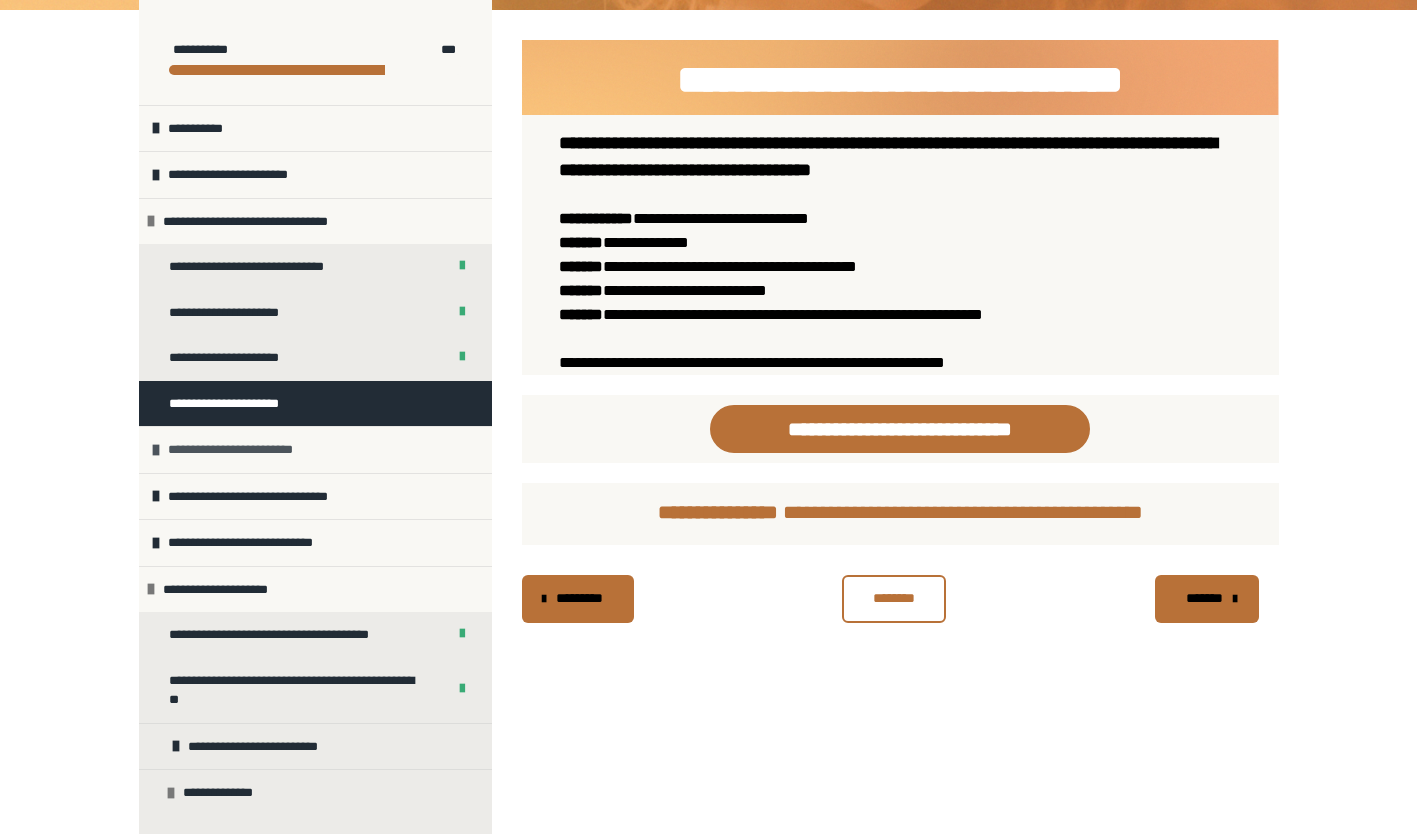 click on "**********" at bounding box center [315, 449] 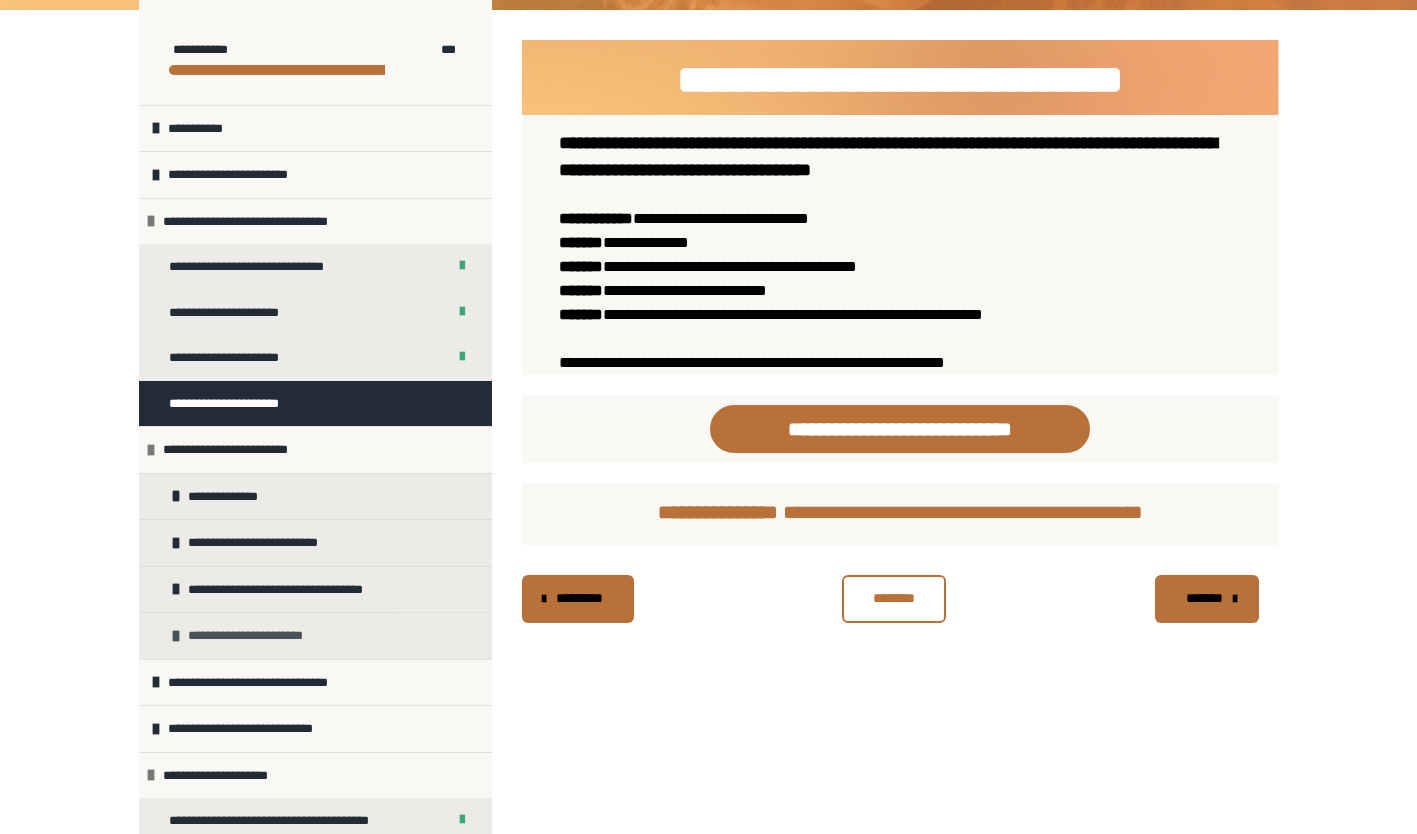 click on "**********" at bounding box center (258, 636) 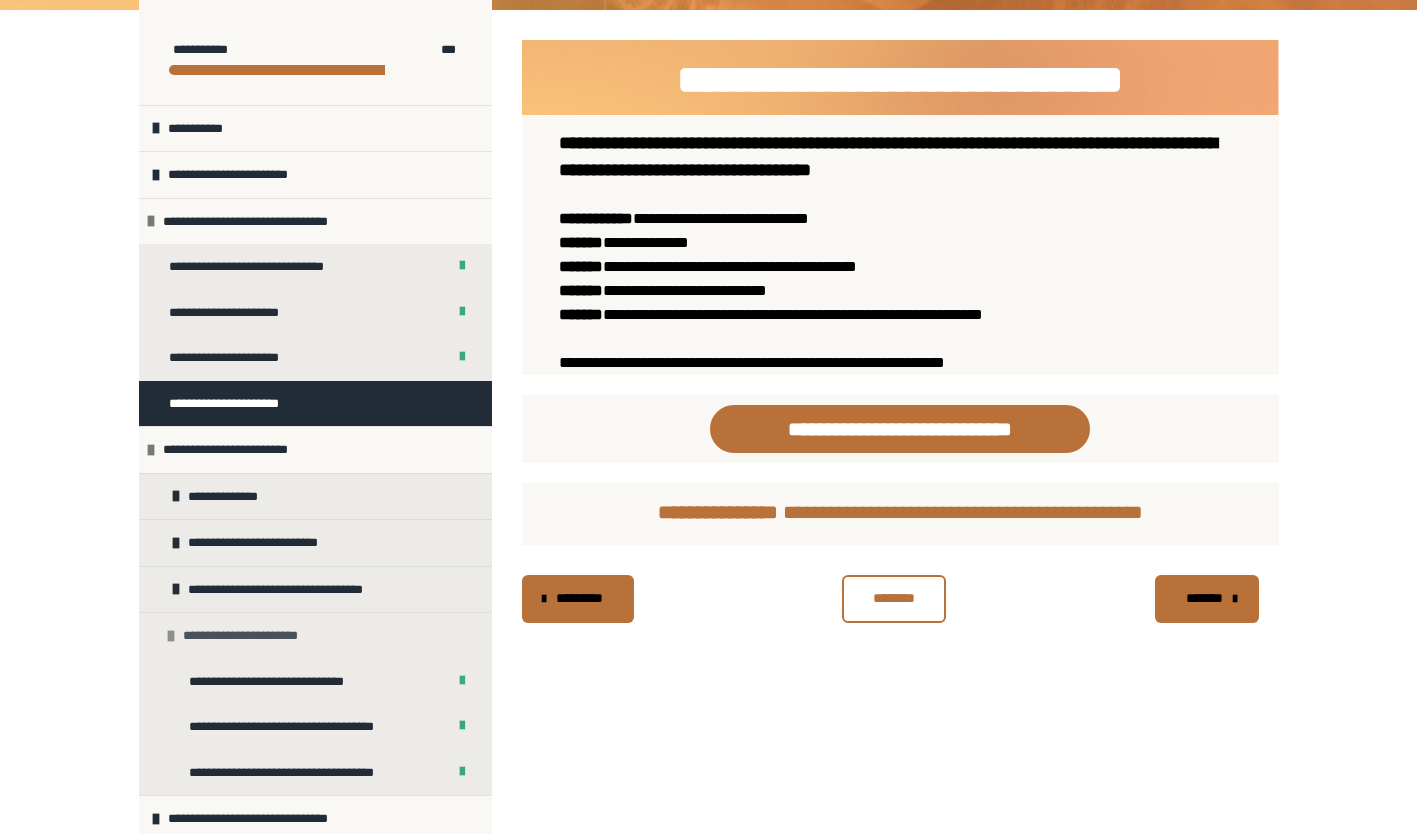 click on "**********" at bounding box center [253, 636] 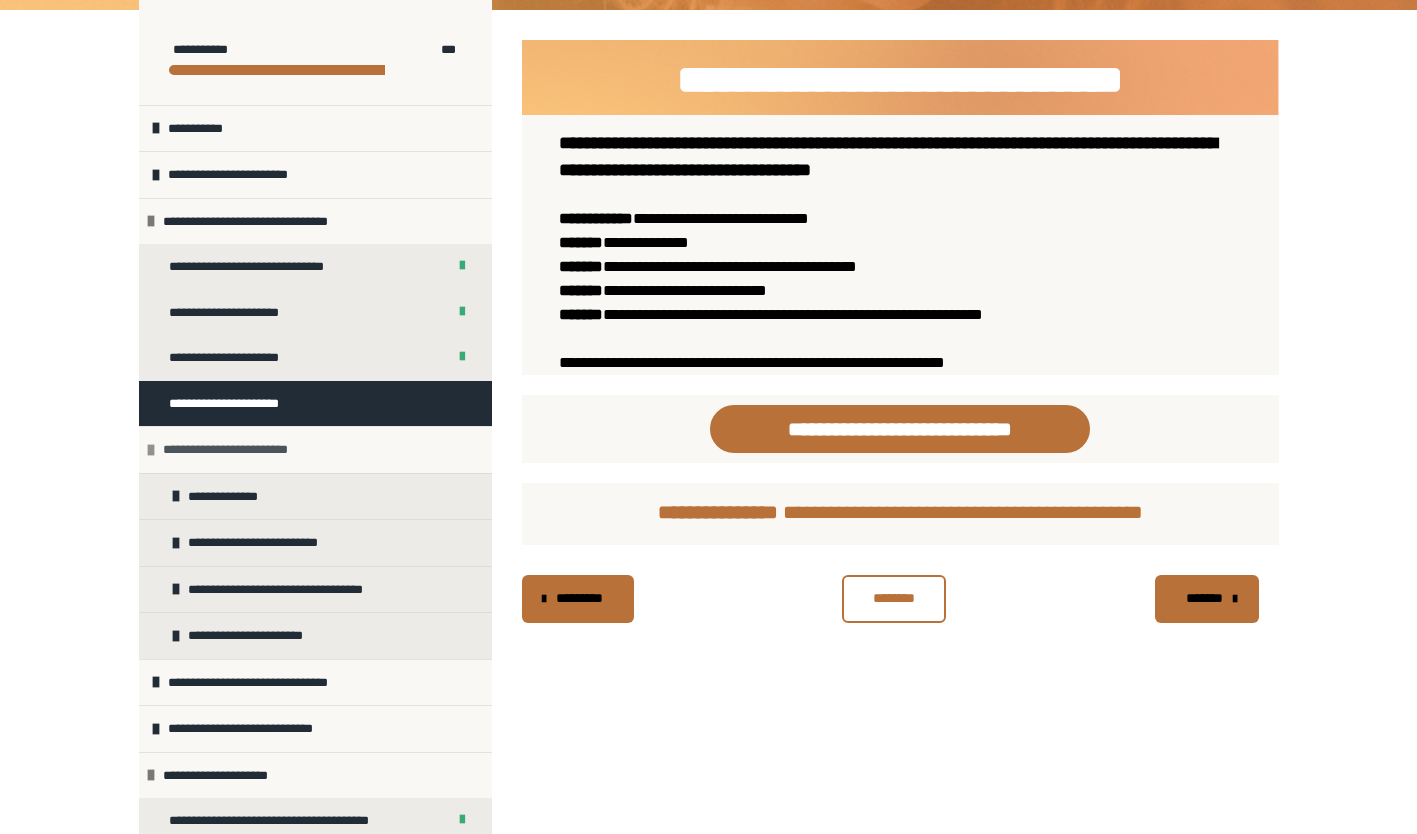 click on "**********" at bounding box center [241, 450] 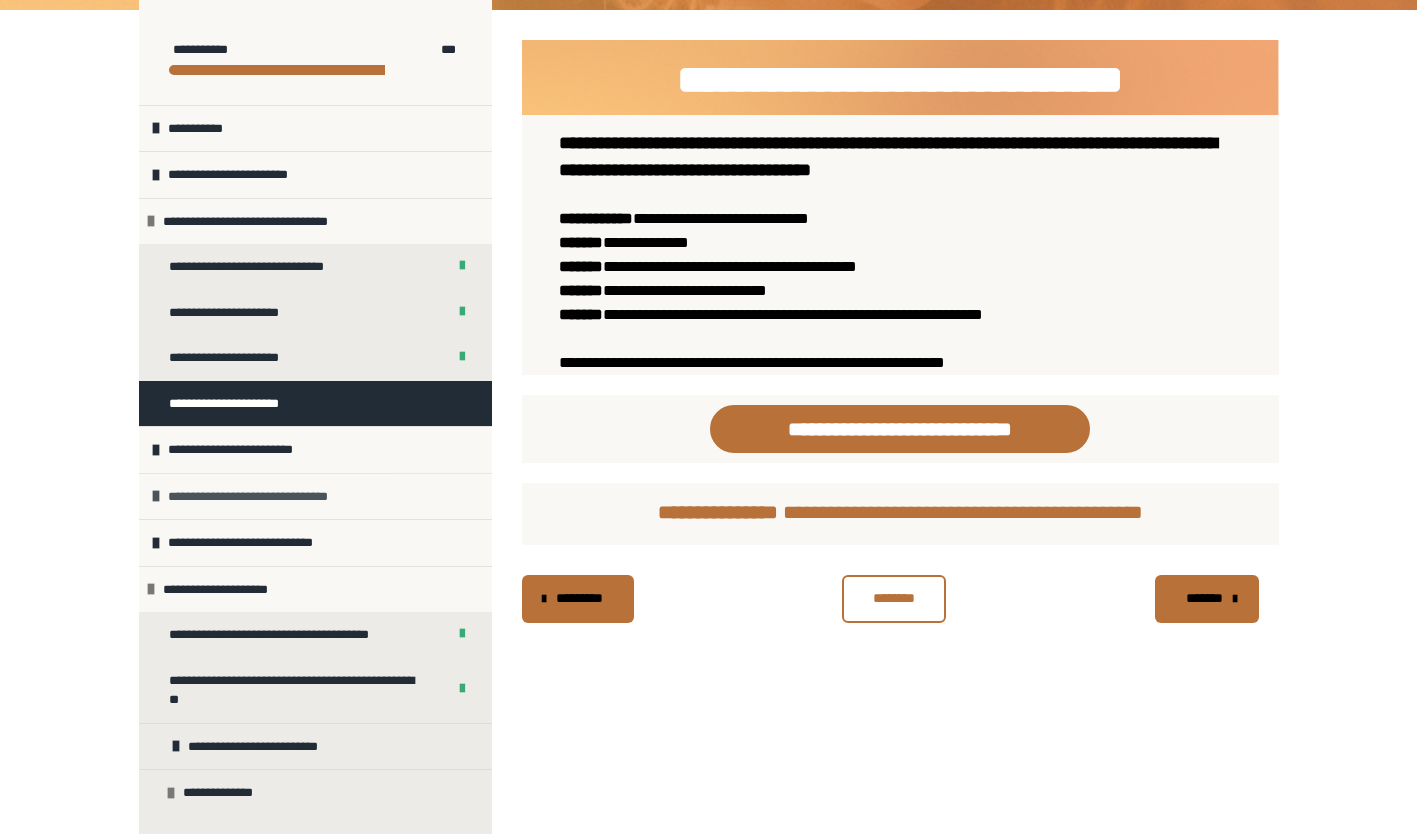 click on "**********" at bounding box center [268, 497] 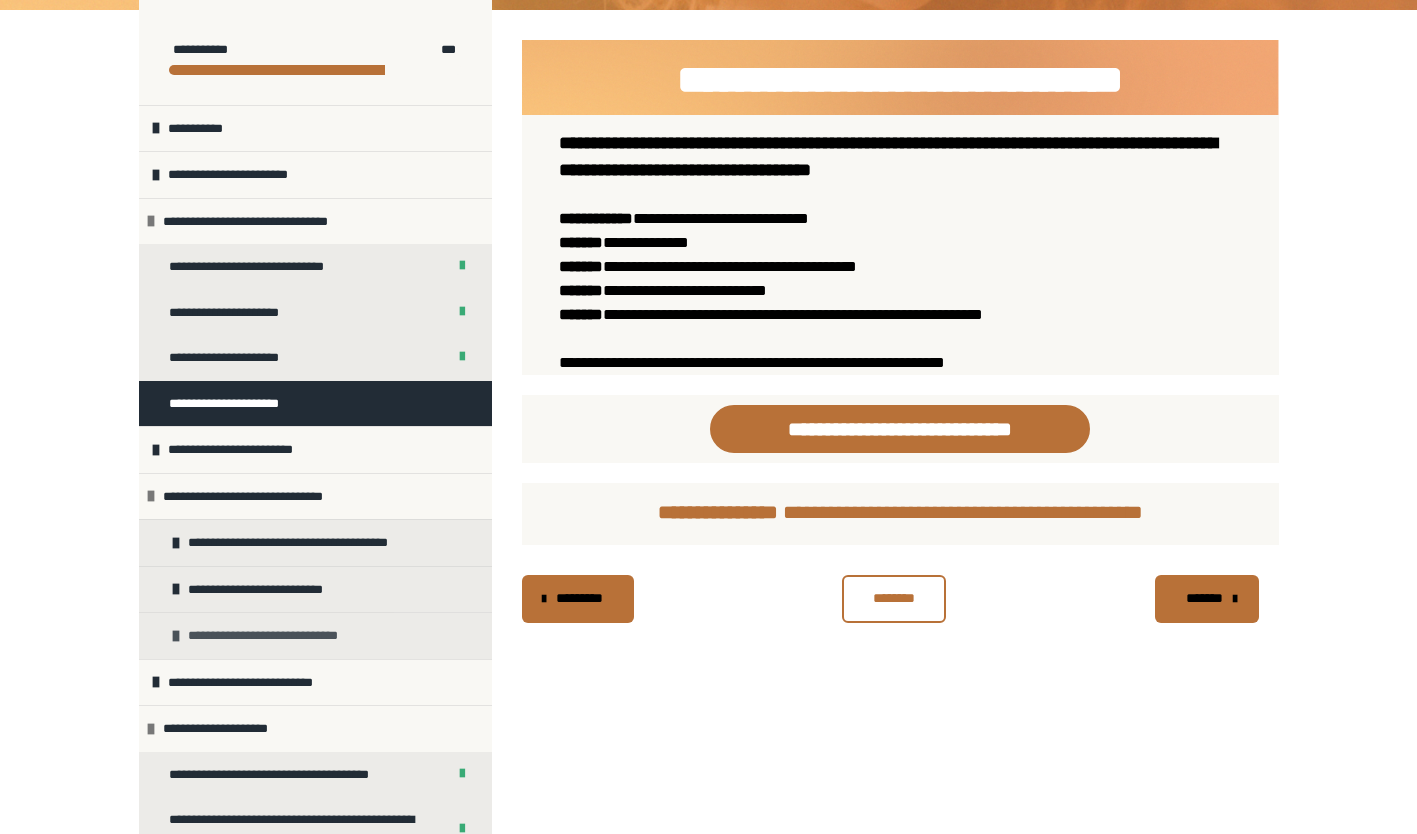 click on "**********" at bounding box center (274, 636) 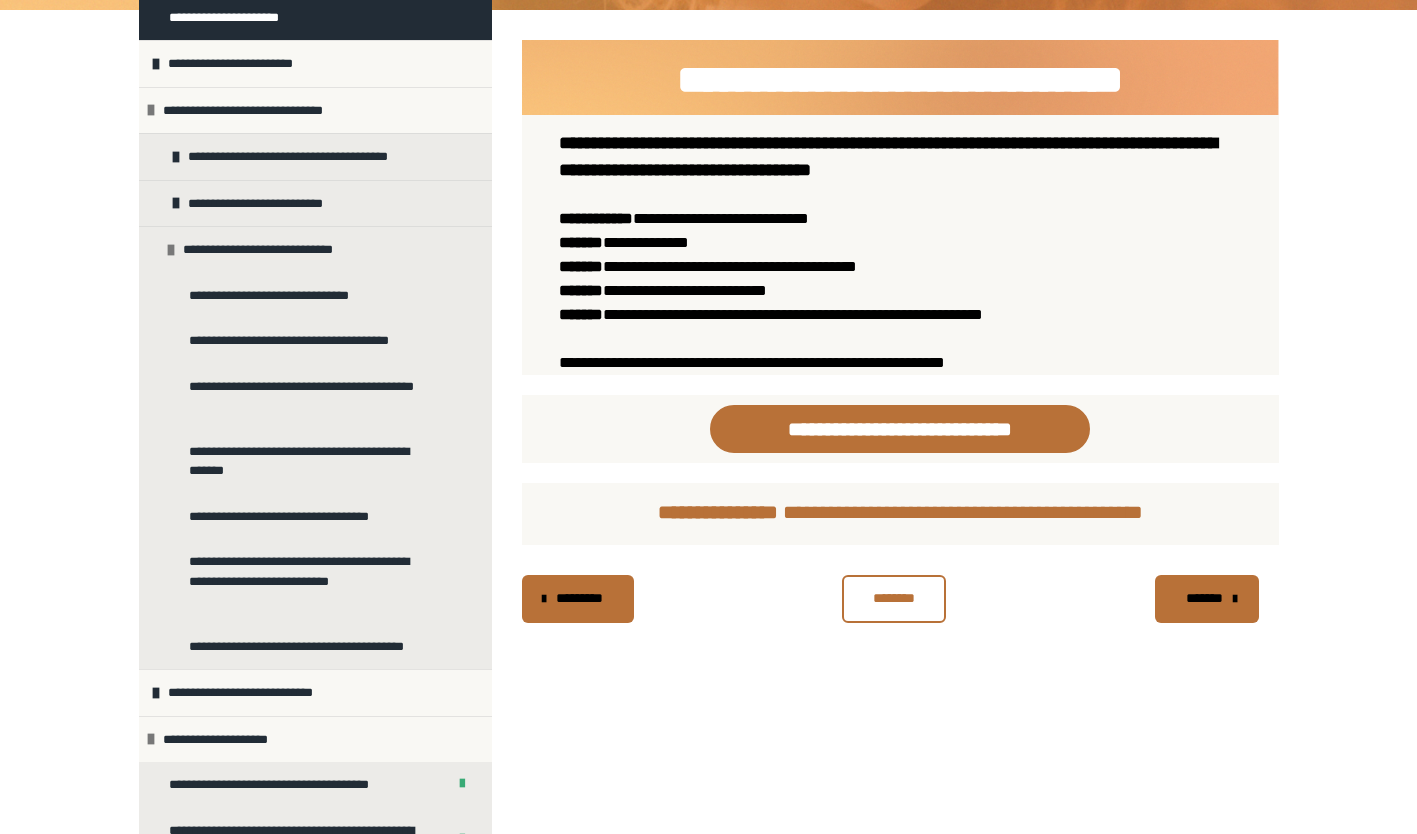 scroll, scrollTop: 387, scrollLeft: 0, axis: vertical 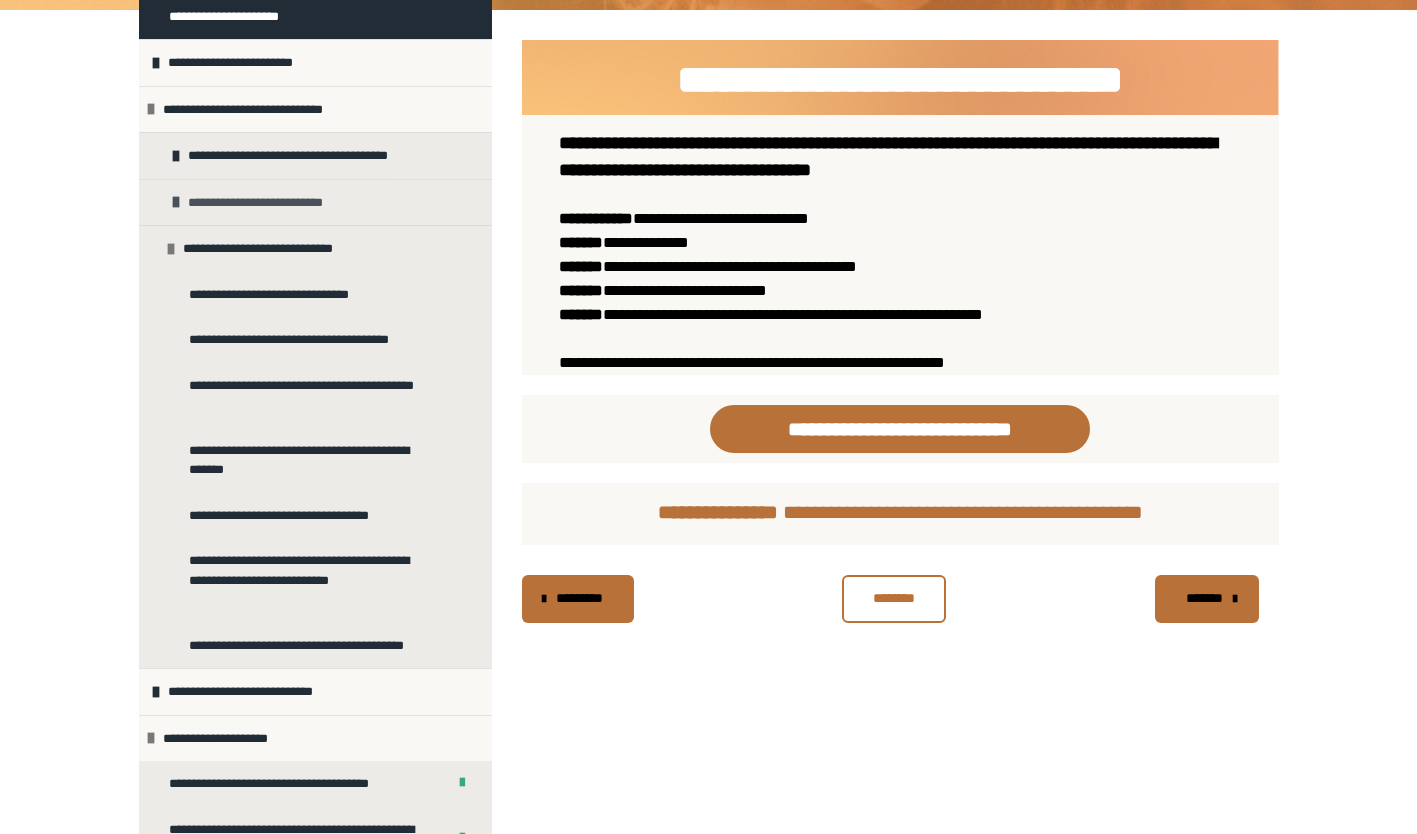 click on "**********" at bounding box center (269, 203) 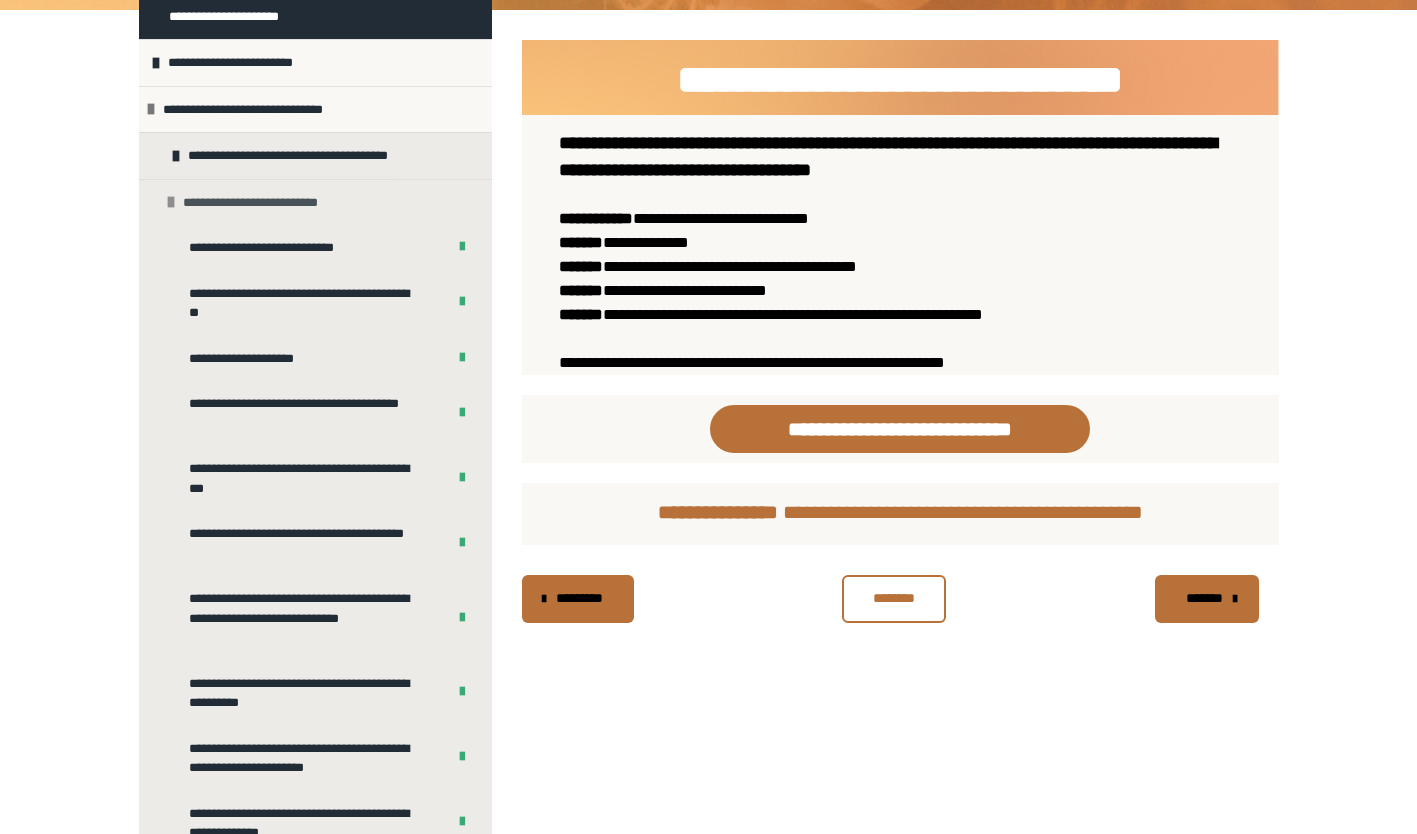 click on "**********" at bounding box center (264, 203) 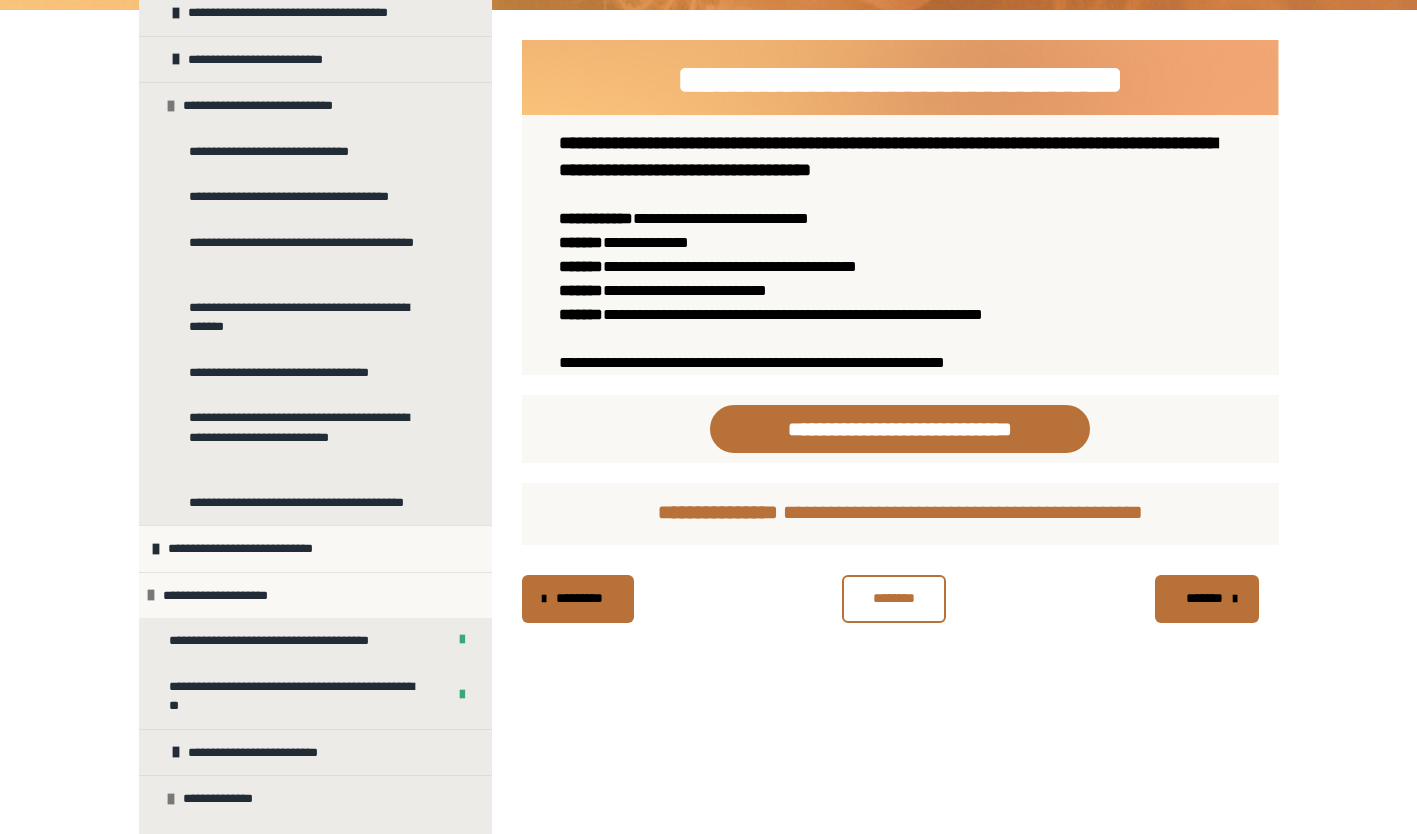 scroll, scrollTop: 594, scrollLeft: 0, axis: vertical 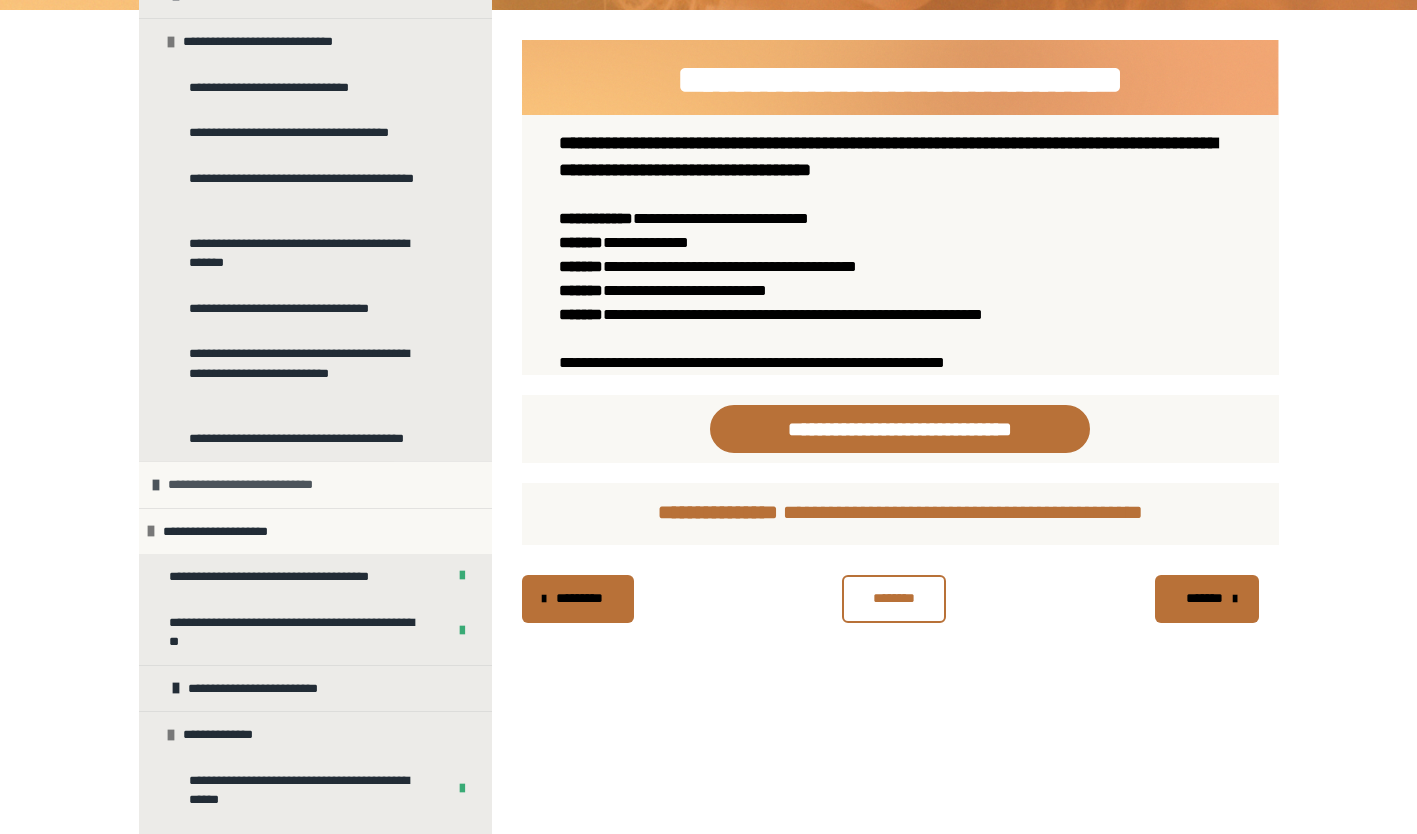 click on "**********" at bounding box center [252, 485] 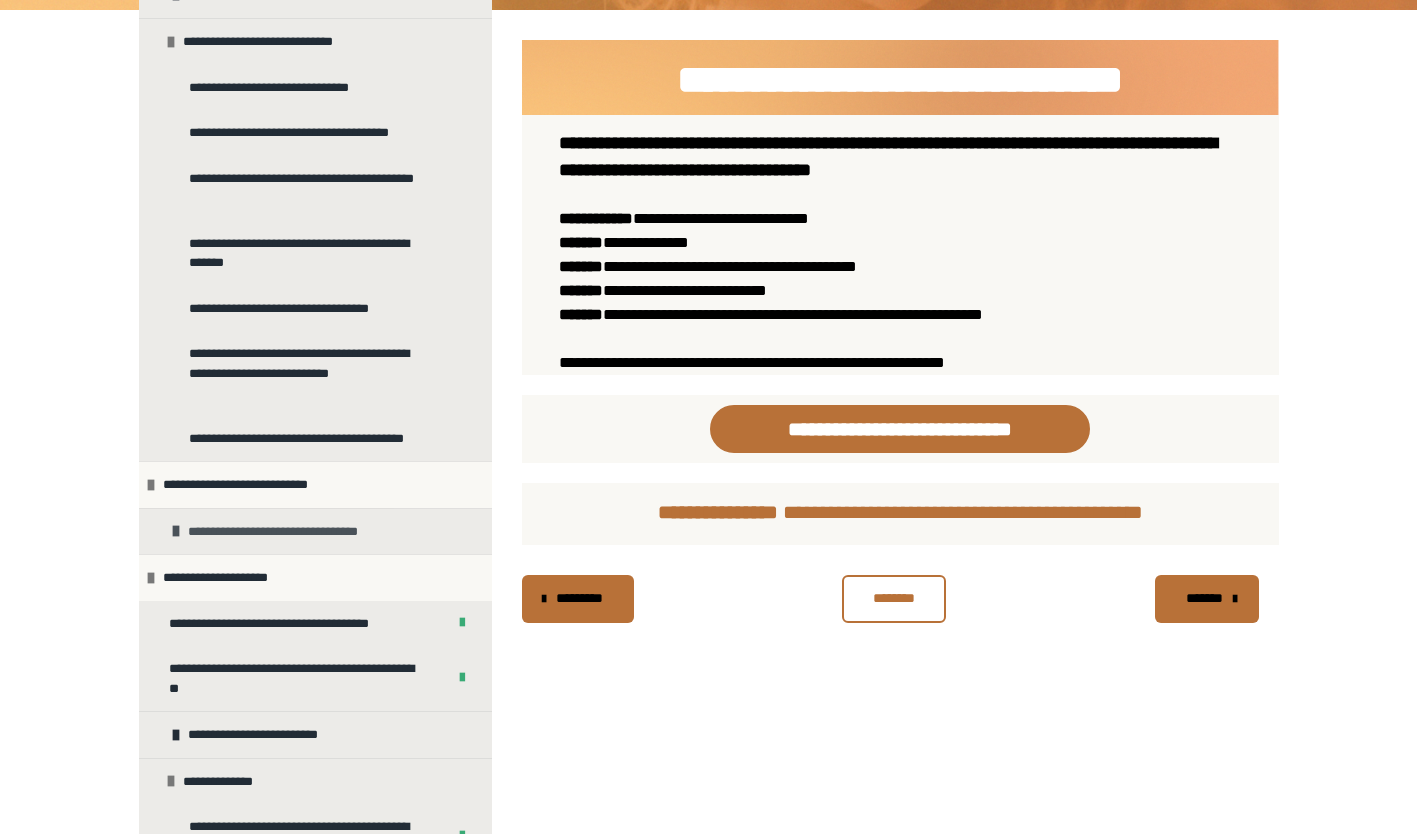 click on "**********" at bounding box center (285, 532) 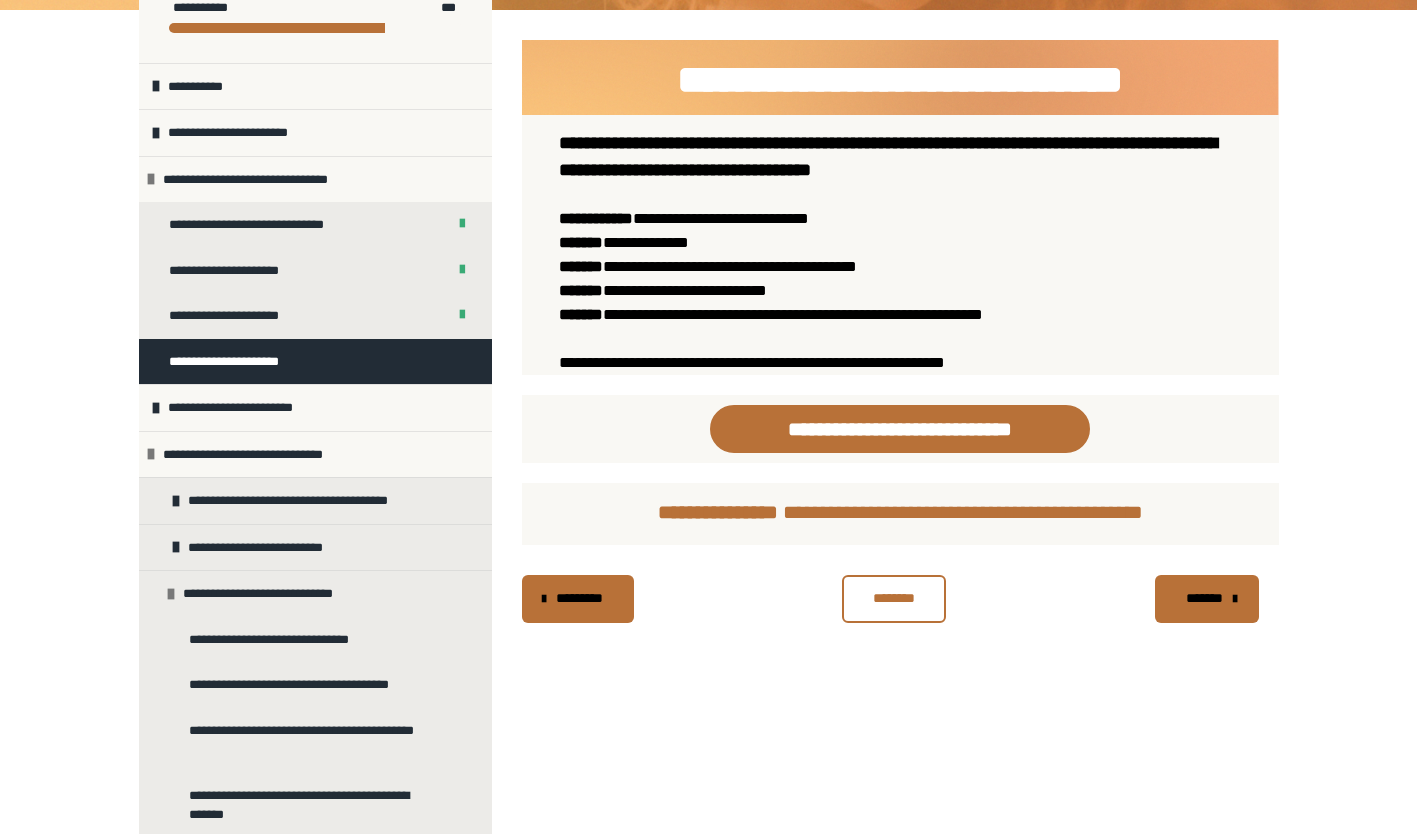 scroll, scrollTop: 0, scrollLeft: 0, axis: both 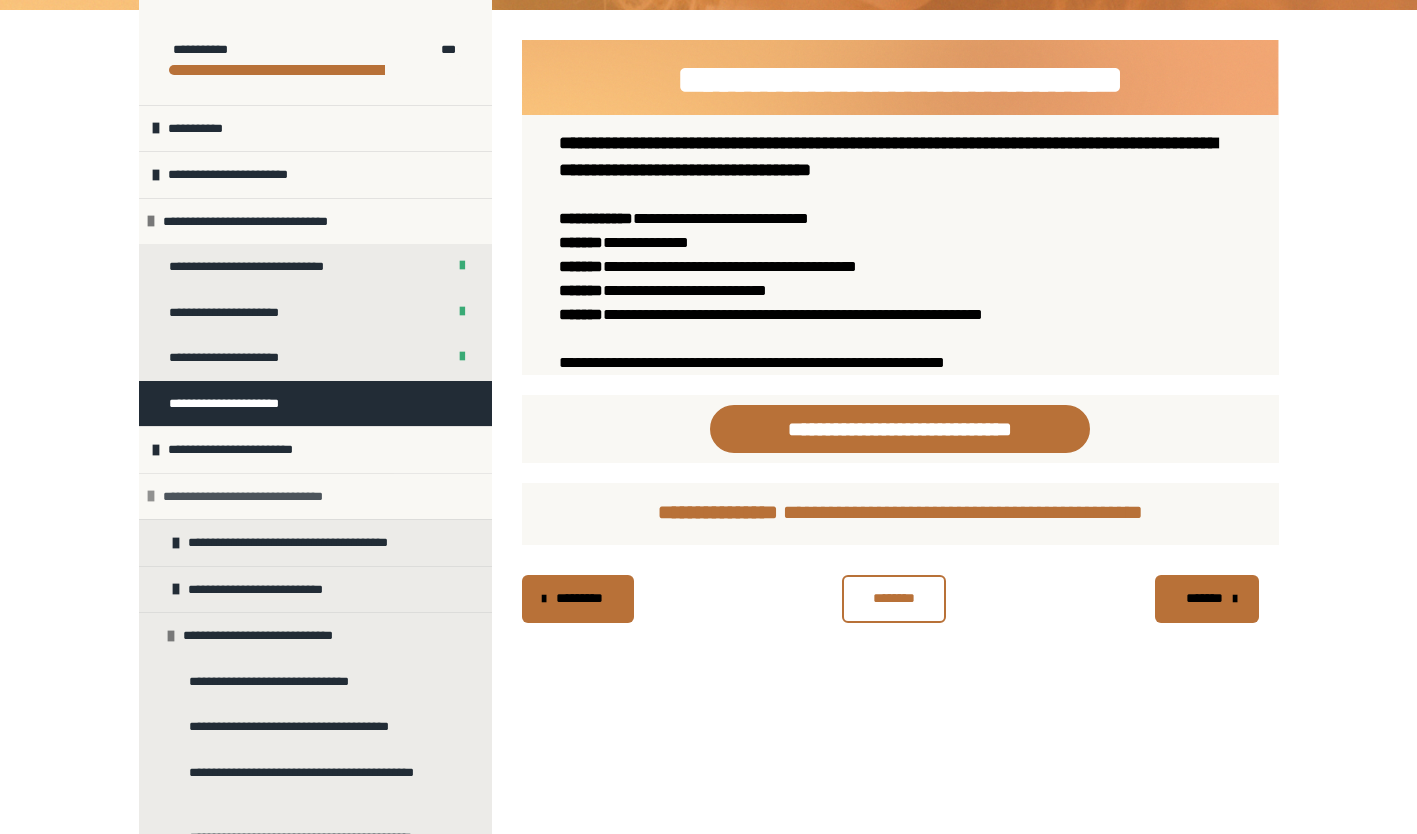 click on "**********" at bounding box center (263, 497) 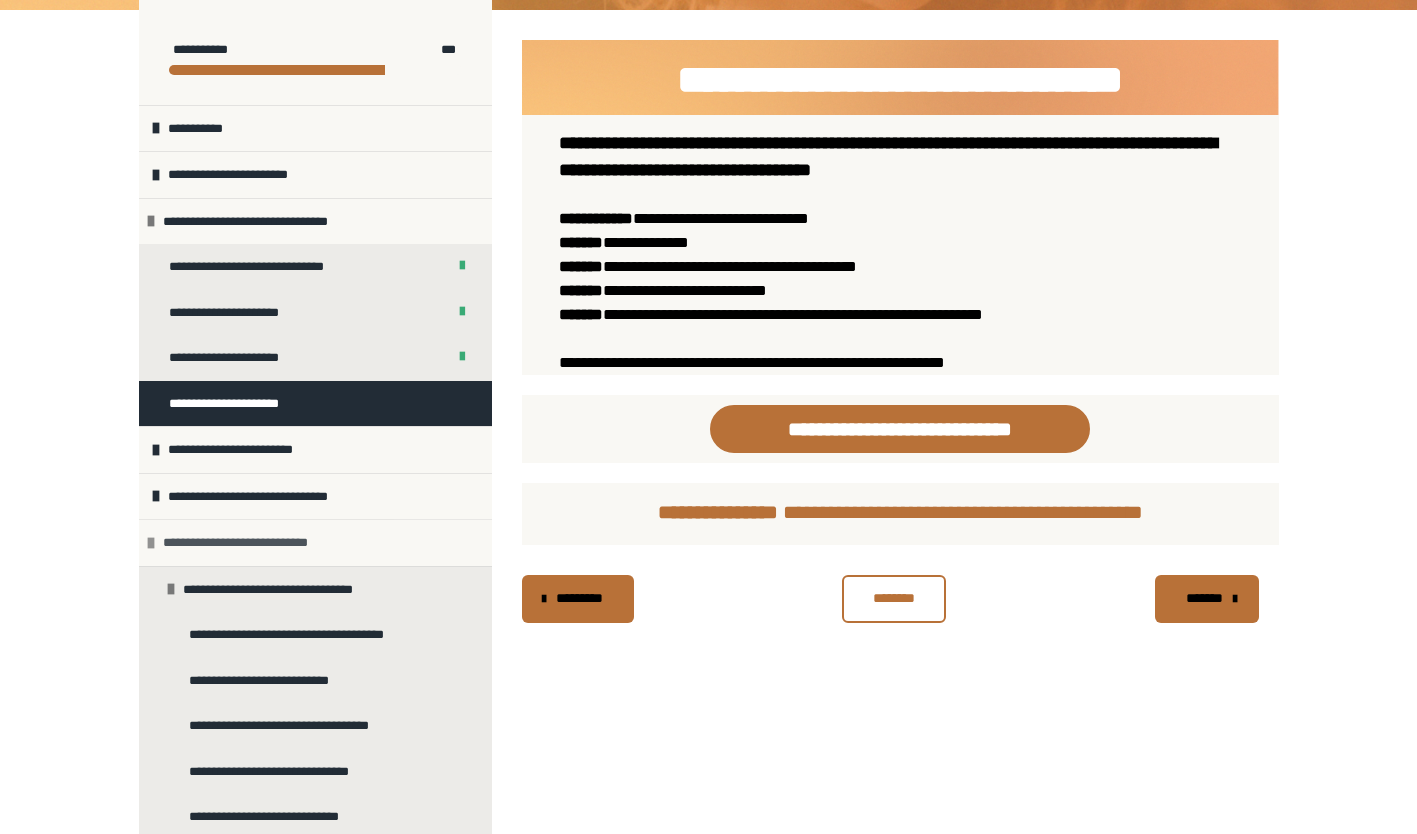 click on "**********" at bounding box center (247, 543) 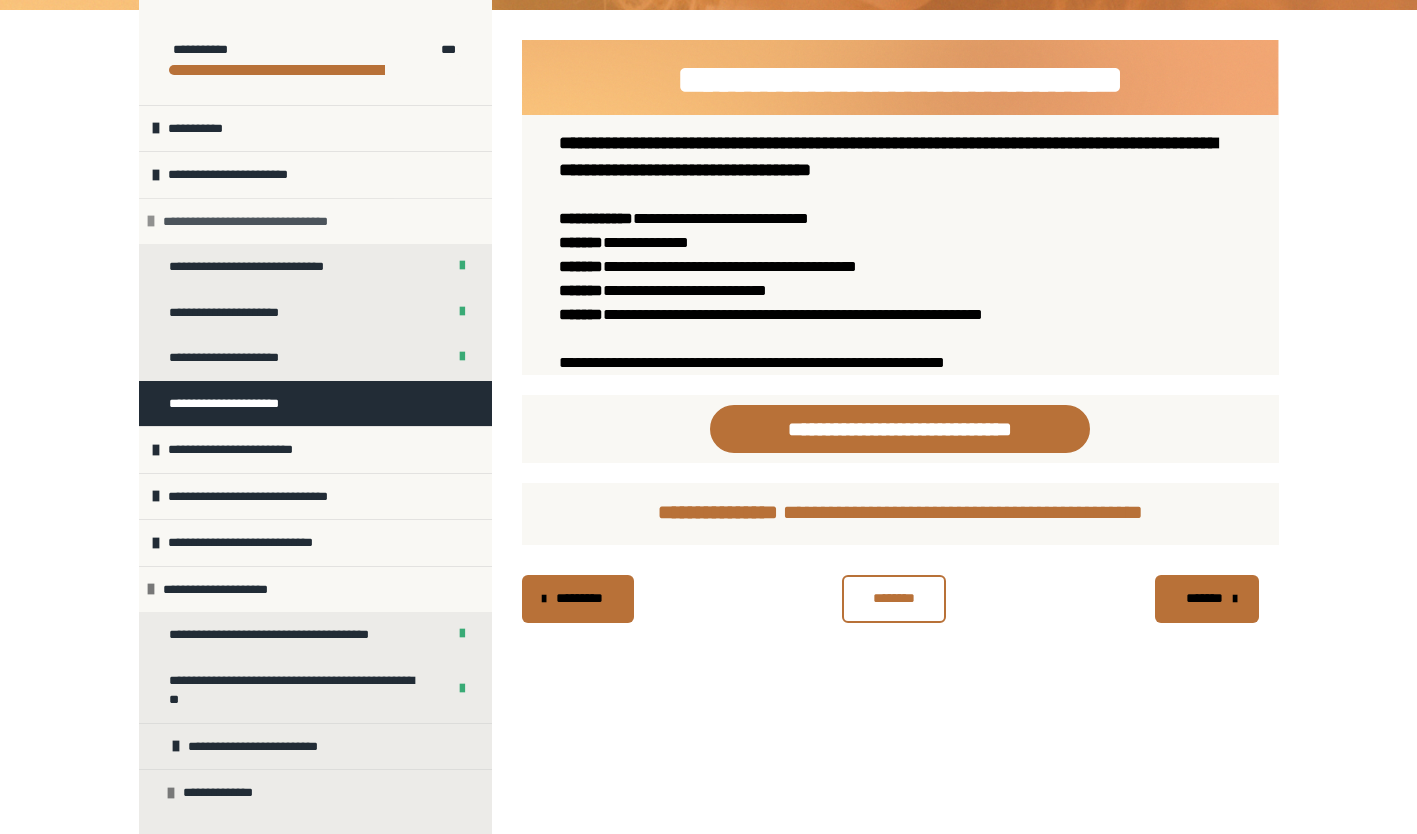 click on "**********" at bounding box center (260, 222) 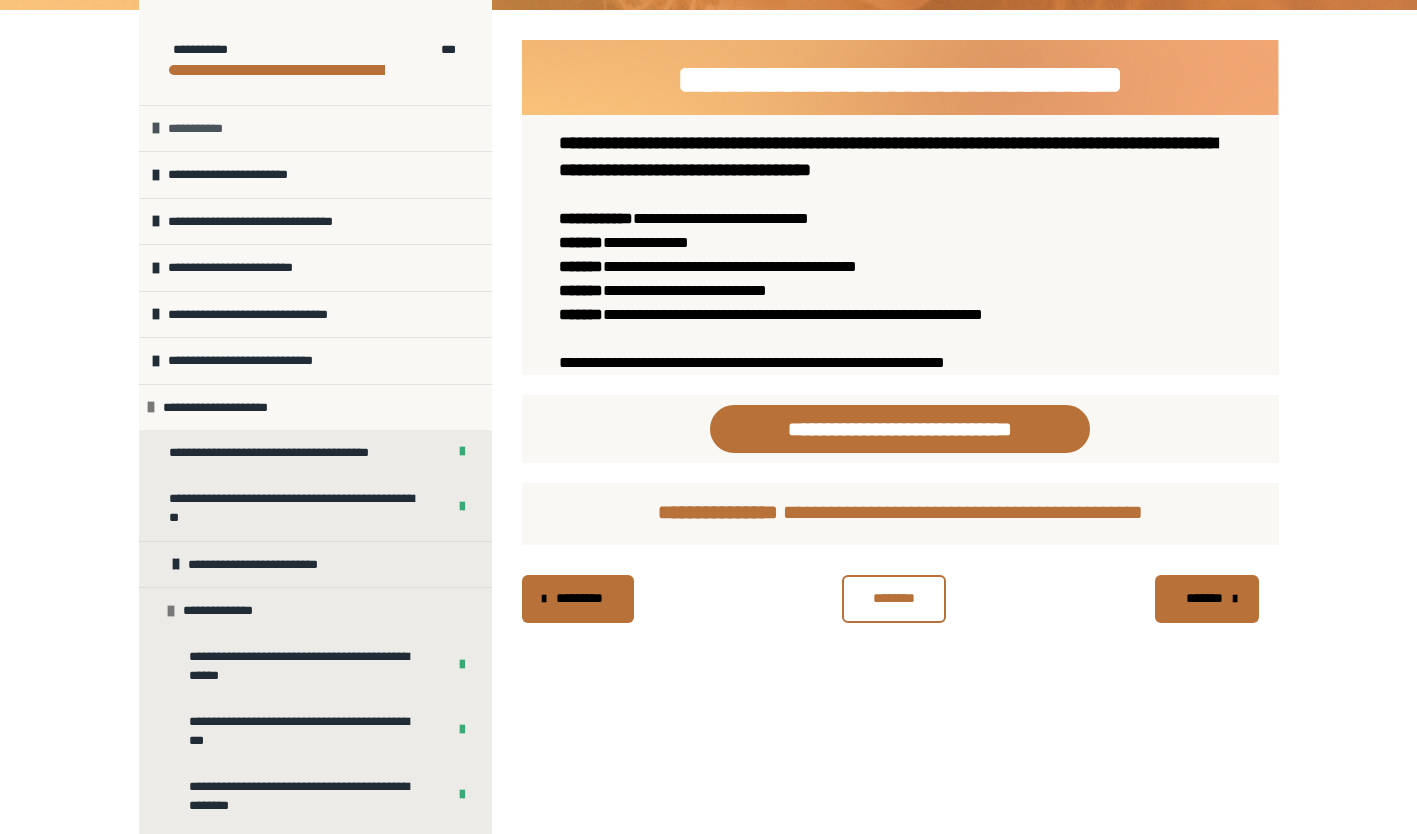 click on "**********" at bounding box center [315, 128] 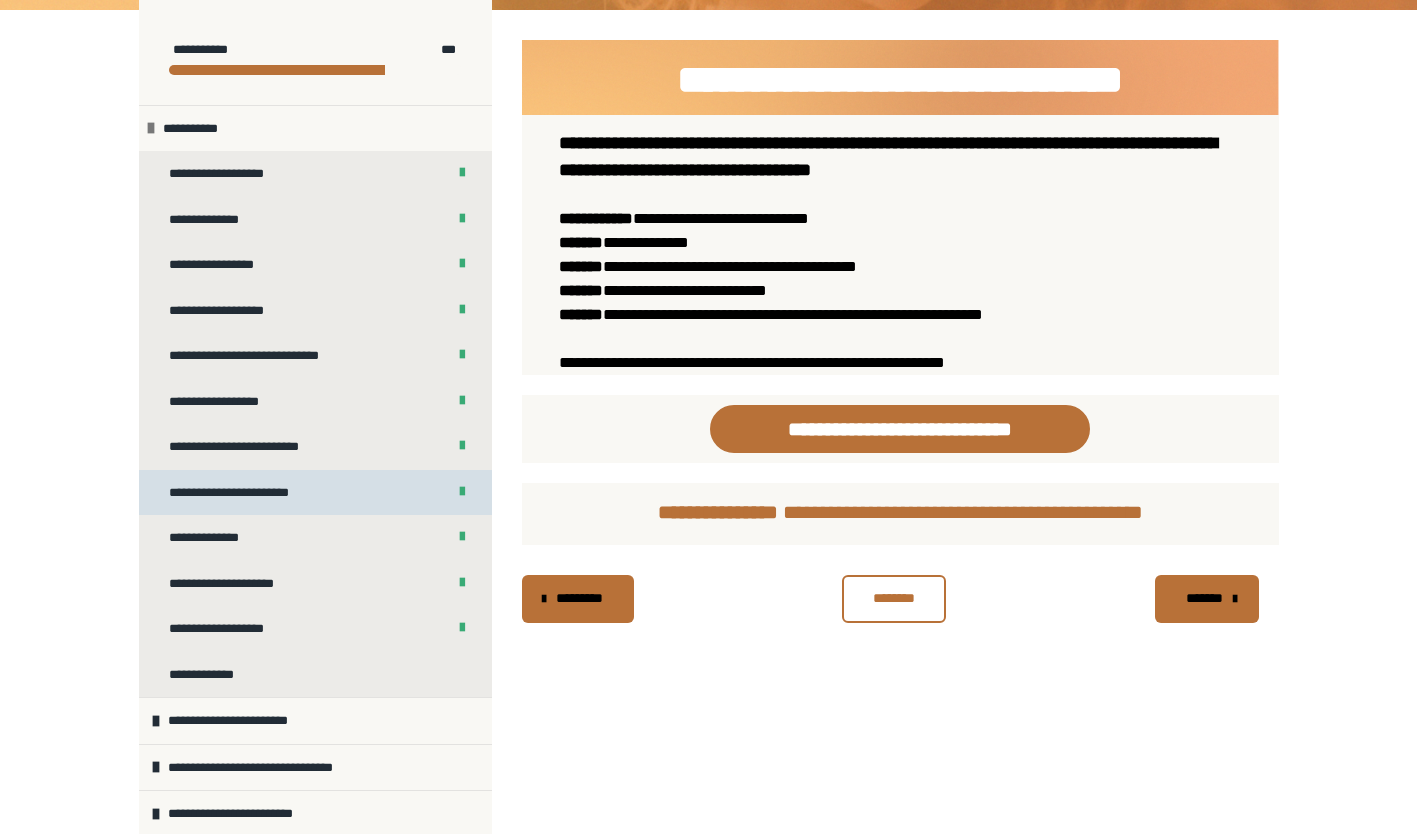 click on "**********" at bounding box center [315, 493] 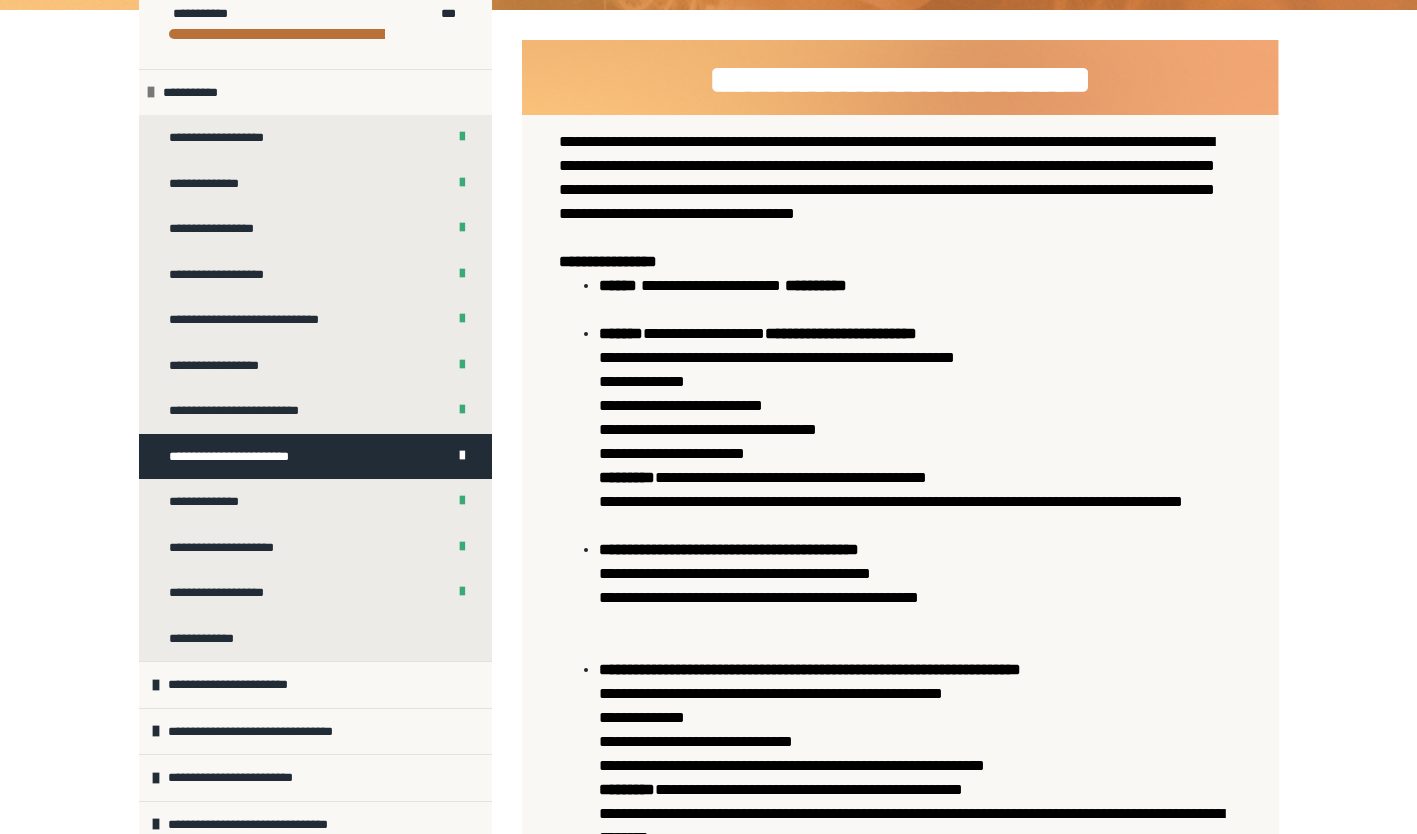 scroll, scrollTop: 40, scrollLeft: 0, axis: vertical 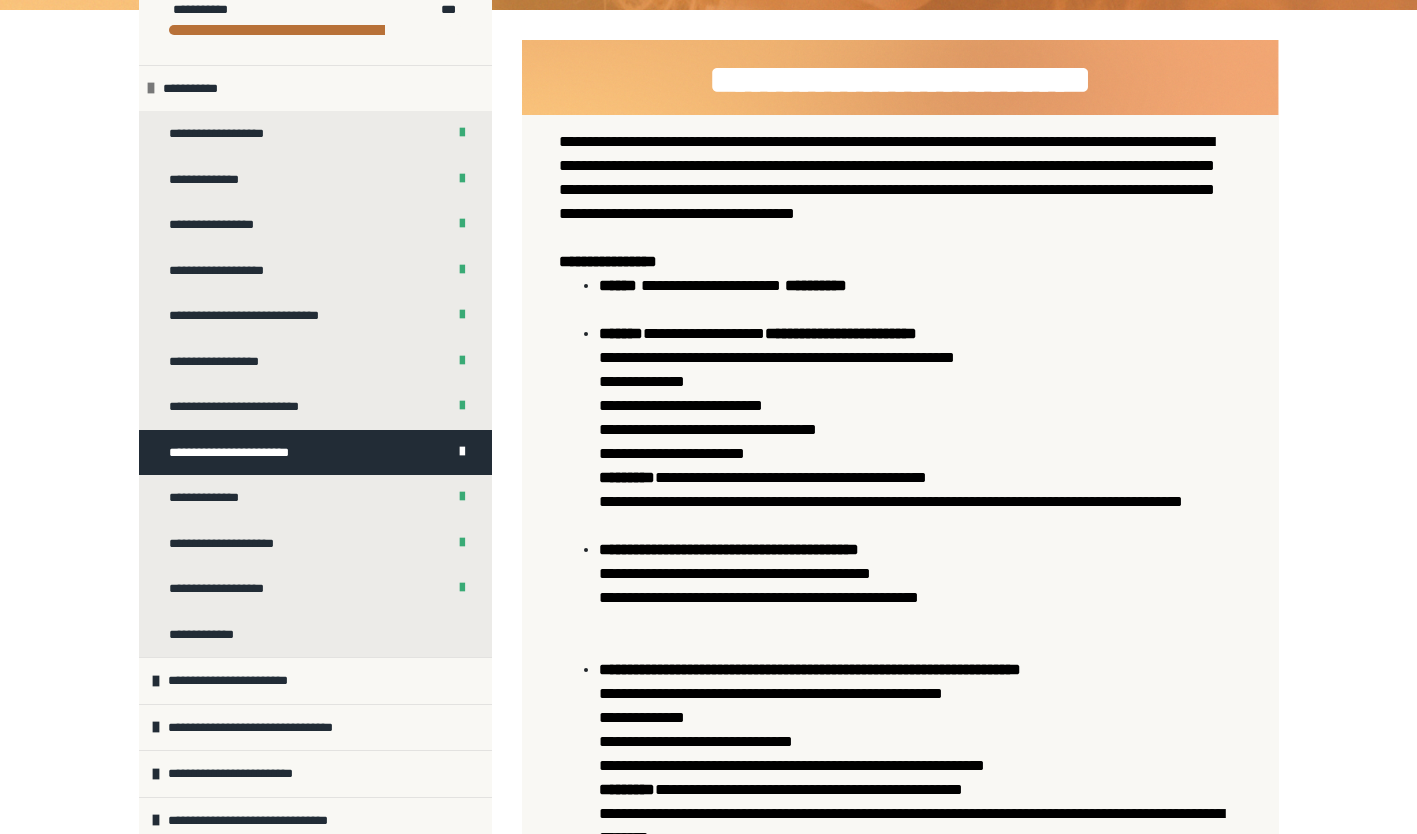 click on "**********" at bounding box center [919, 430] 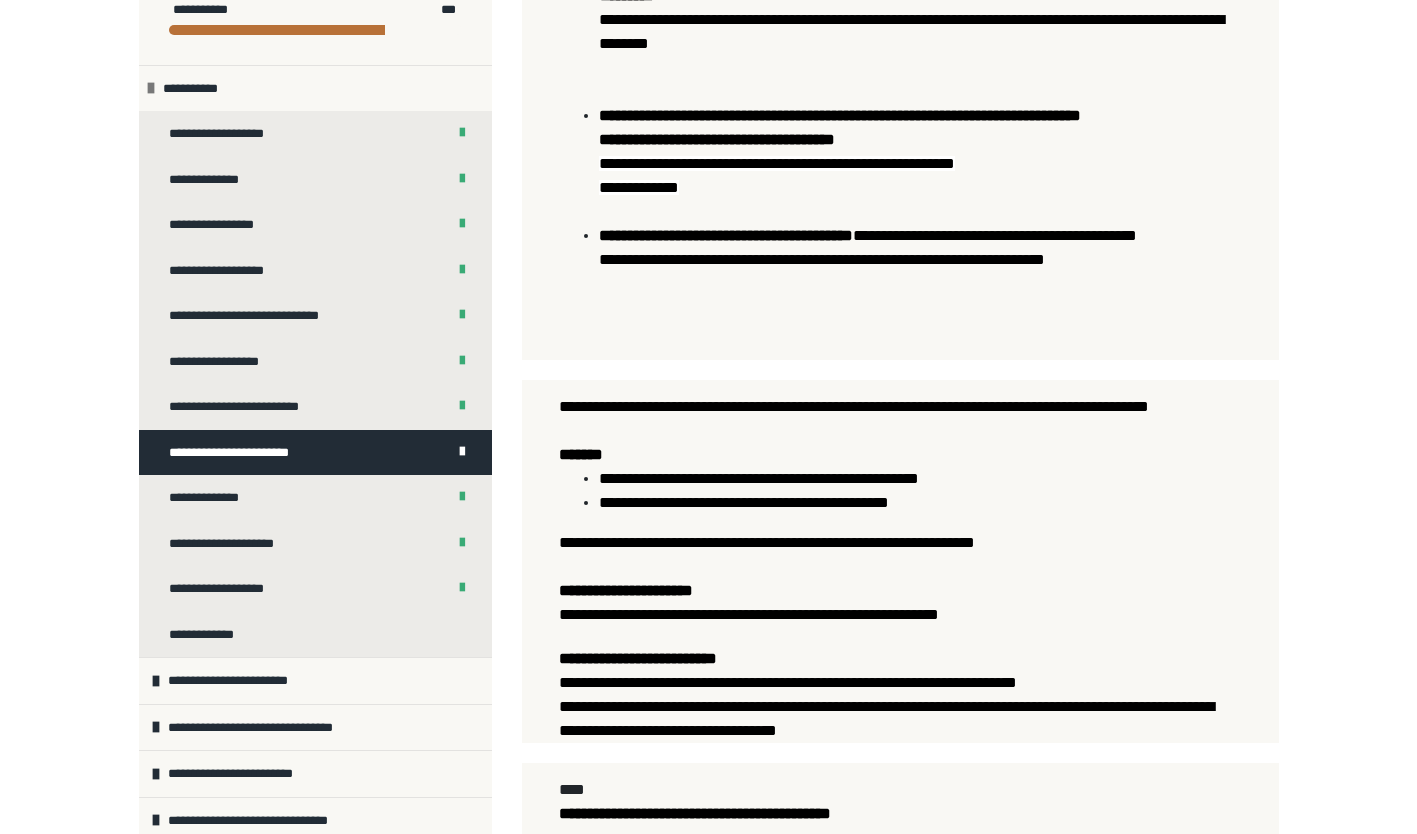 scroll, scrollTop: 1070, scrollLeft: 0, axis: vertical 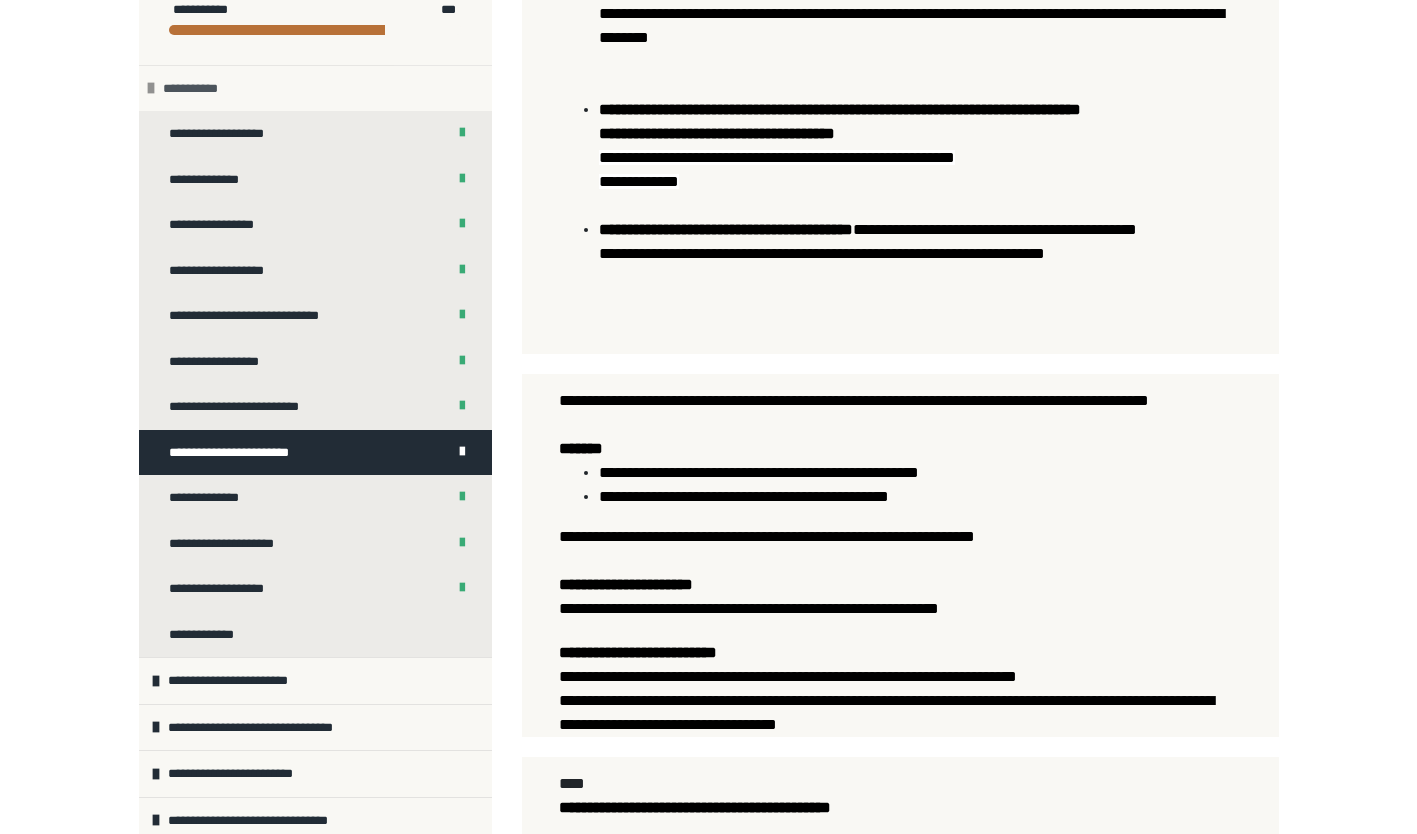 click on "**********" at bounding box center (194, 89) 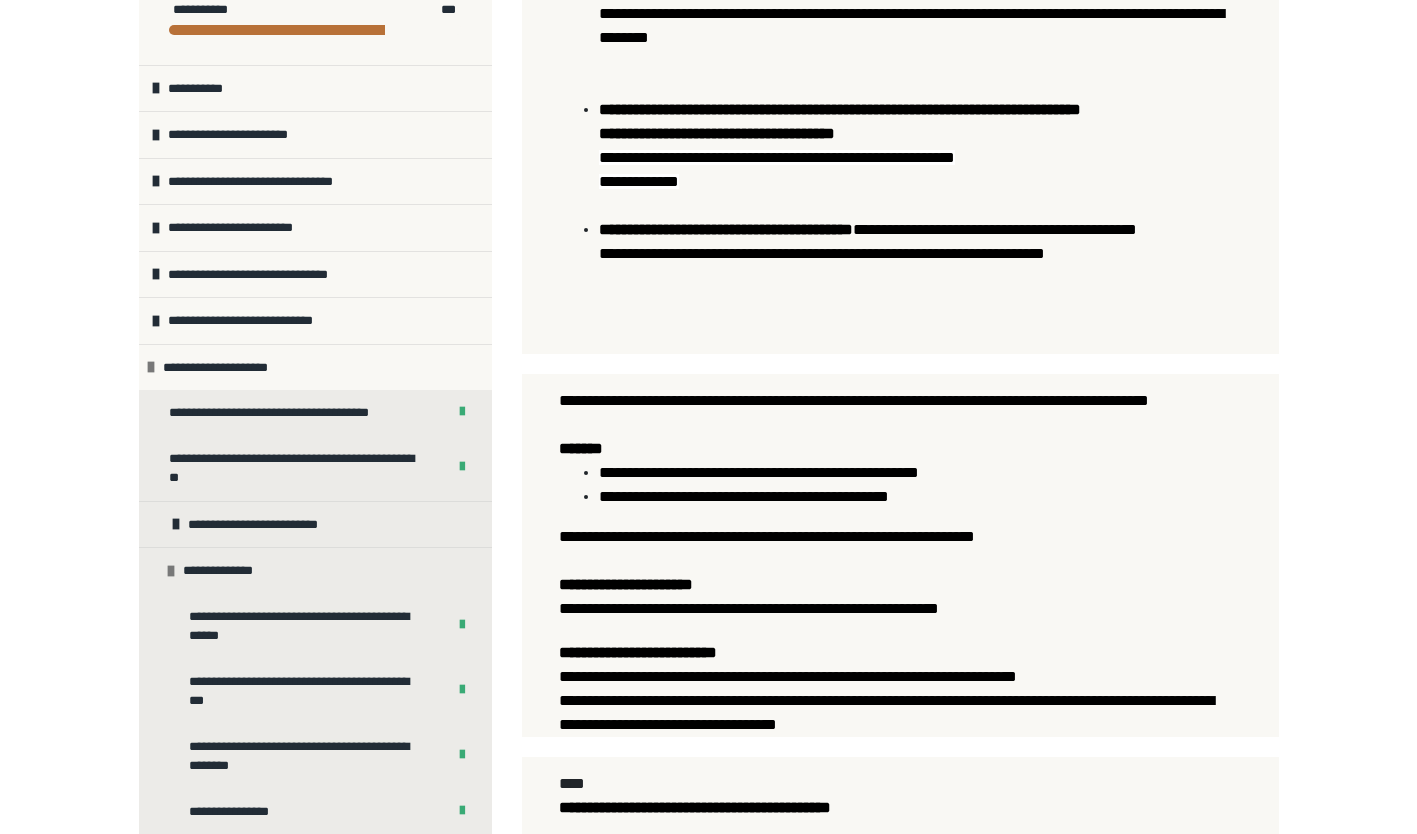 click on "**********" at bounding box center [708, 318] 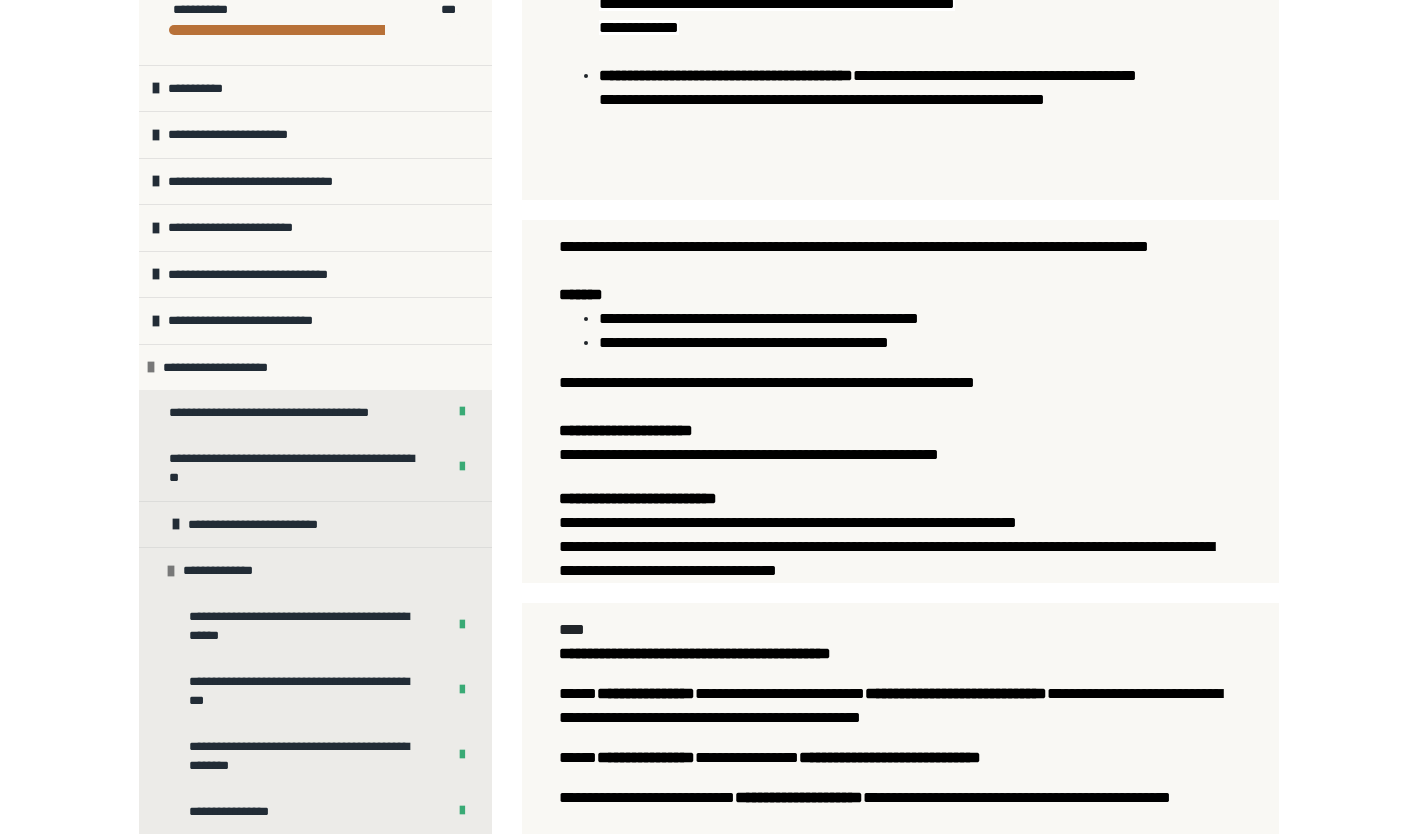 scroll, scrollTop: 1230, scrollLeft: 0, axis: vertical 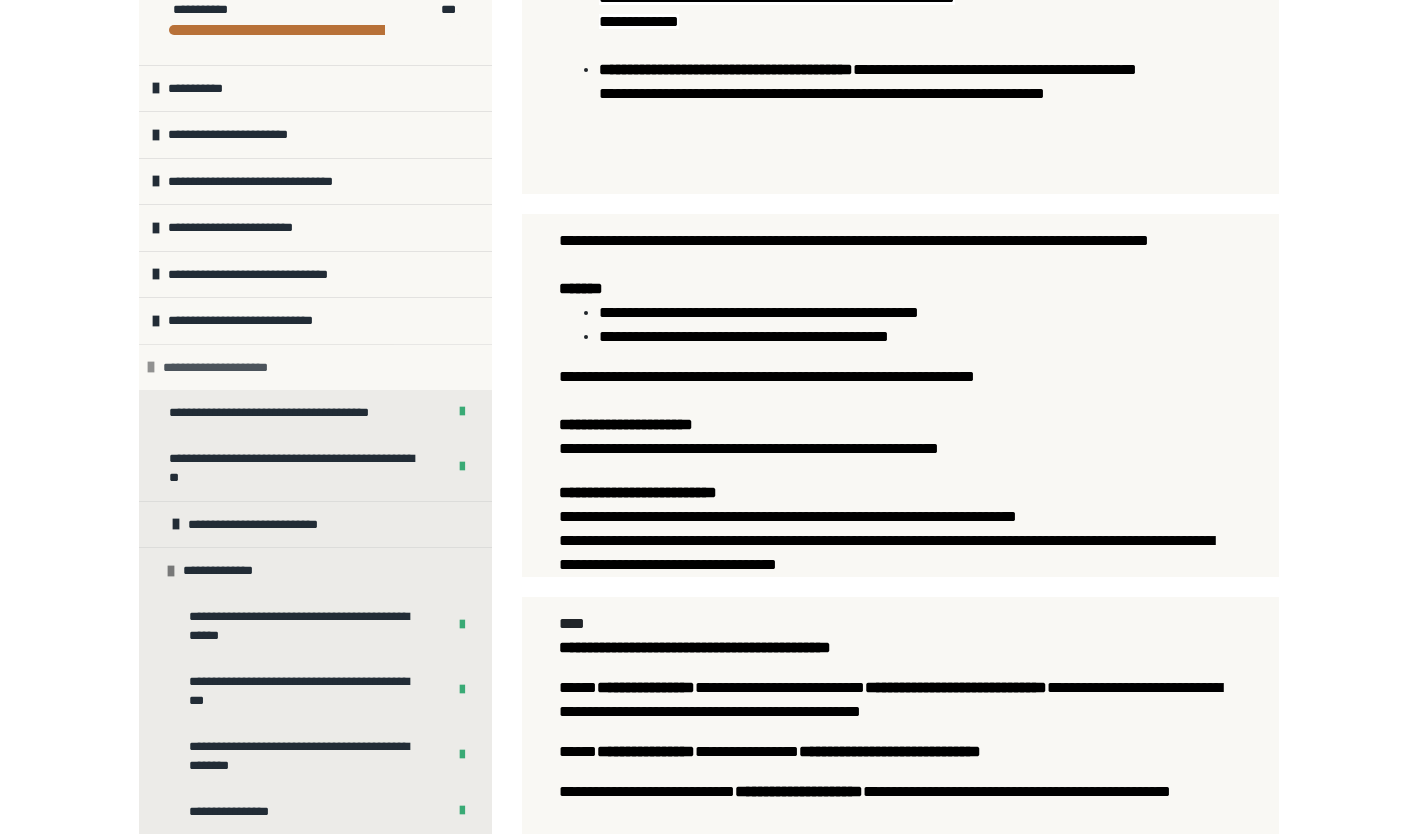 click on "**********" at bounding box center [226, 368] 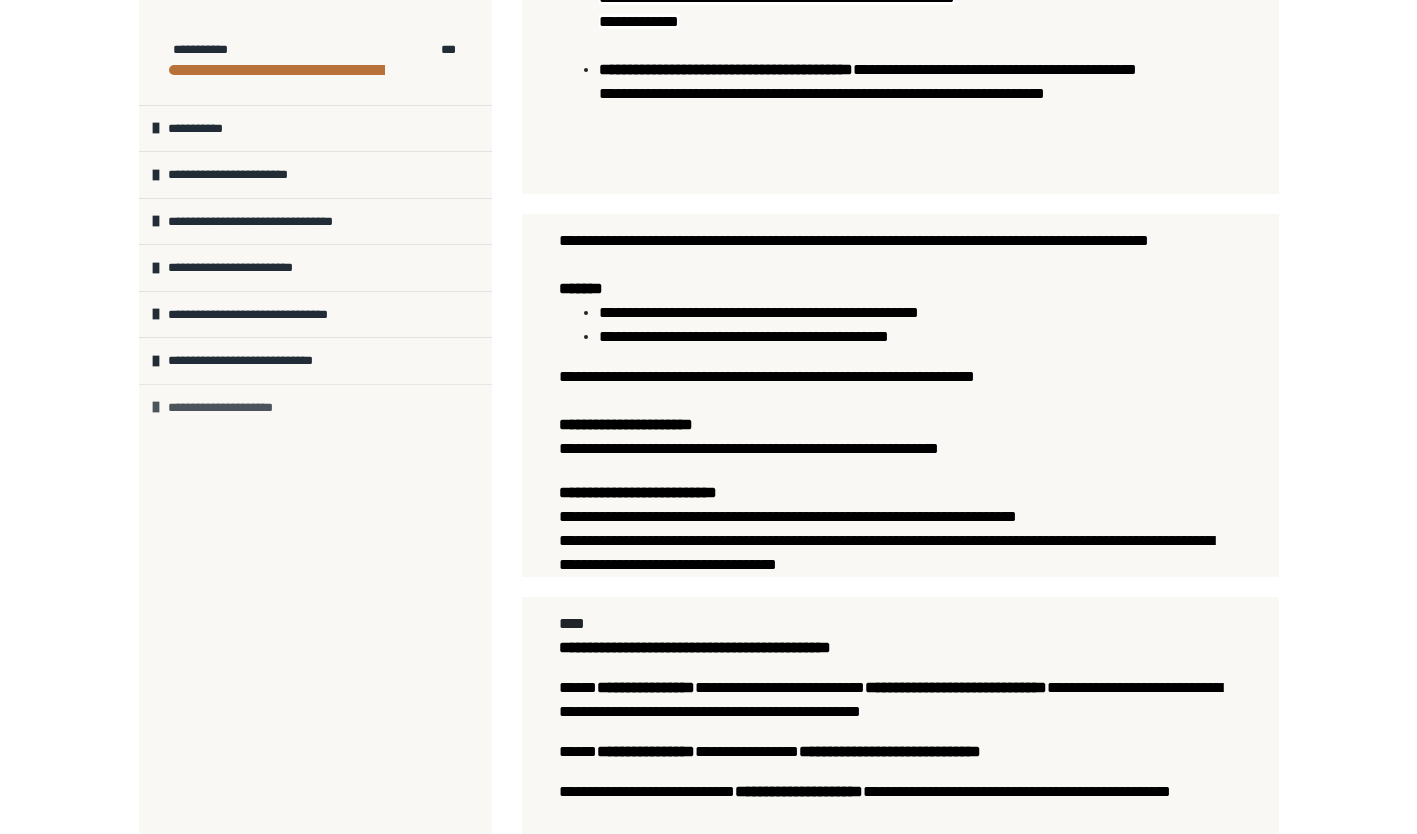 scroll, scrollTop: 0, scrollLeft: 0, axis: both 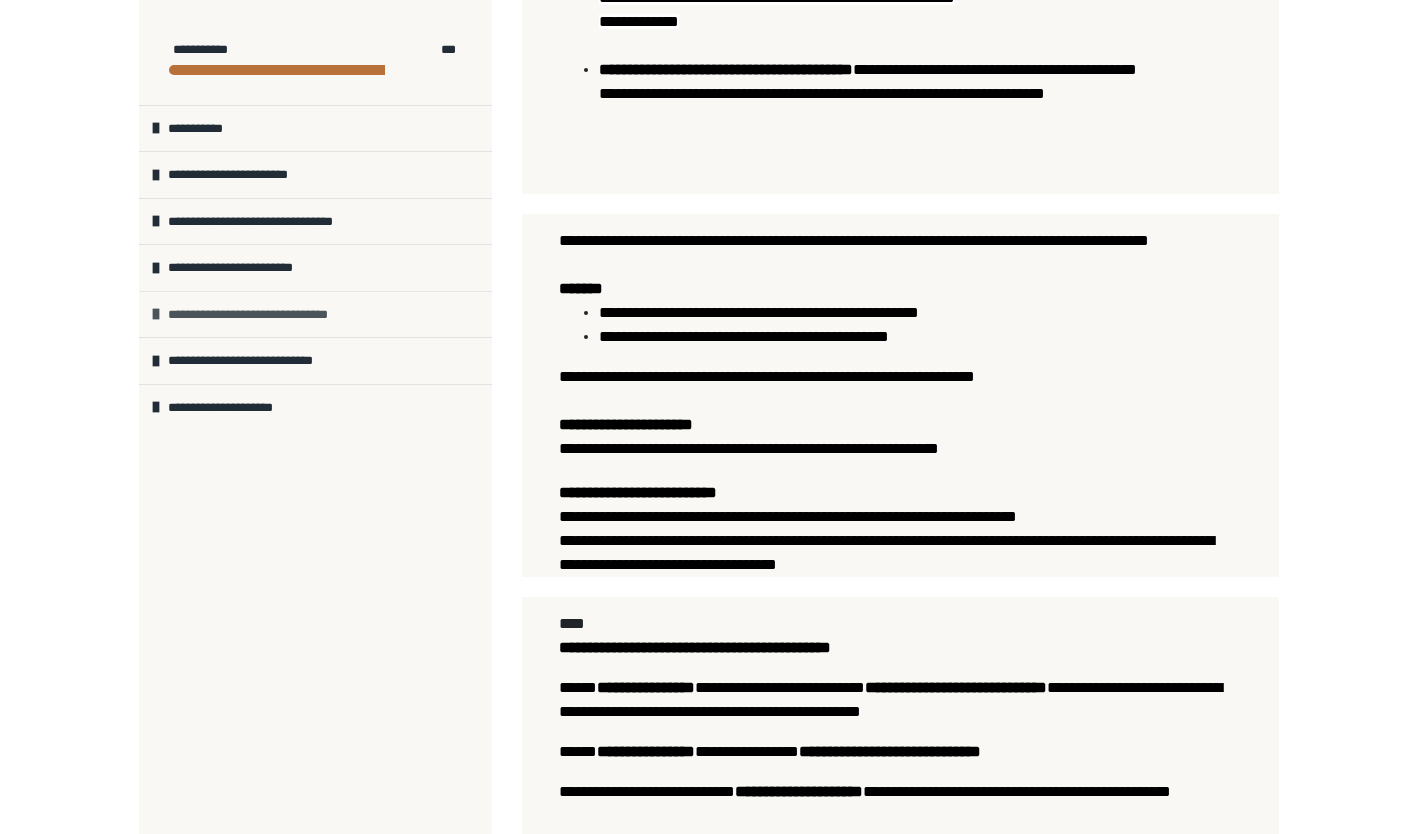 click on "**********" at bounding box center [268, 315] 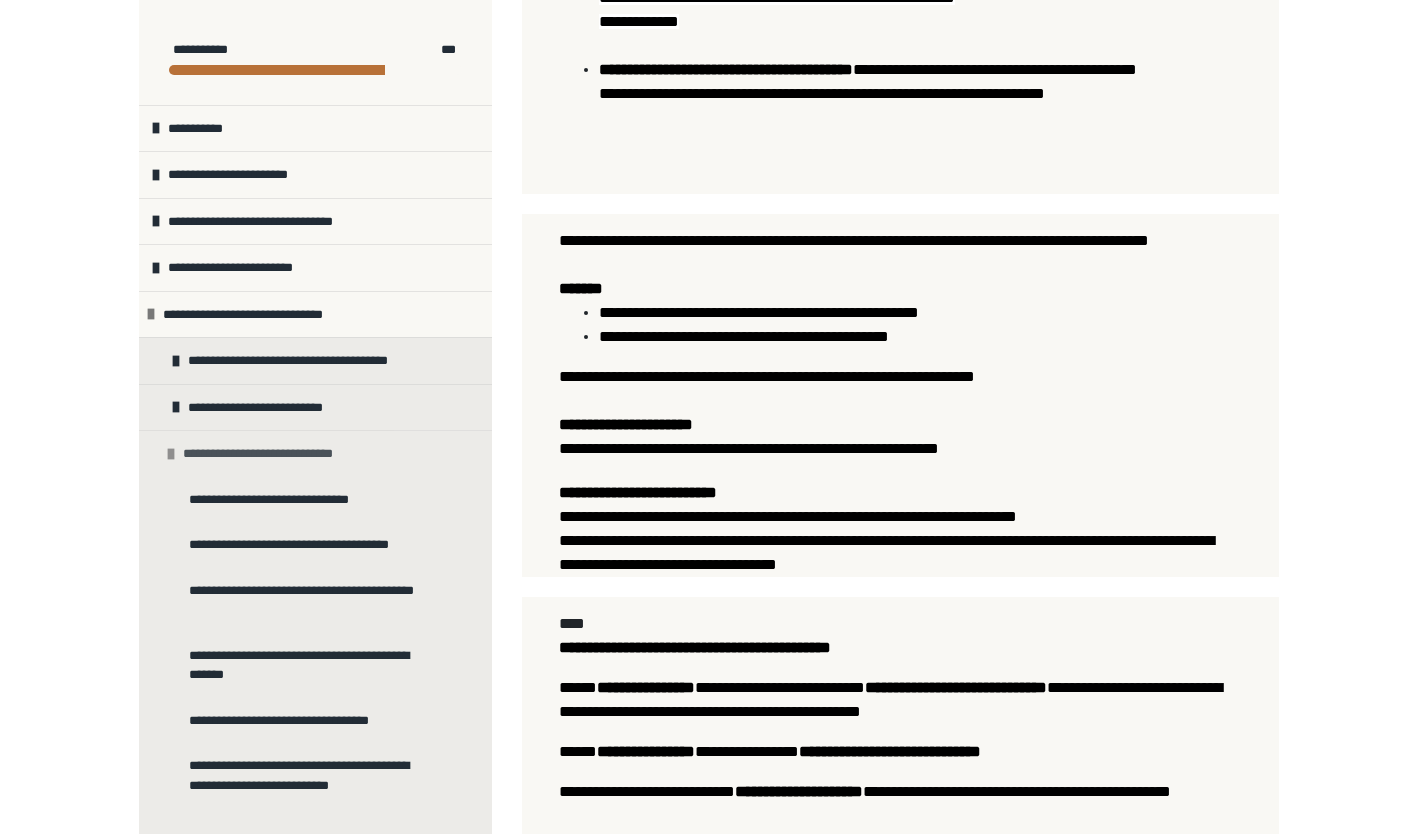 click on "**********" at bounding box center [269, 454] 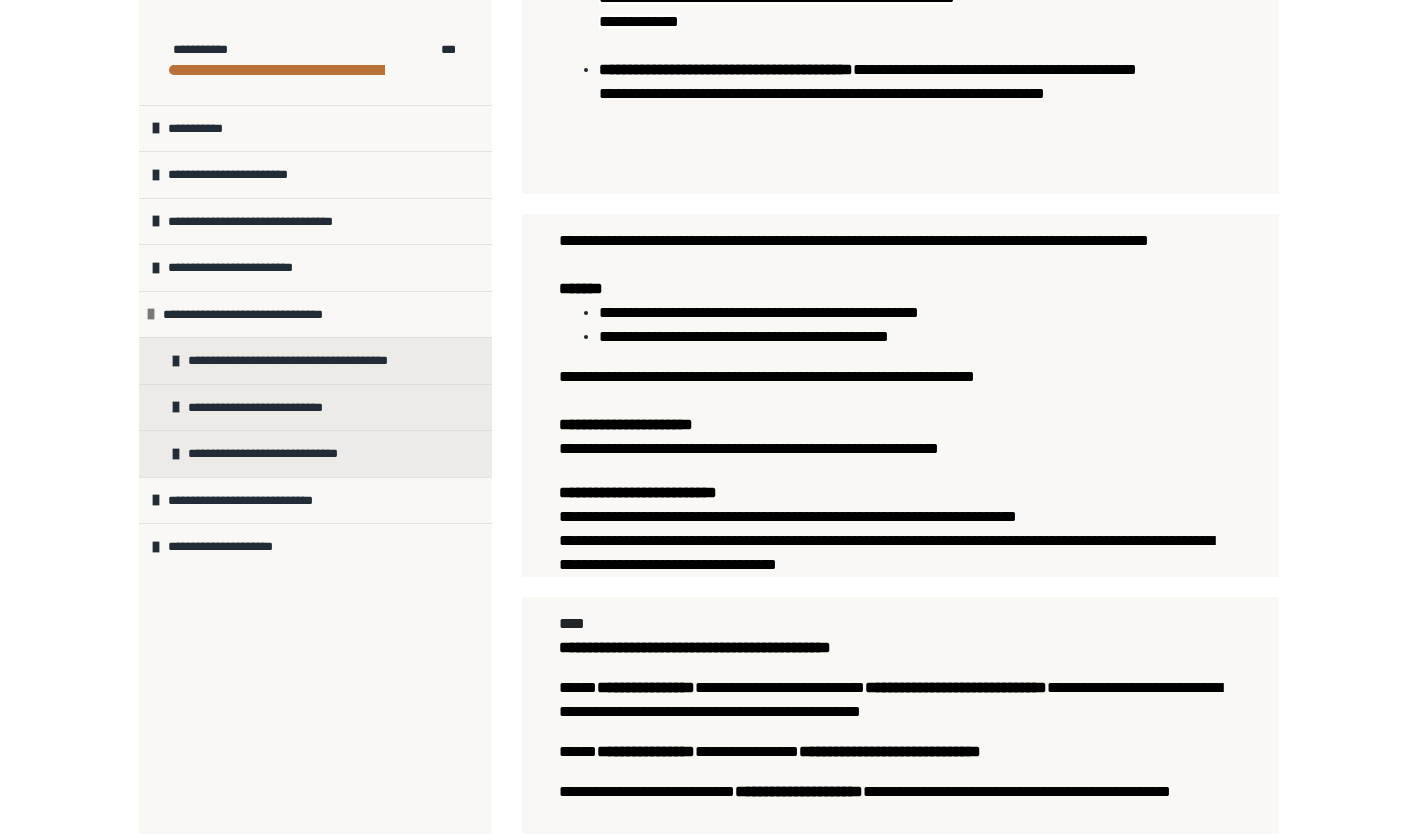 click on "**********" at bounding box center [708, 158] 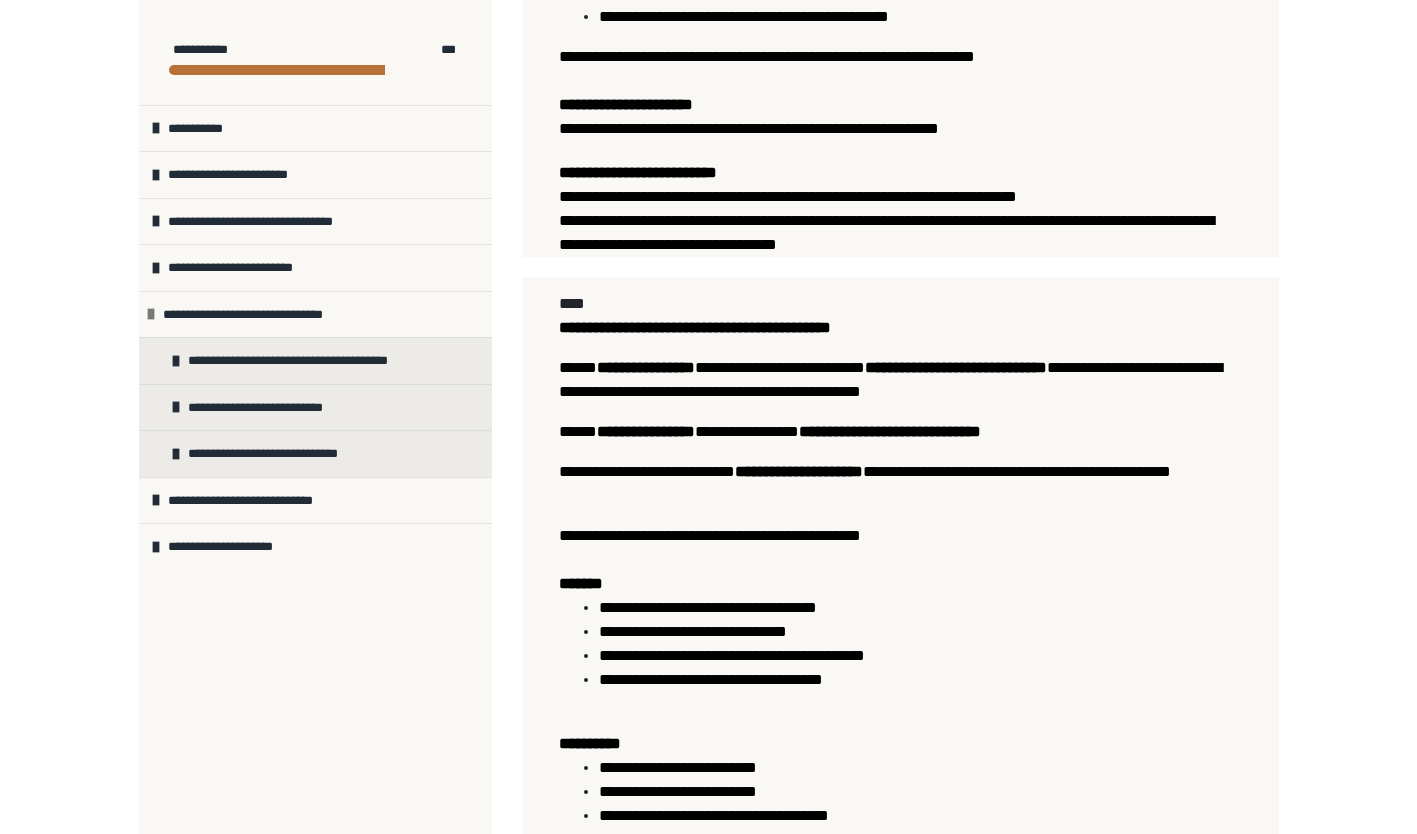 scroll, scrollTop: 1590, scrollLeft: 0, axis: vertical 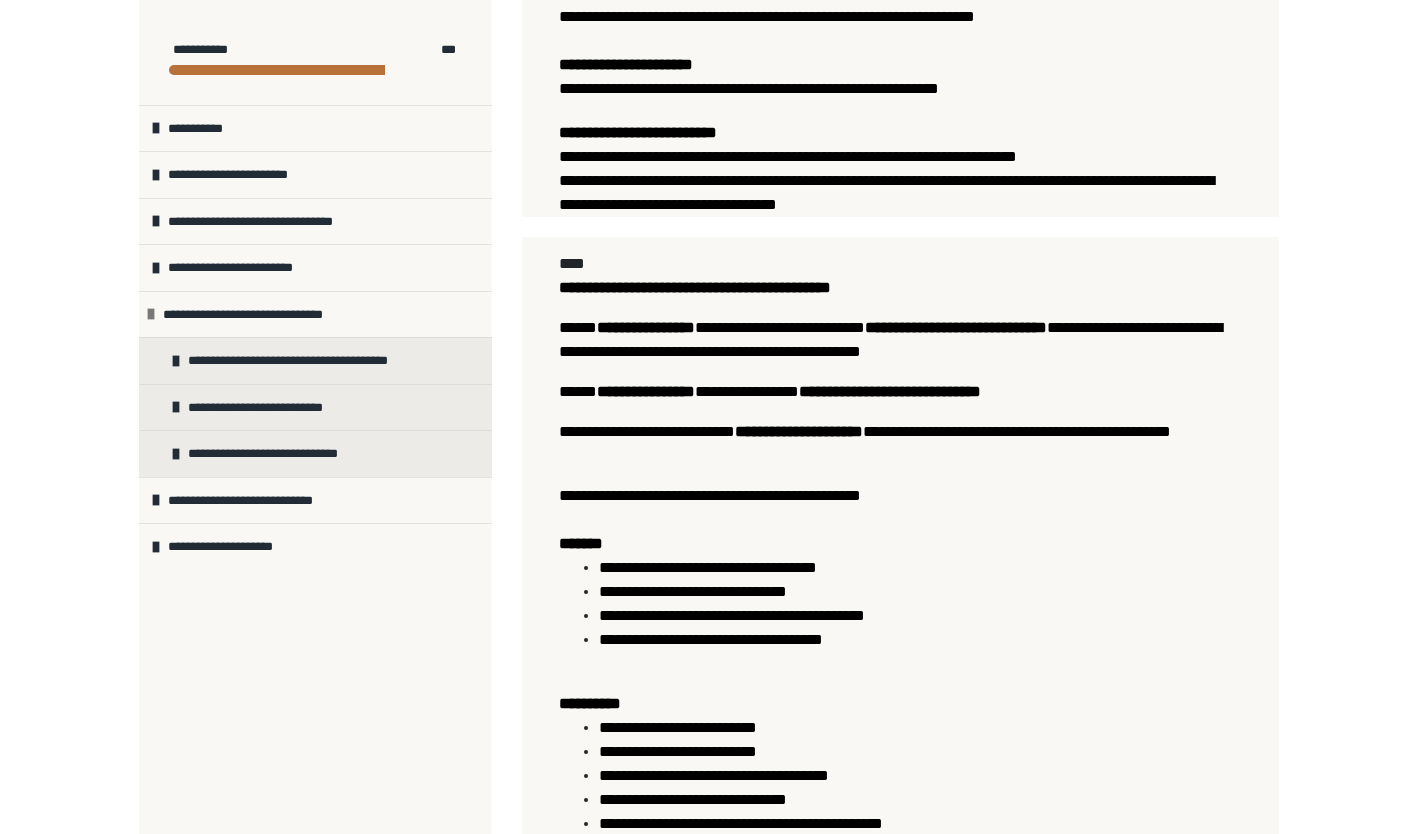 click on "**********" at bounding box center (890, 339) 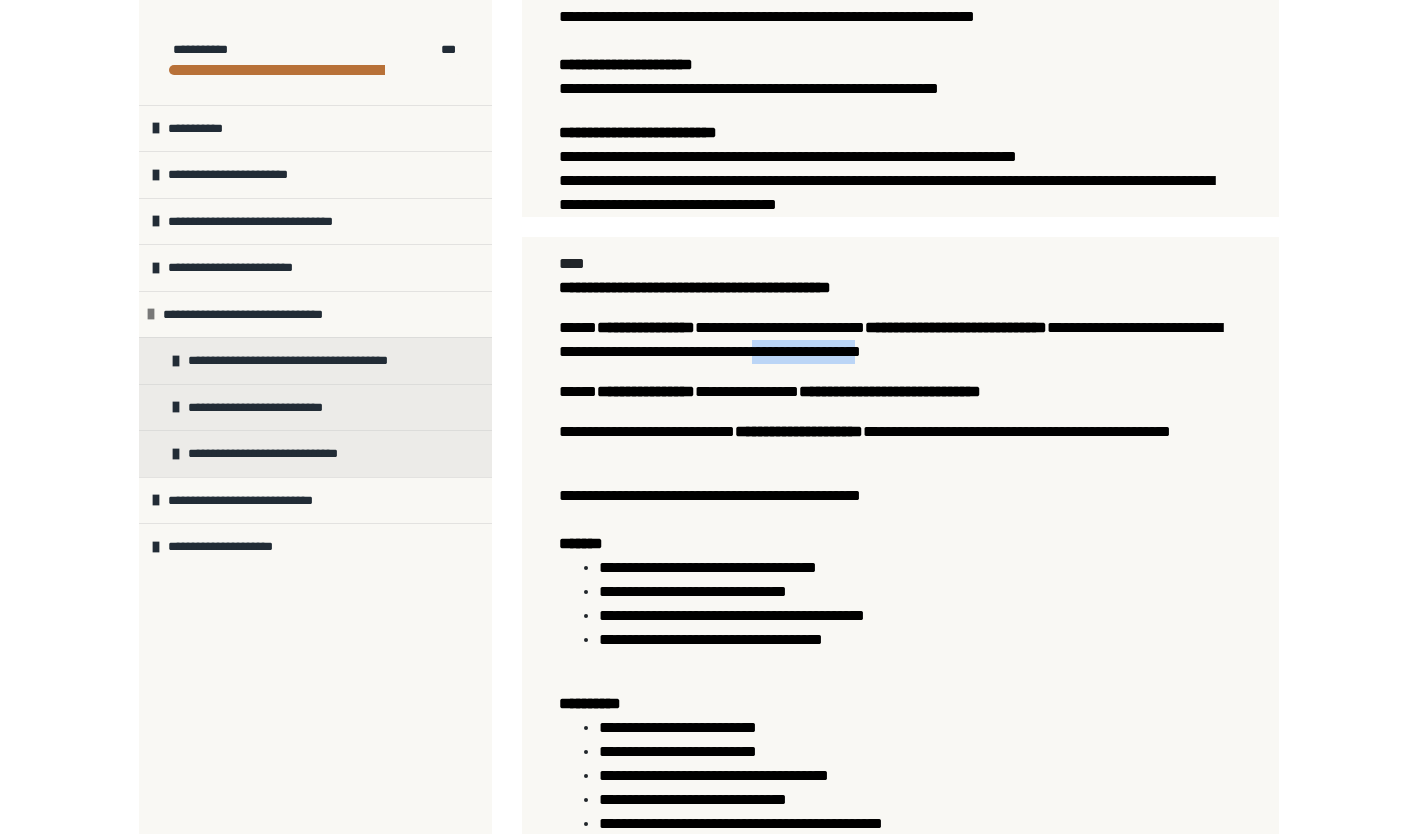 click on "**********" at bounding box center [890, 339] 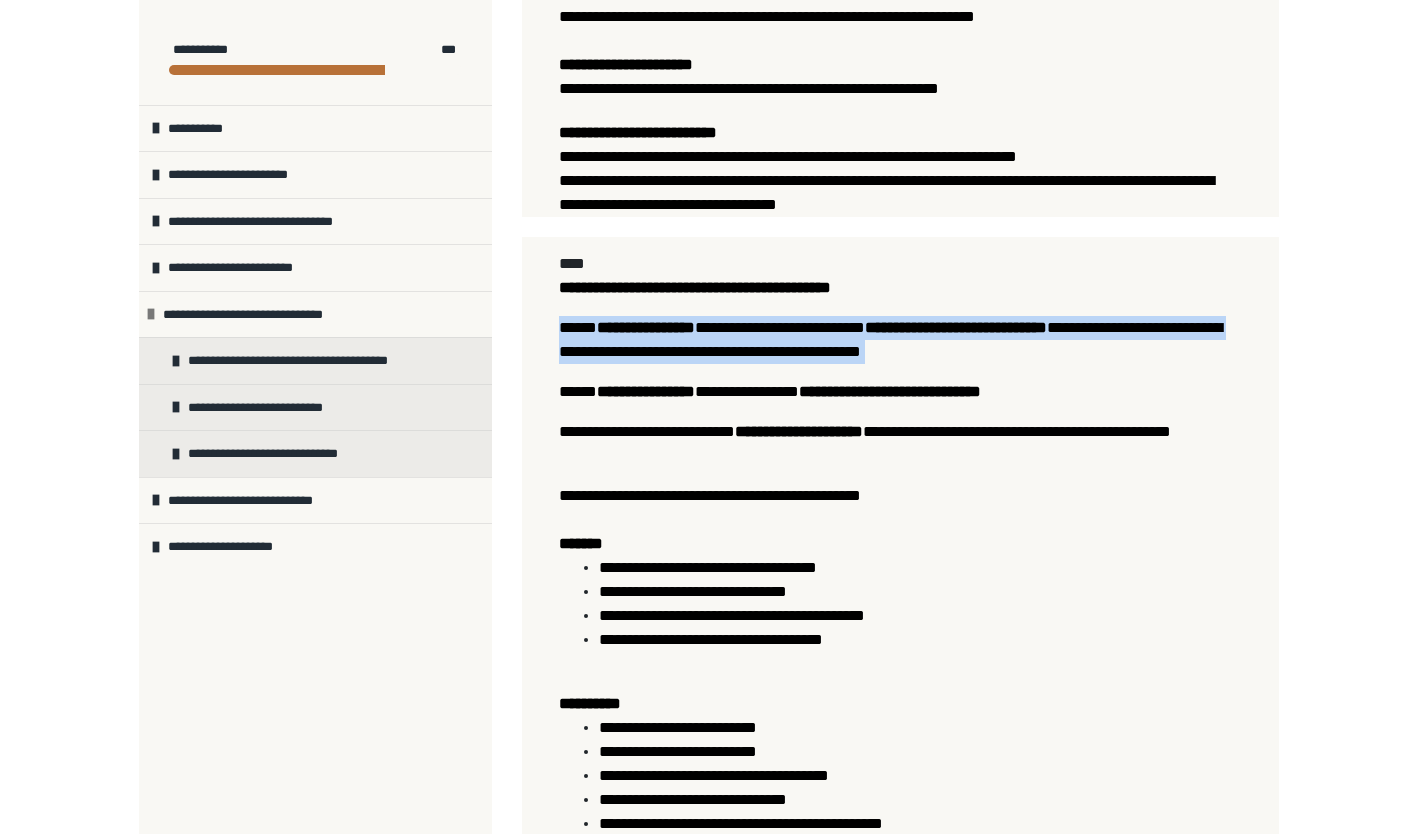 click on "**********" at bounding box center (900, 601) 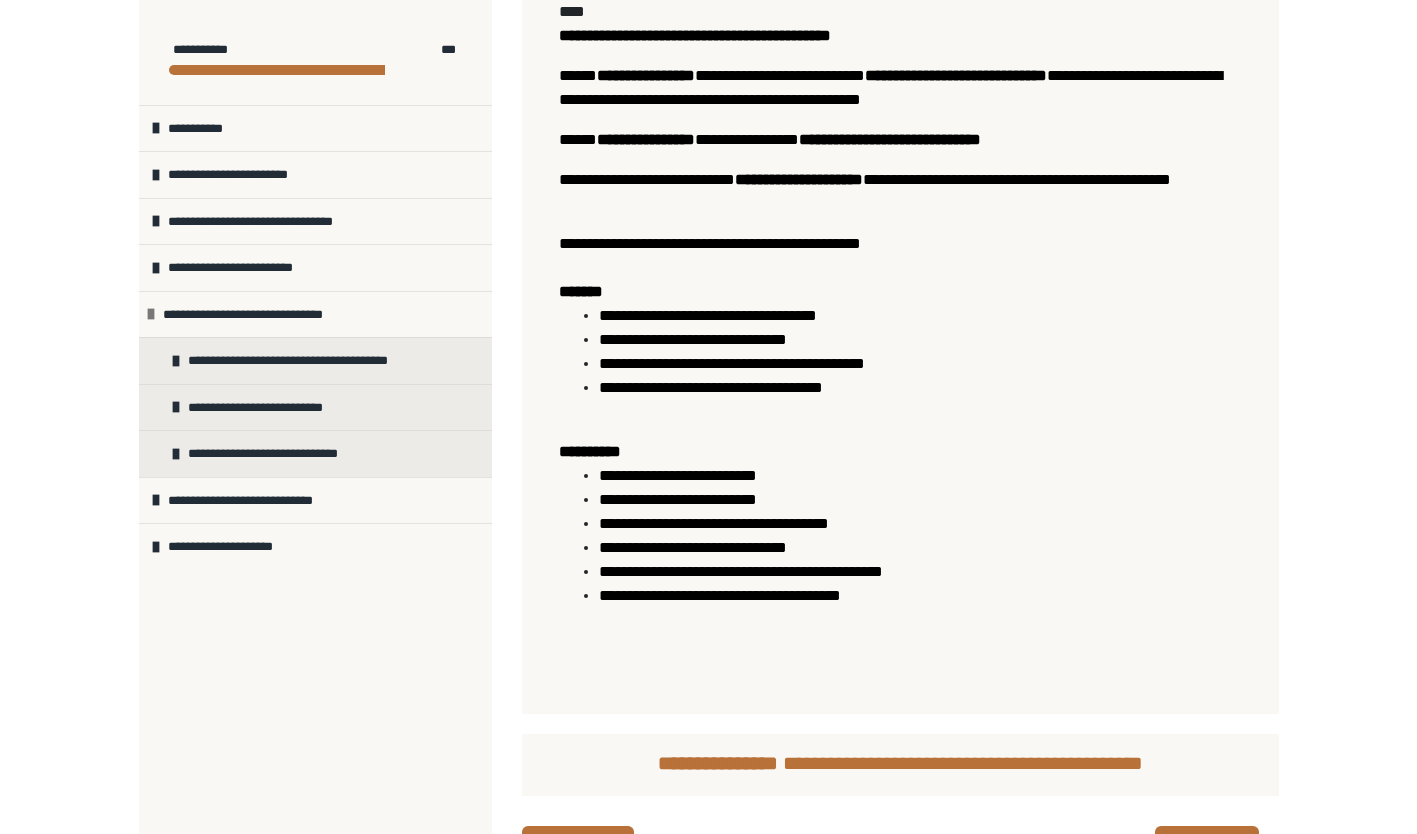 scroll, scrollTop: 1605, scrollLeft: 0, axis: vertical 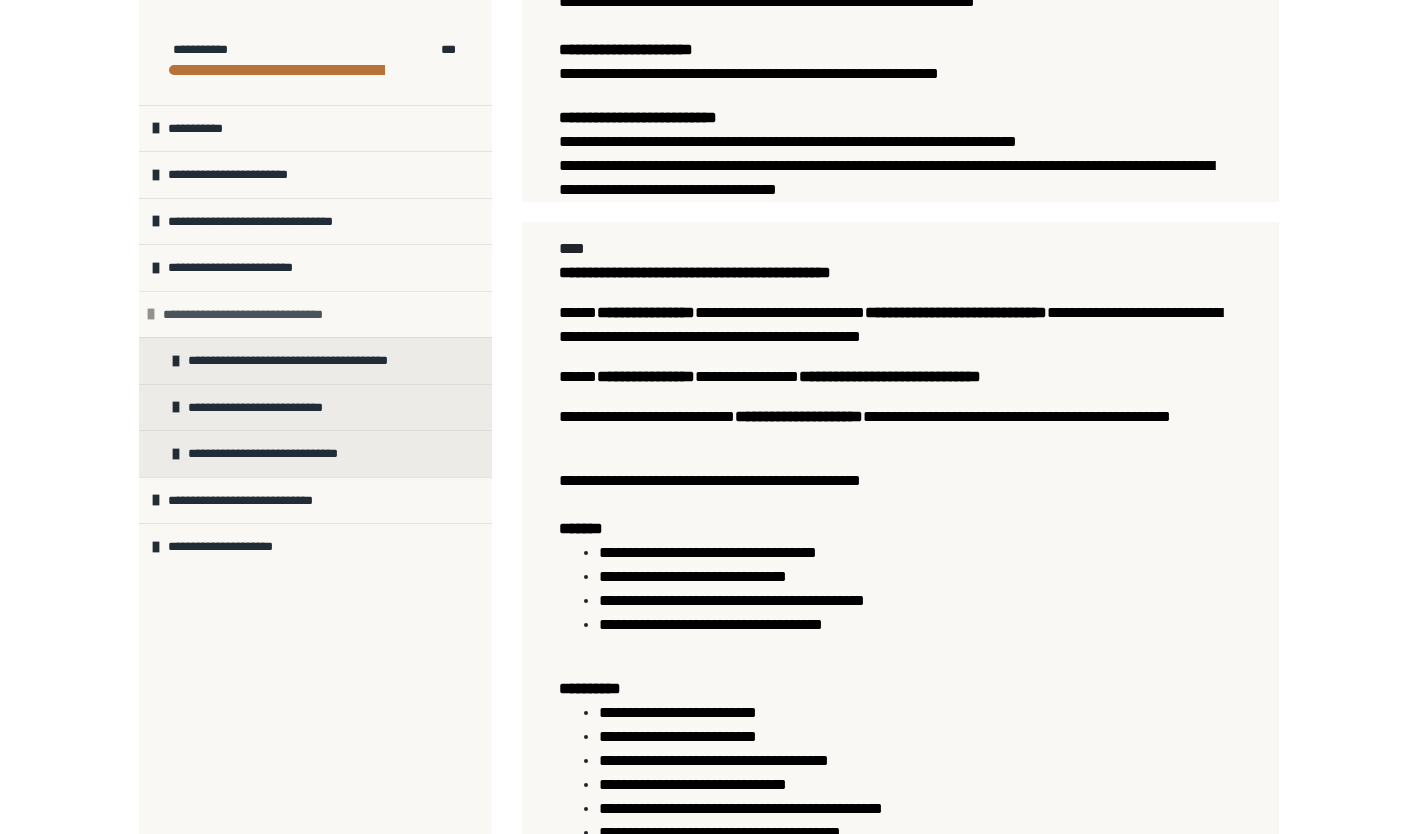 click on "**********" at bounding box center (263, 315) 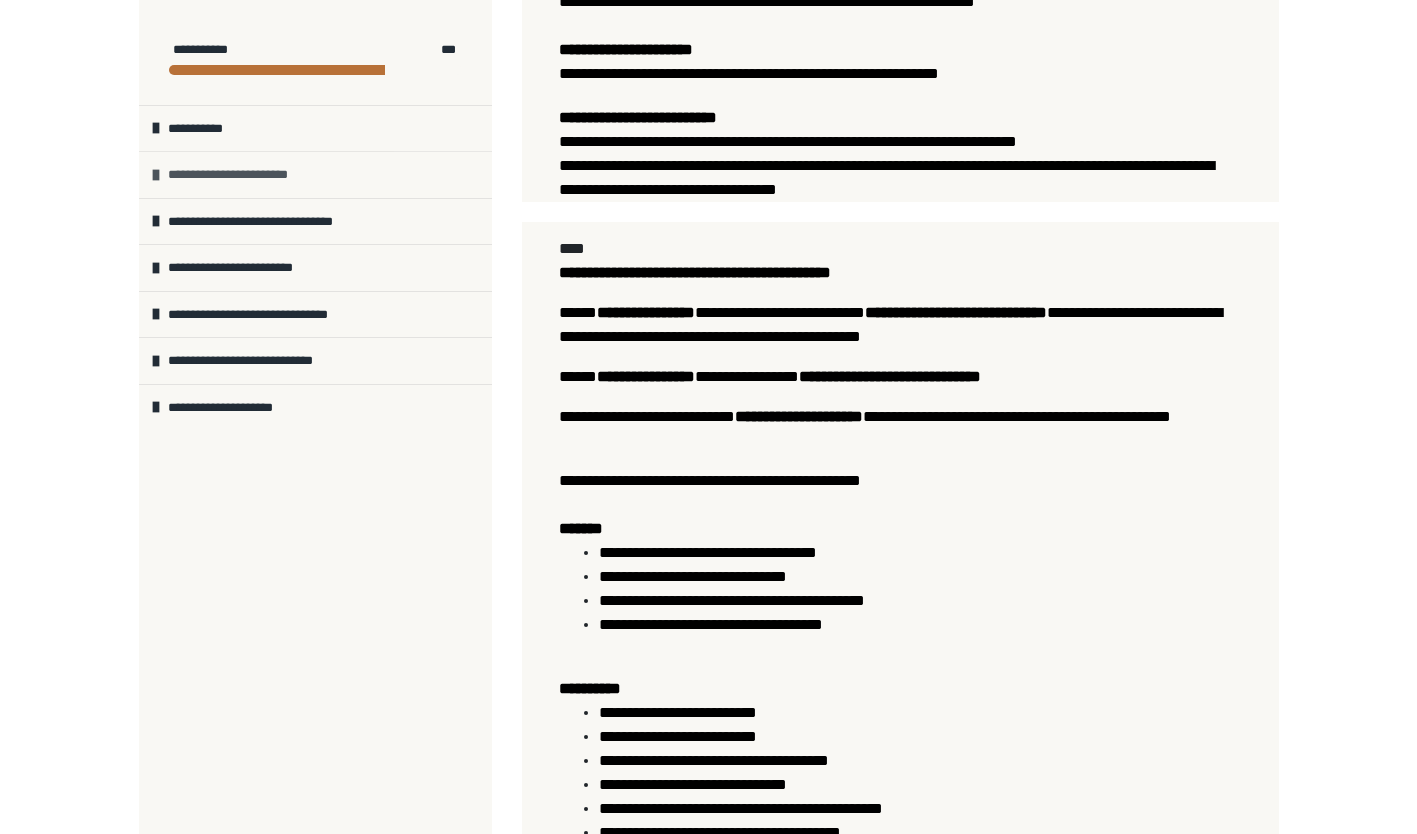 click on "**********" at bounding box center [243, 175] 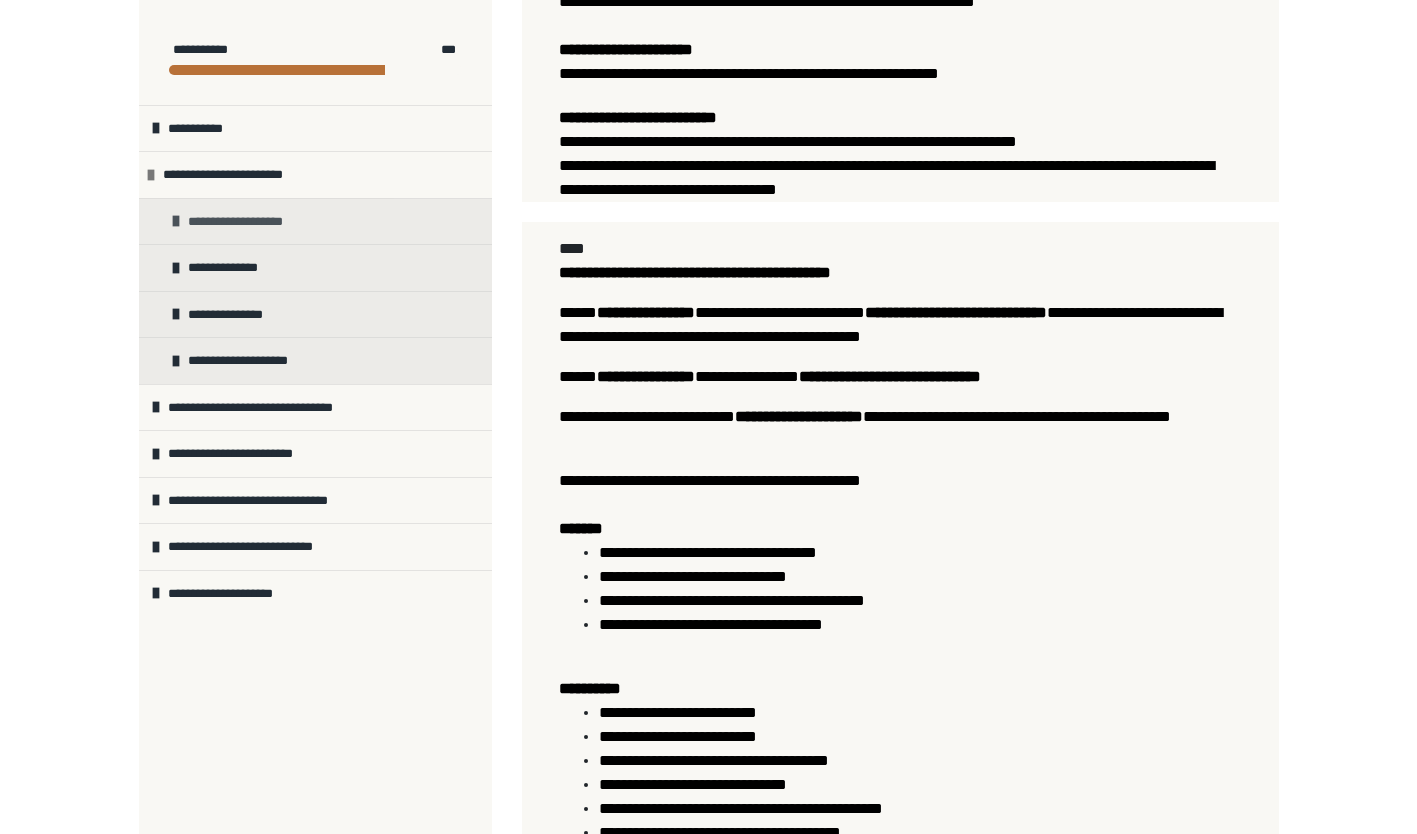 click on "**********" at bounding box center [247, 222] 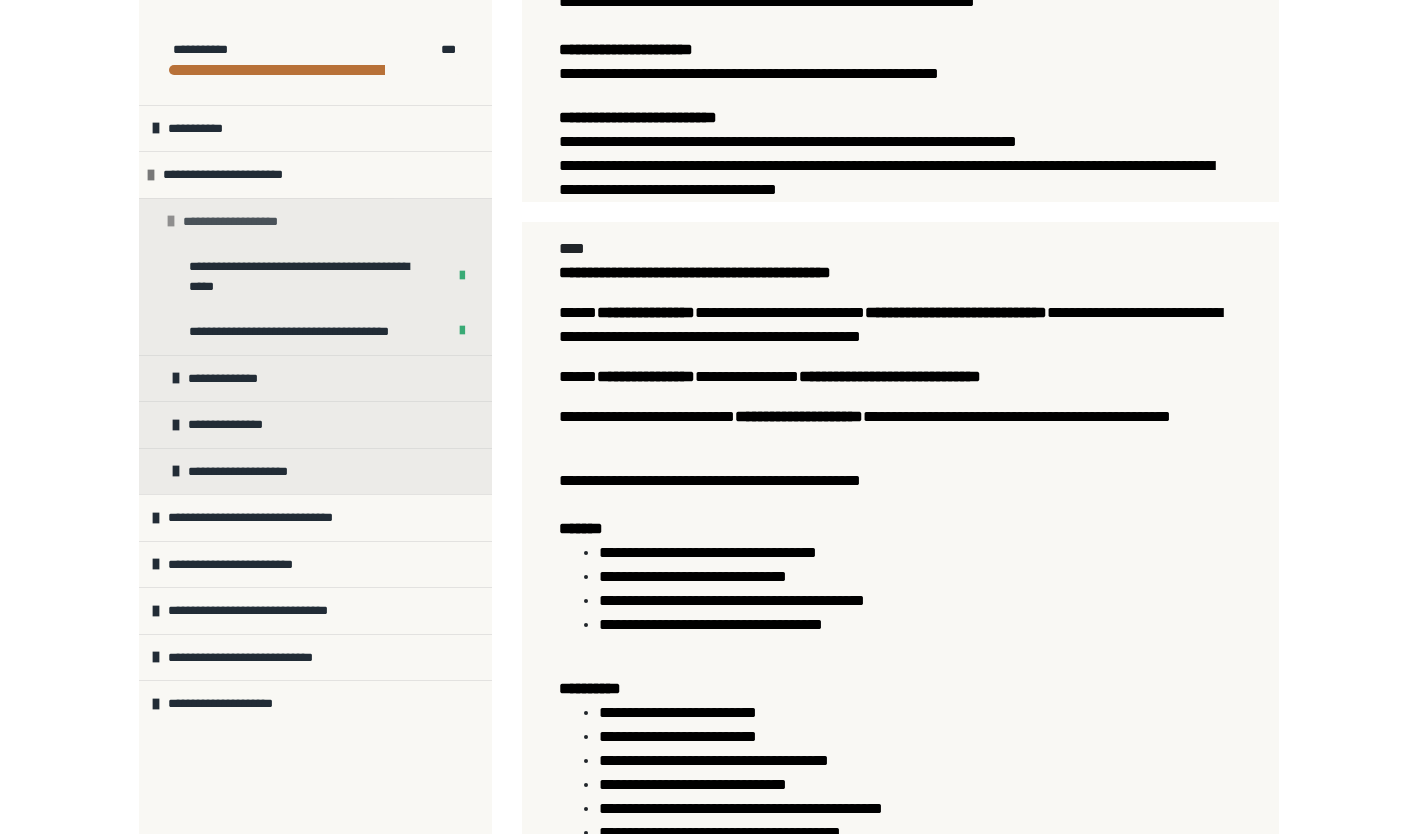 click on "**********" at bounding box center [242, 222] 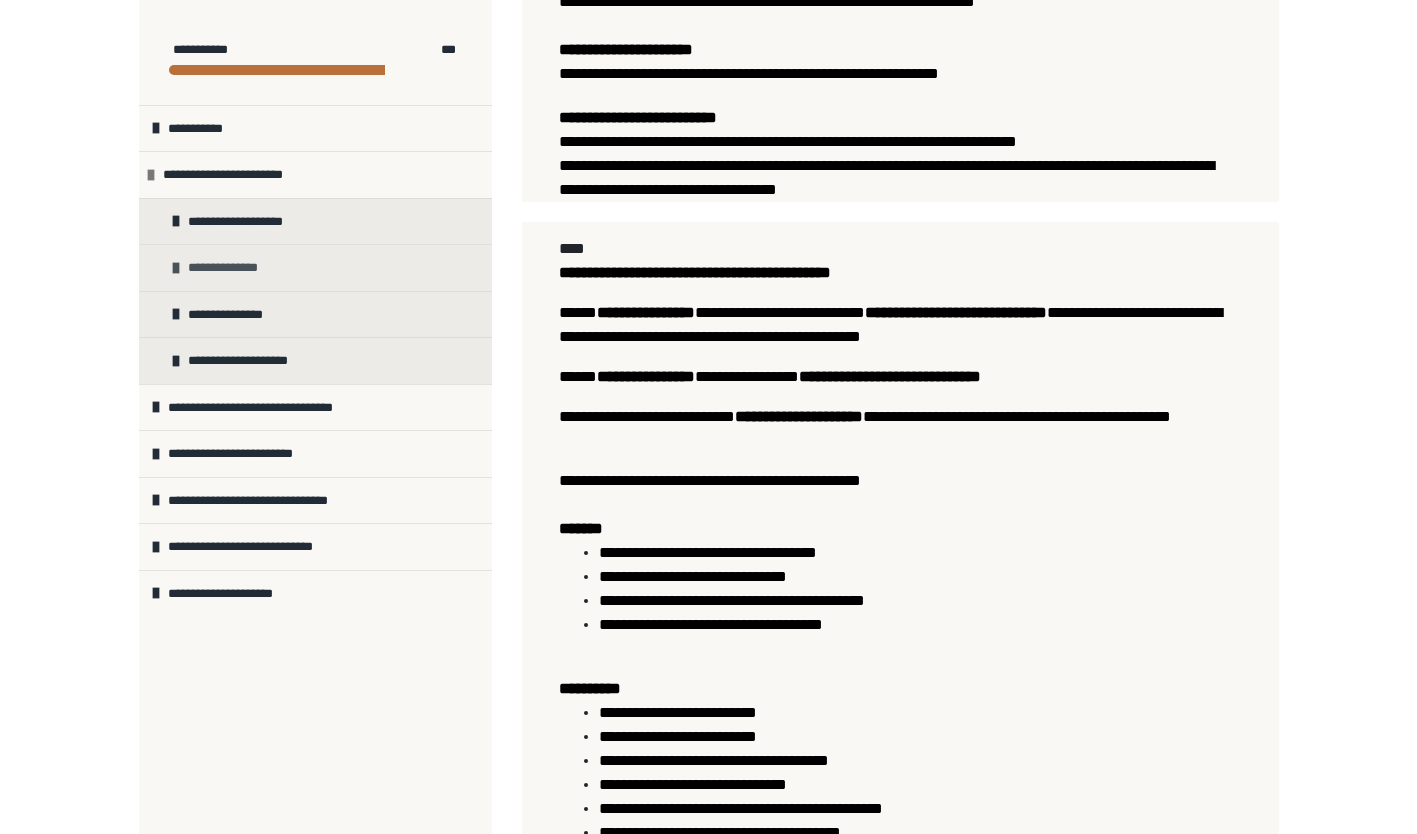 click on "**********" at bounding box center (229, 268) 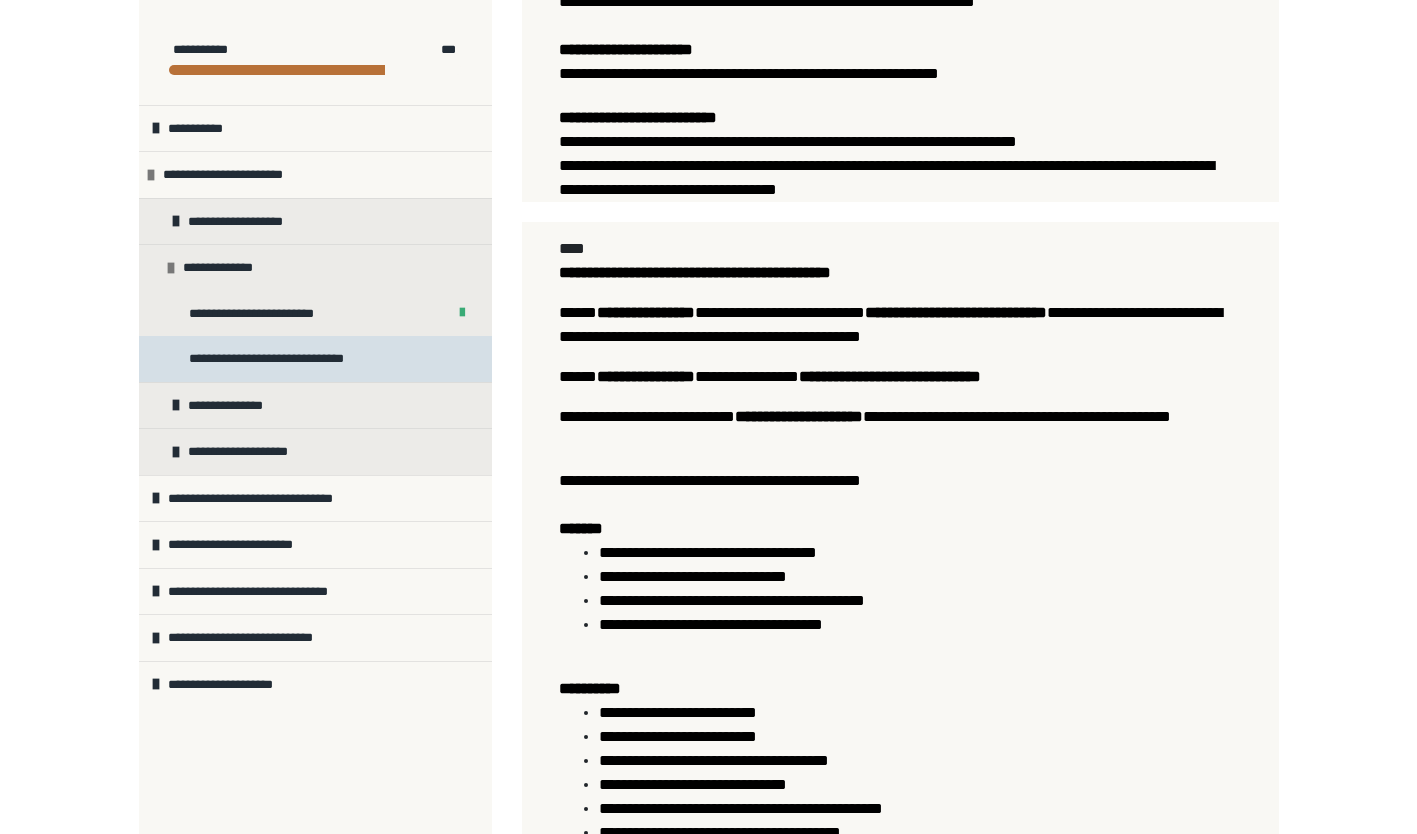click on "**********" at bounding box center (283, 359) 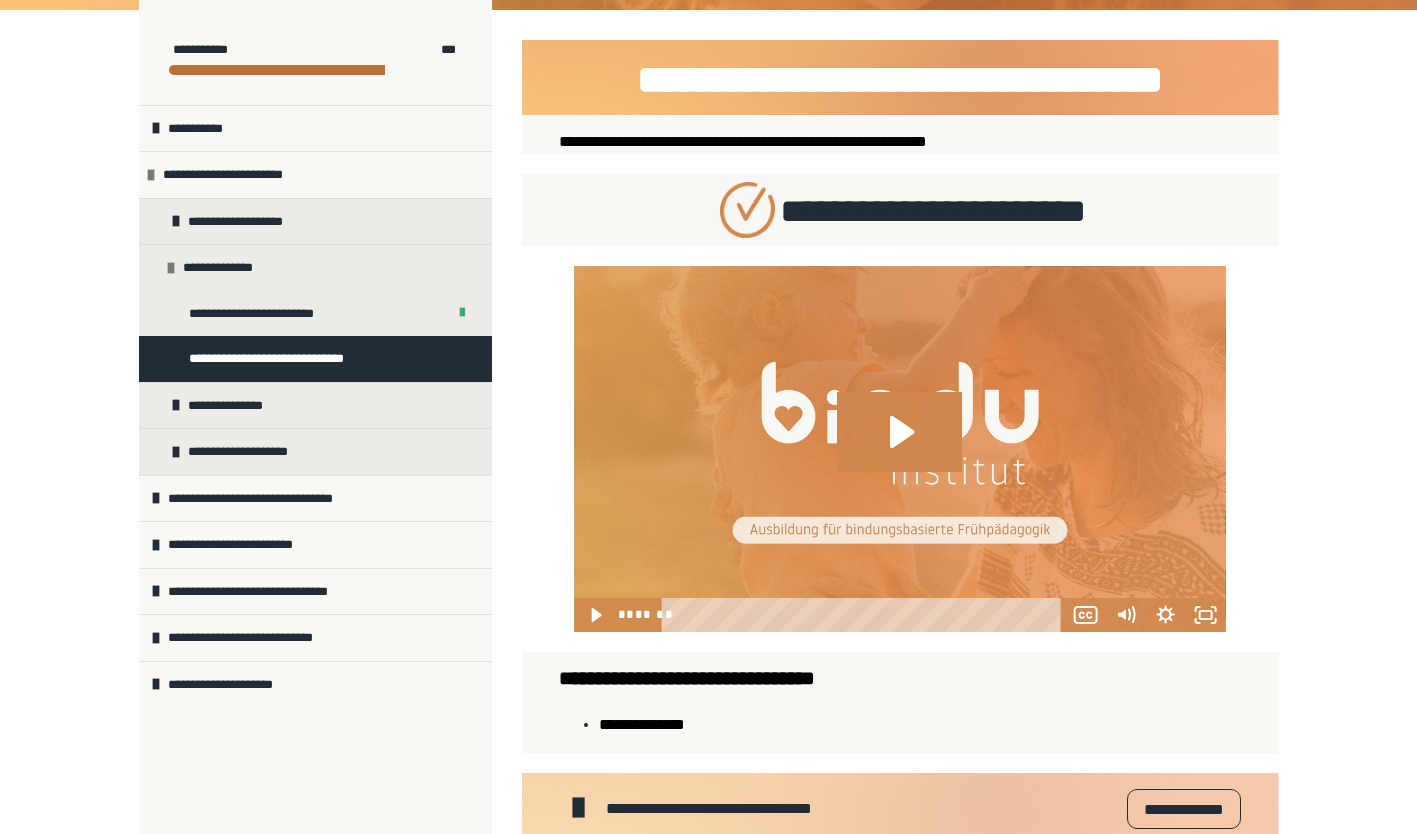 click on "**********" at bounding box center [708, 407] 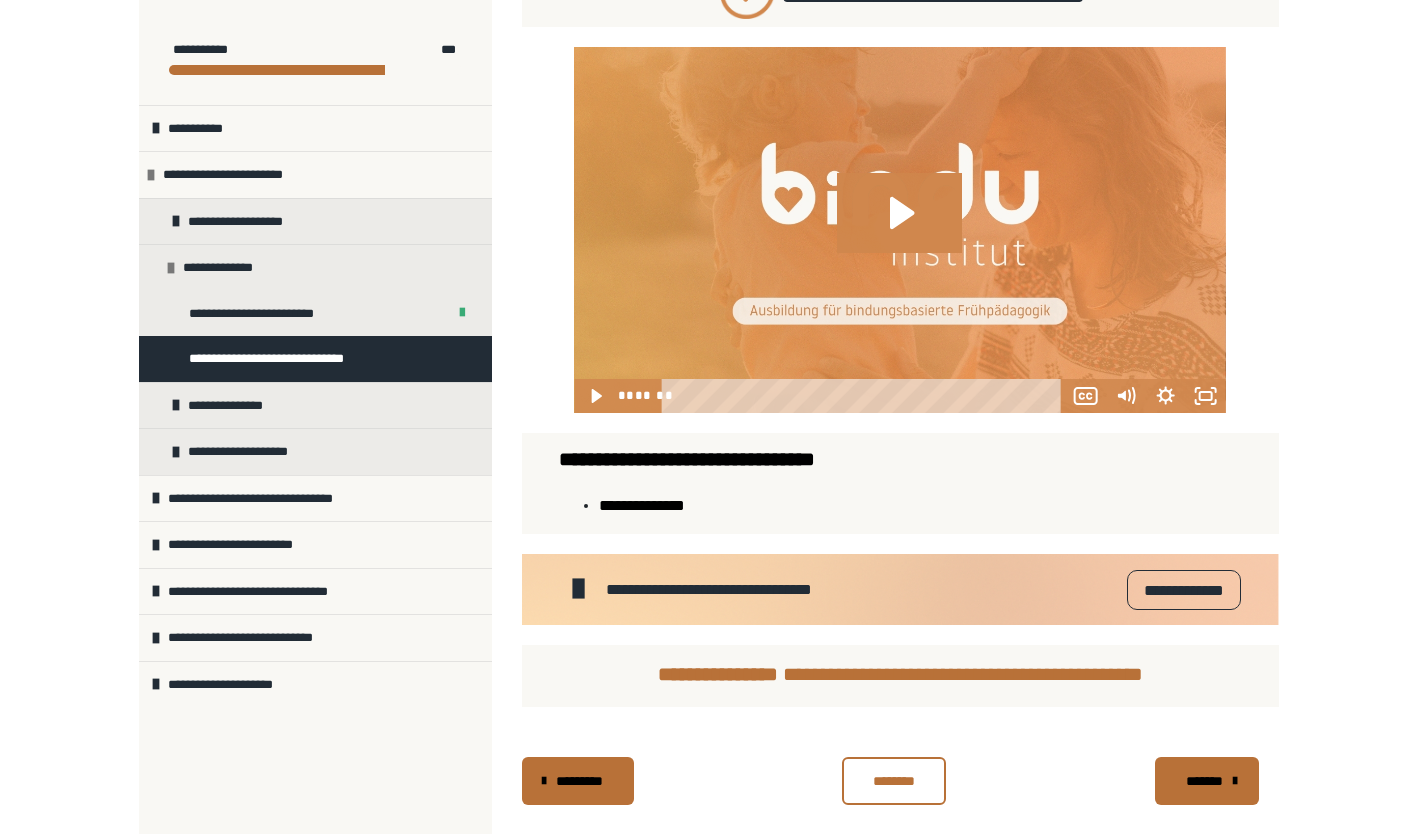 scroll, scrollTop: 524, scrollLeft: 0, axis: vertical 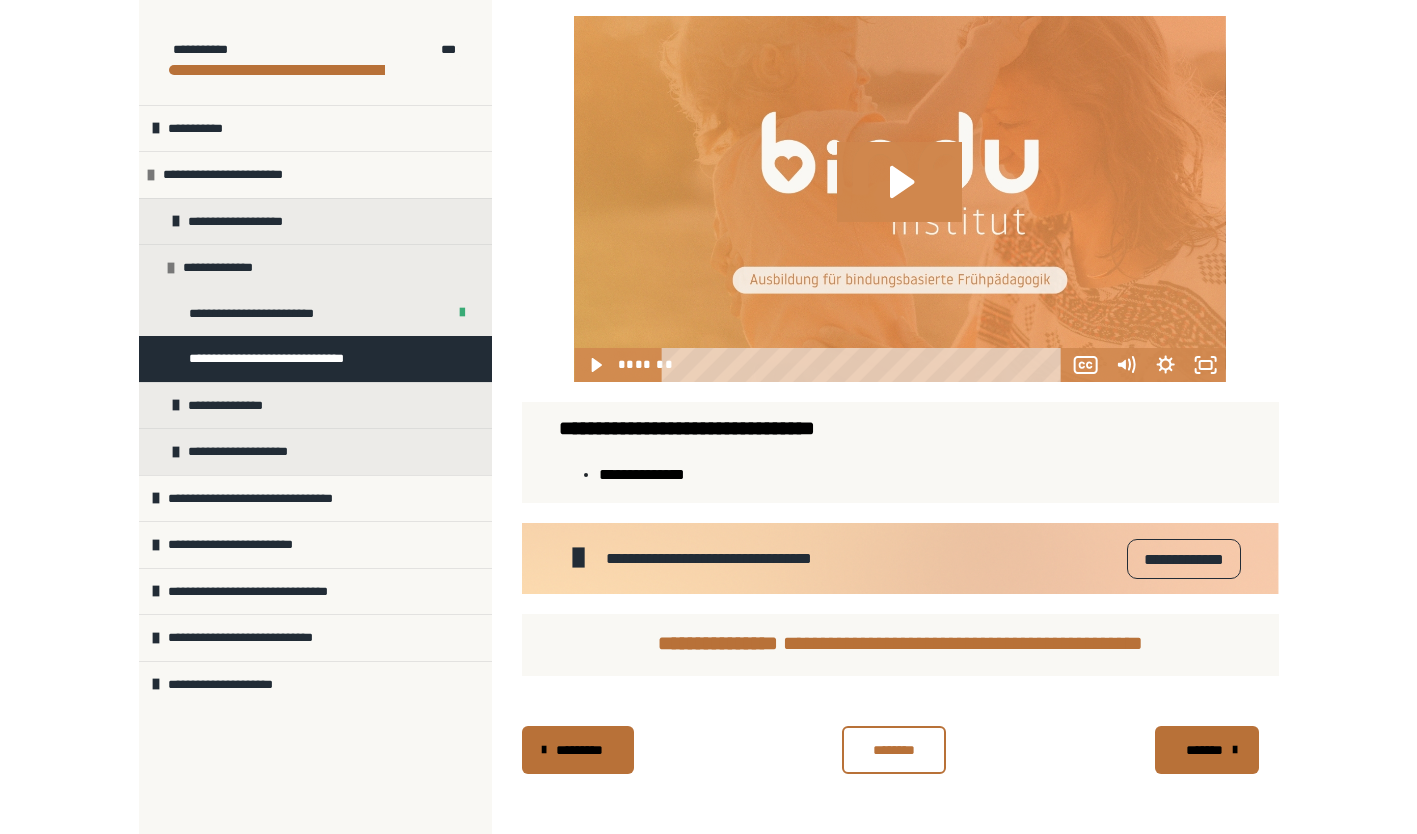 click on "**********" at bounding box center [708, 157] 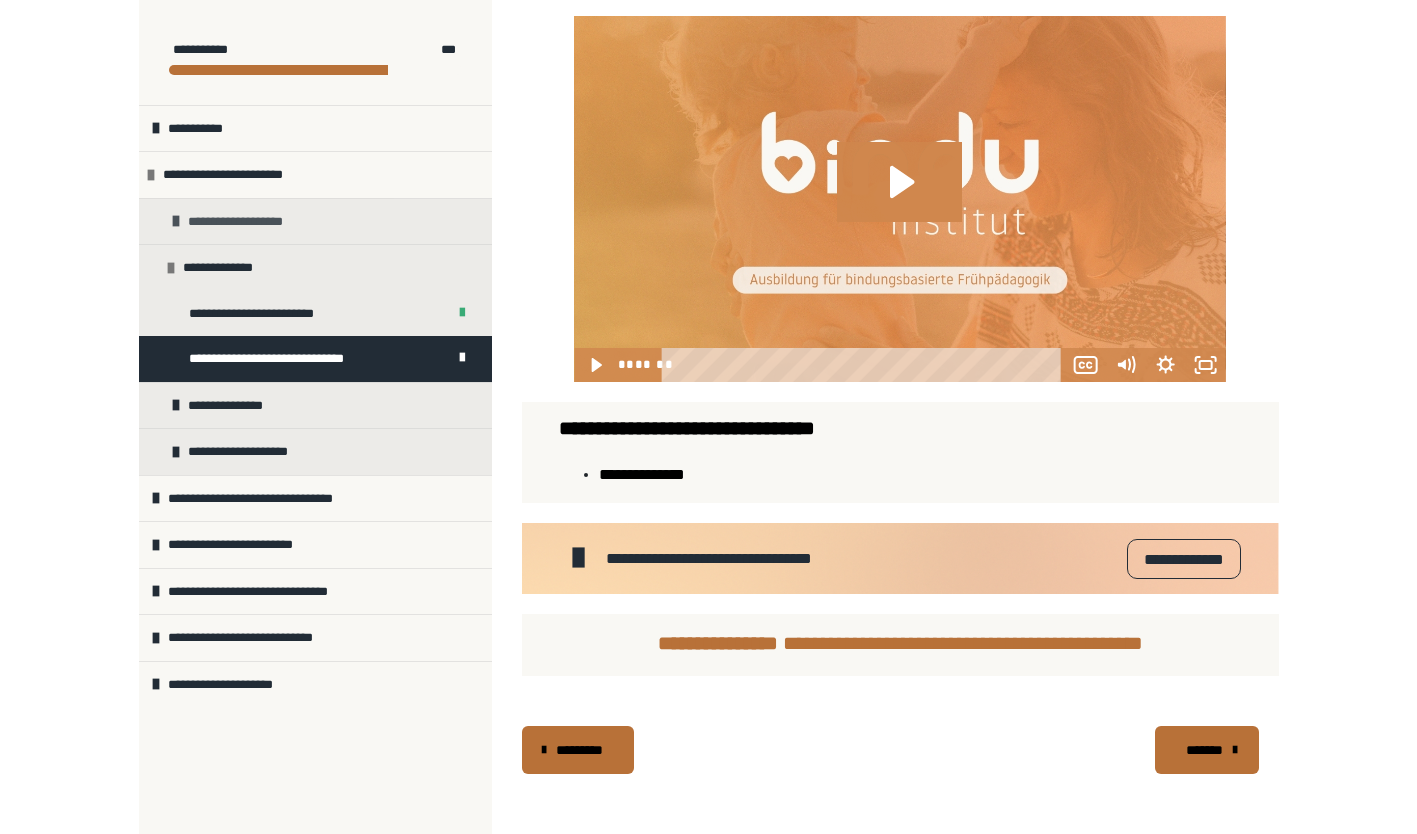 click on "**********" at bounding box center [247, 222] 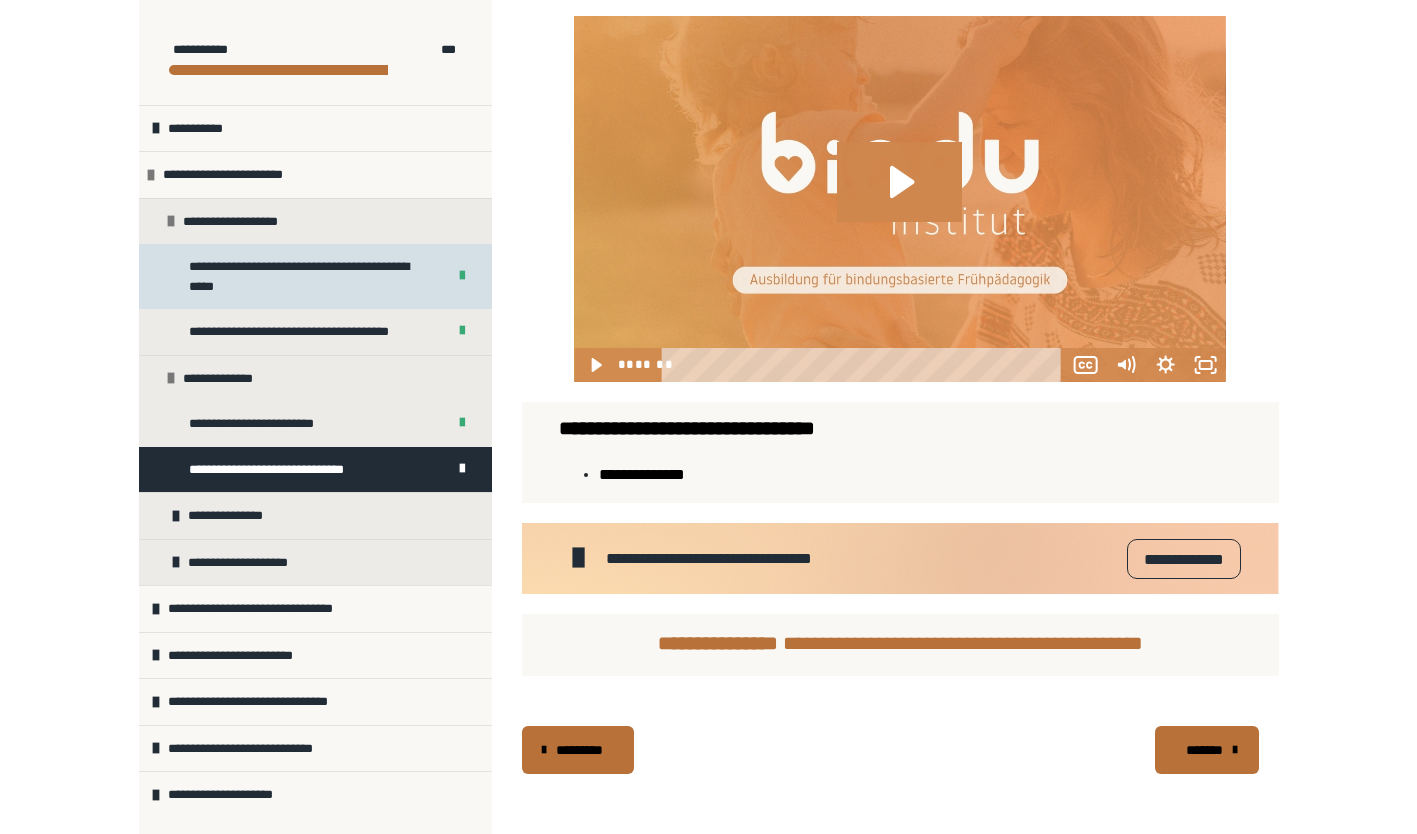 click on "**********" at bounding box center [309, 276] 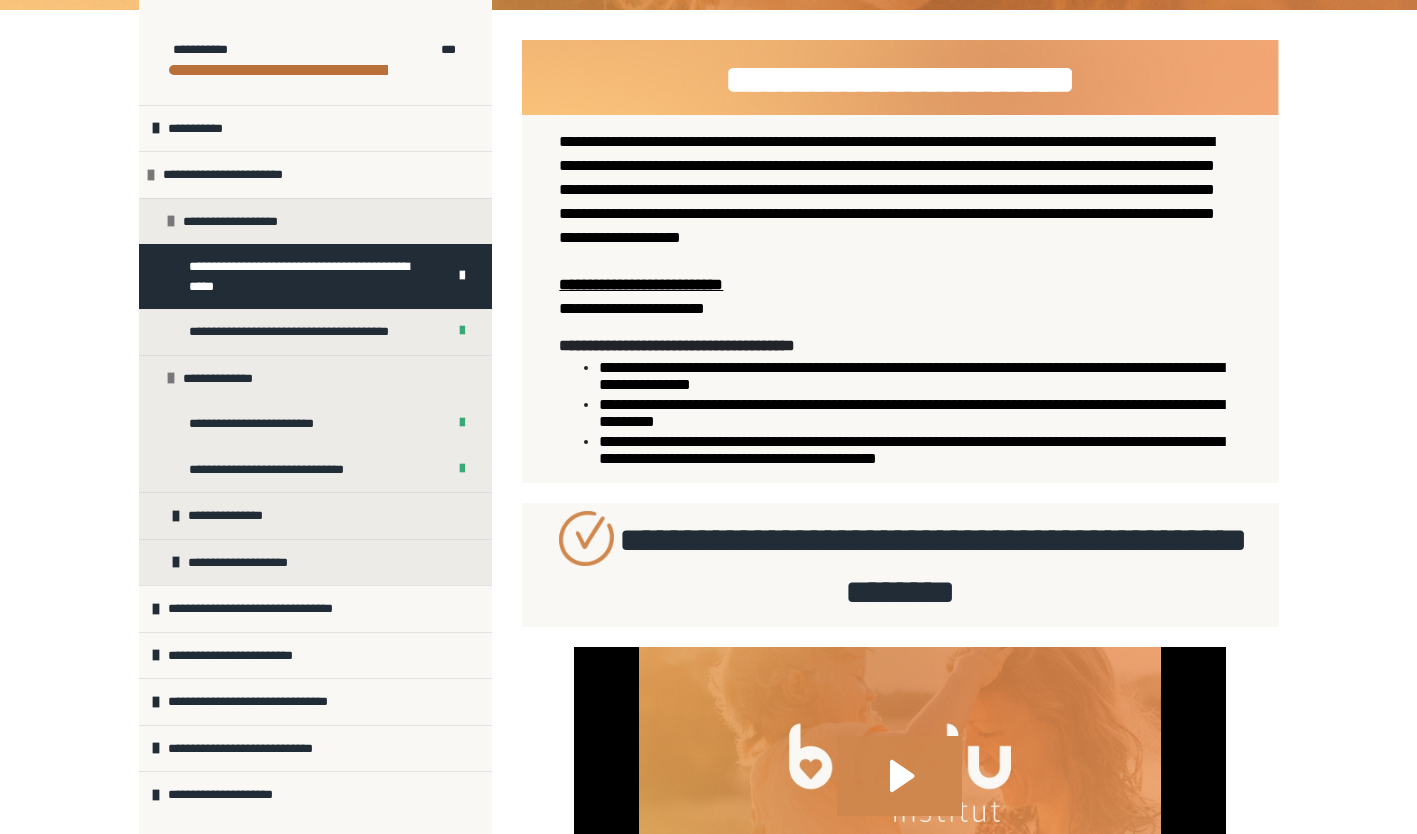 click on "**********" at bounding box center (708, 465) 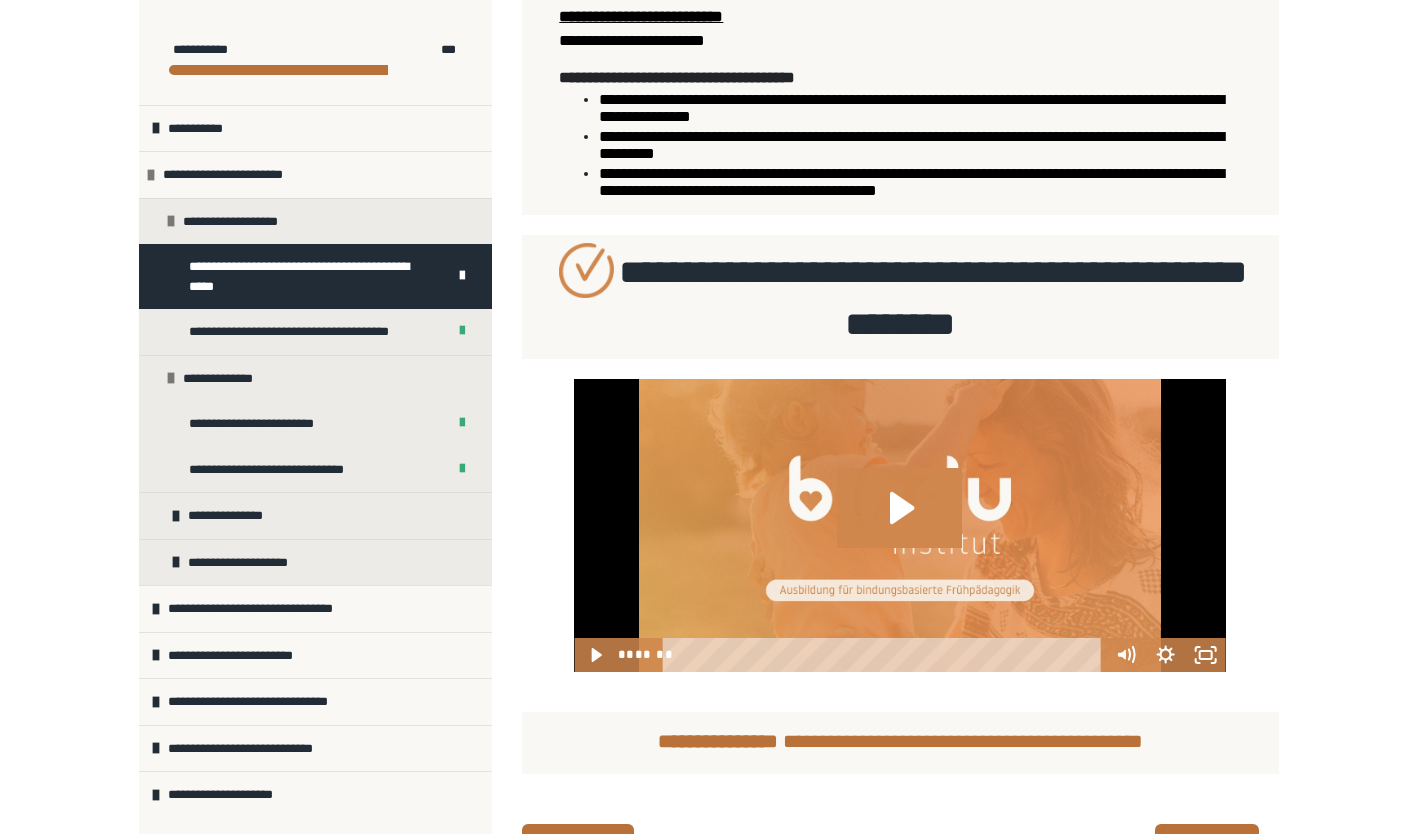 scroll, scrollTop: 656, scrollLeft: 0, axis: vertical 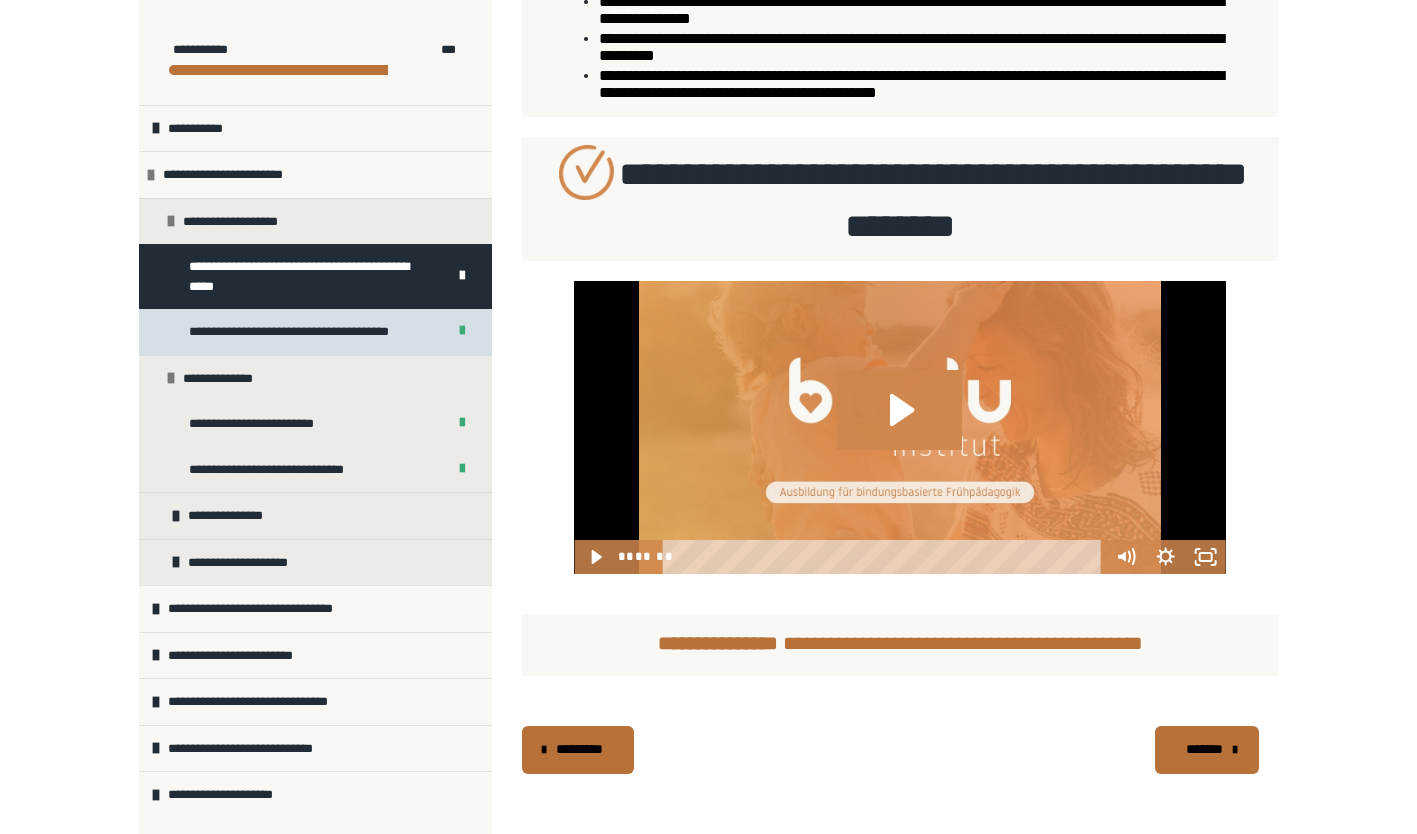 click on "**********" at bounding box center (315, 332) 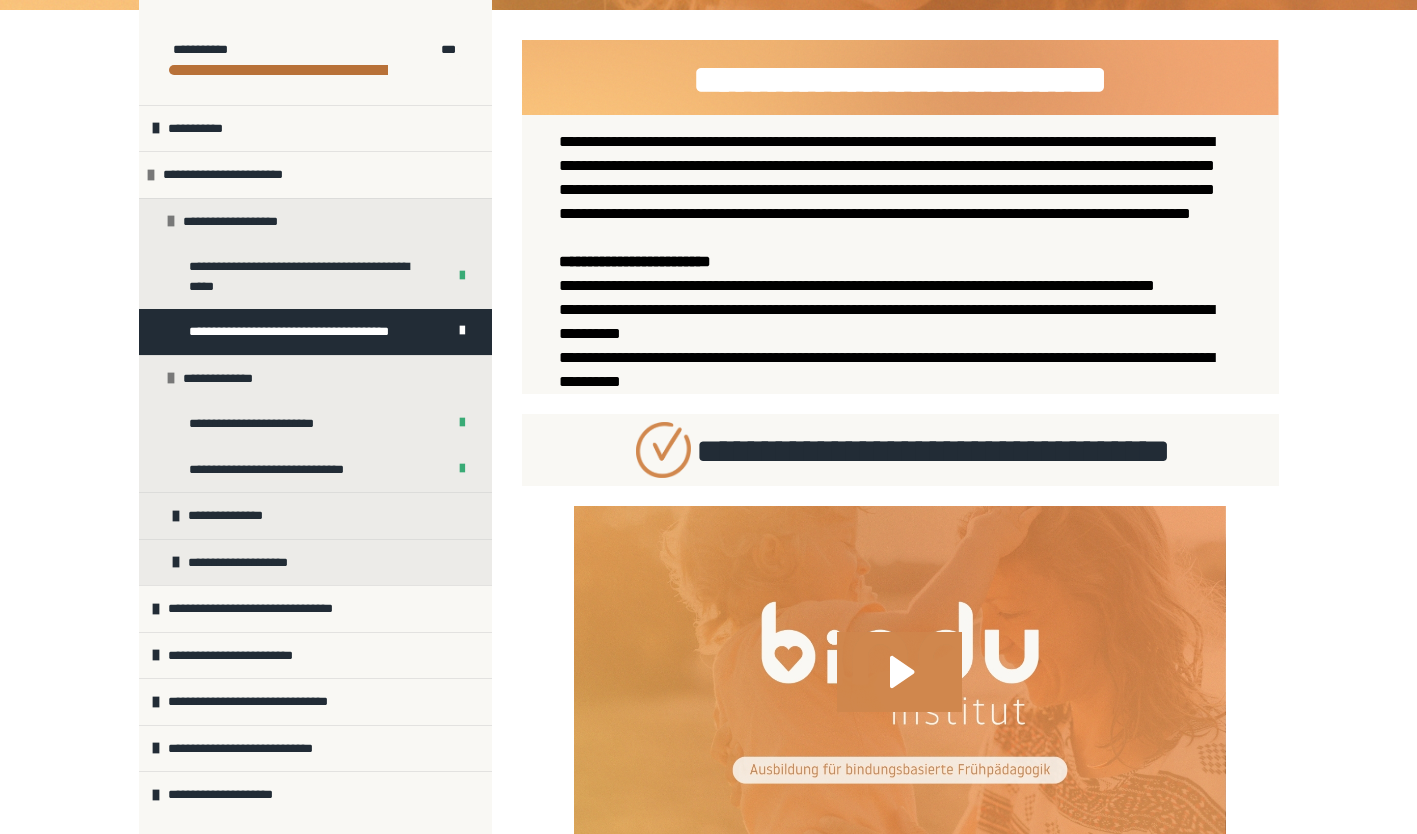 click on "**********" at bounding box center [708, 505] 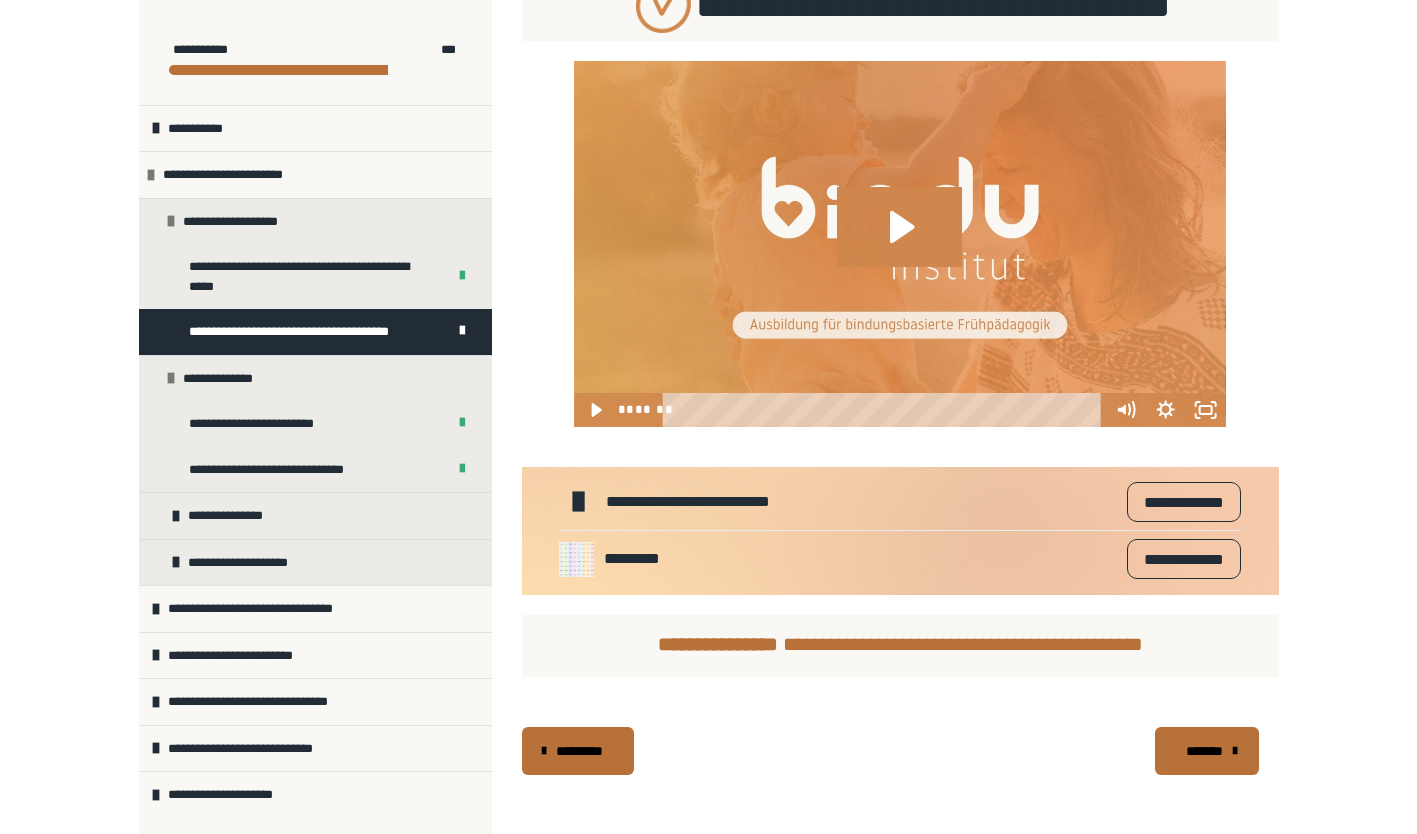 scroll, scrollTop: 764, scrollLeft: 0, axis: vertical 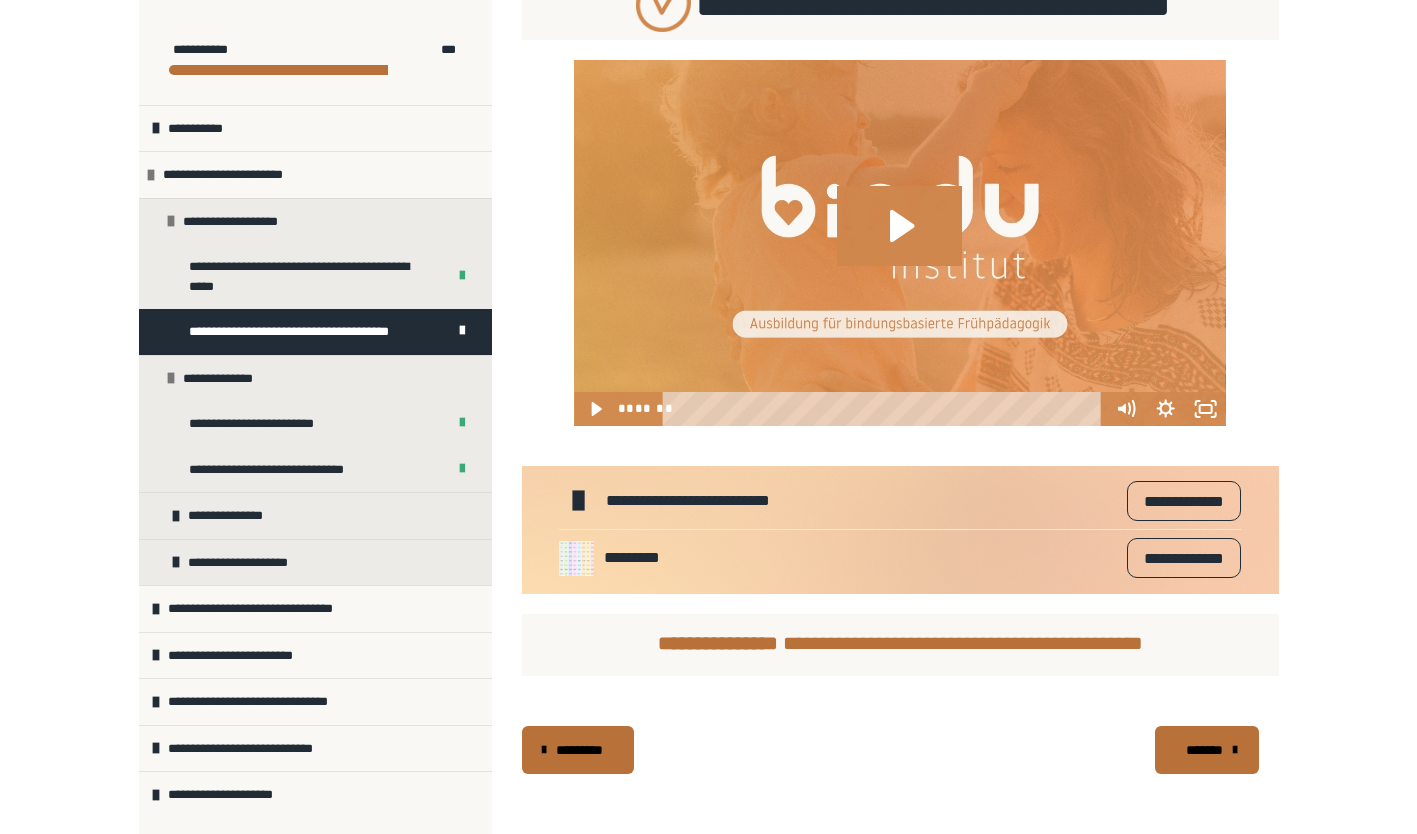 click on "**********" at bounding box center (1183, 501) 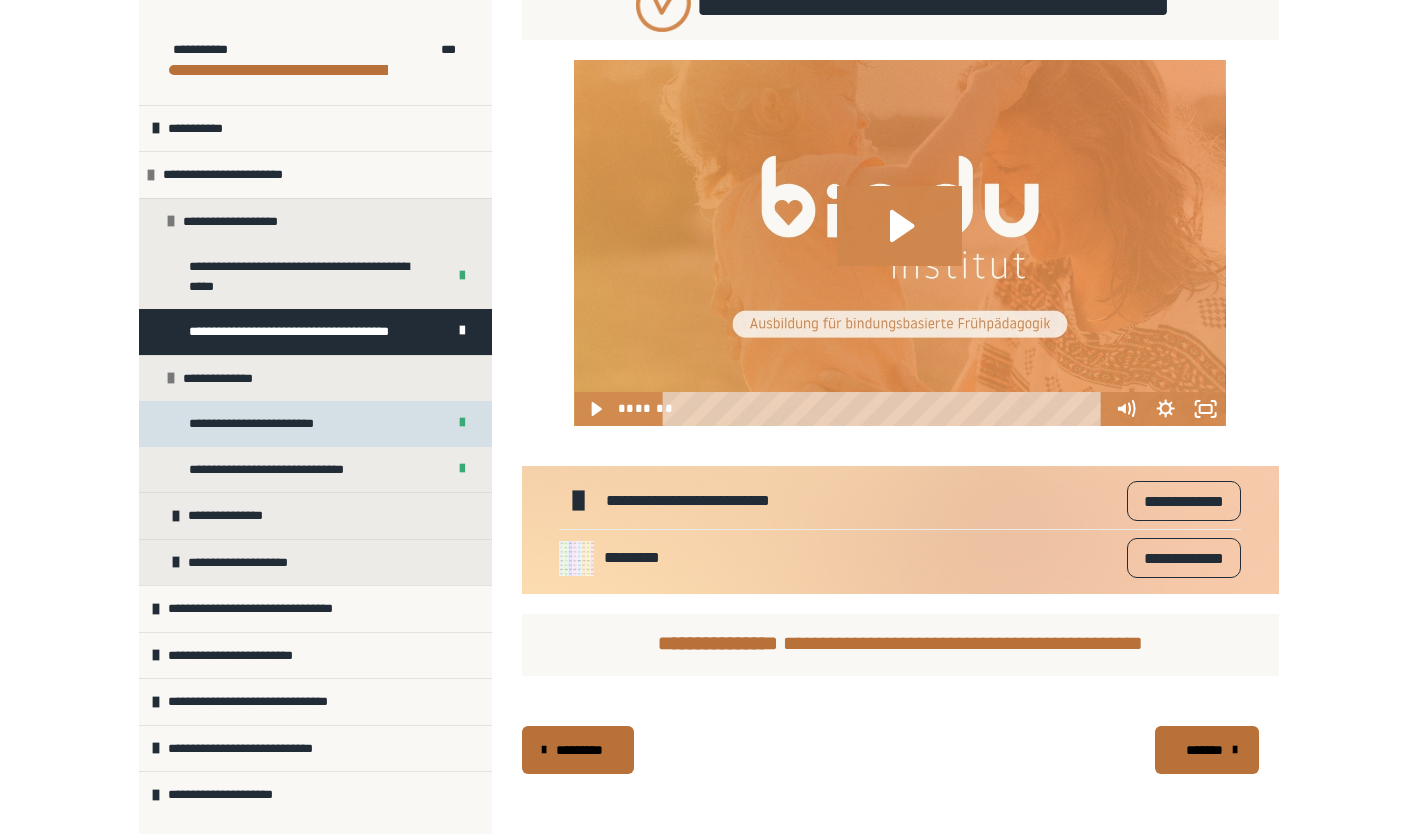 click on "**********" at bounding box center [315, 424] 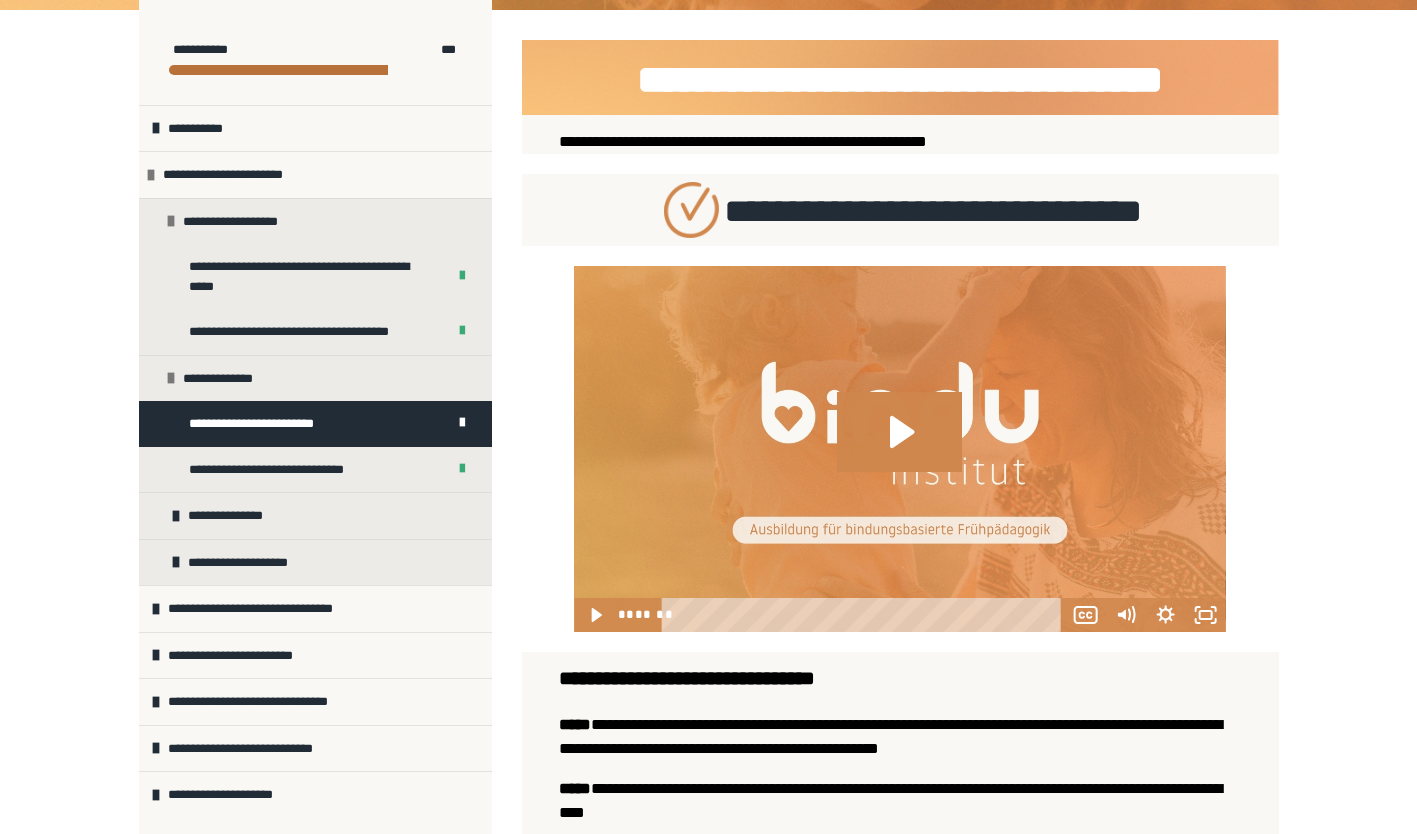 click on "**********" at bounding box center (708, 835) 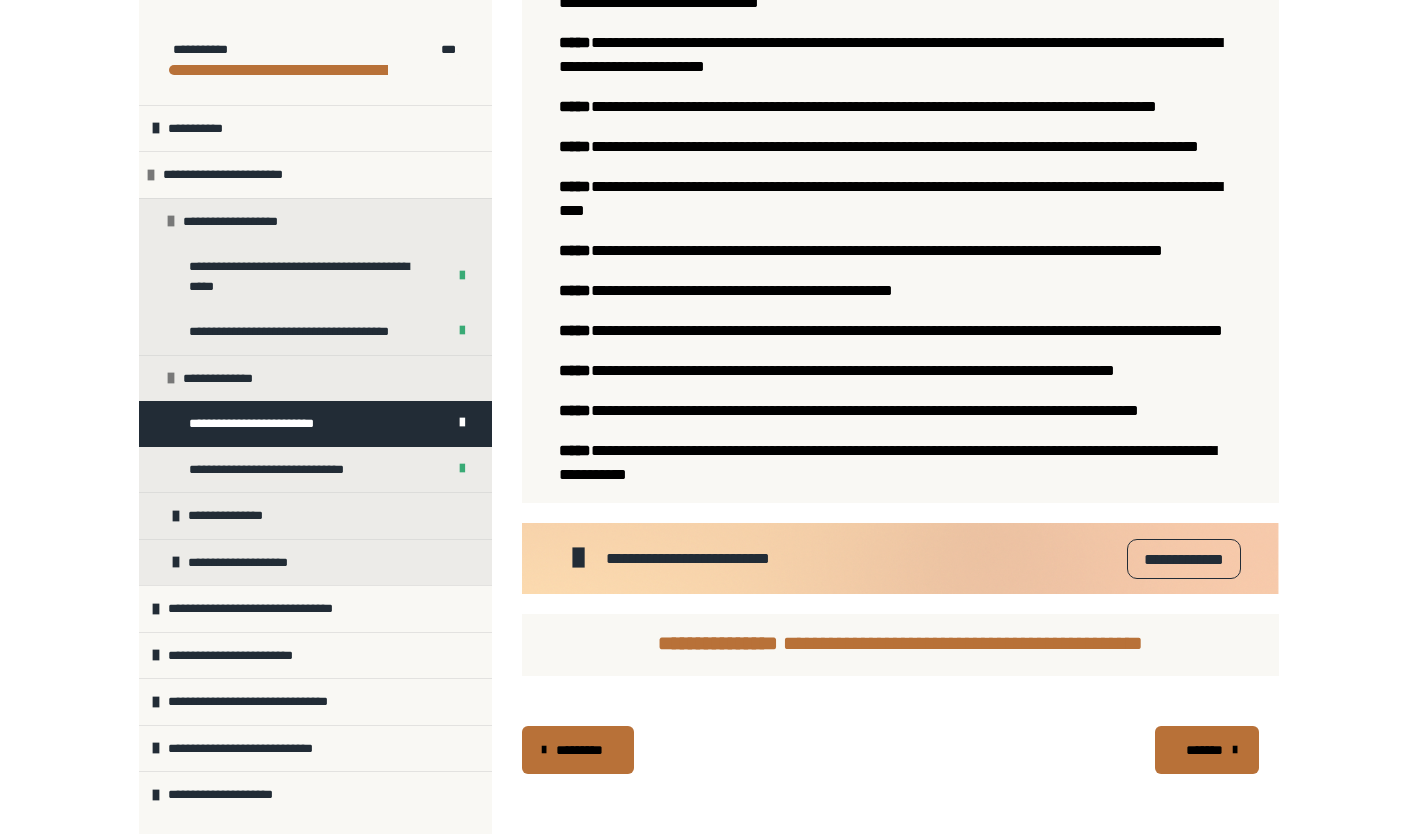 scroll, scrollTop: 1430, scrollLeft: 0, axis: vertical 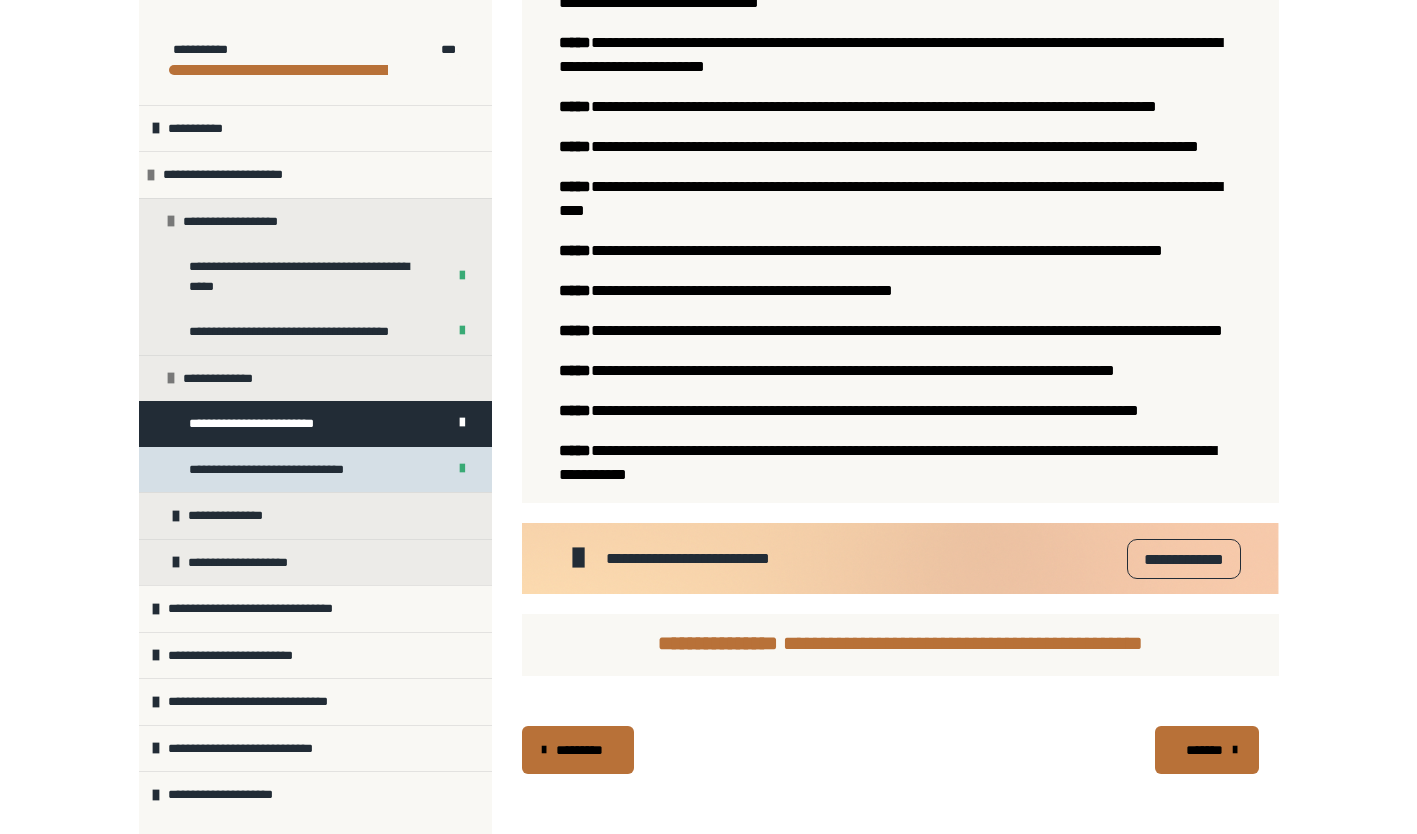 click on "**********" at bounding box center [315, 470] 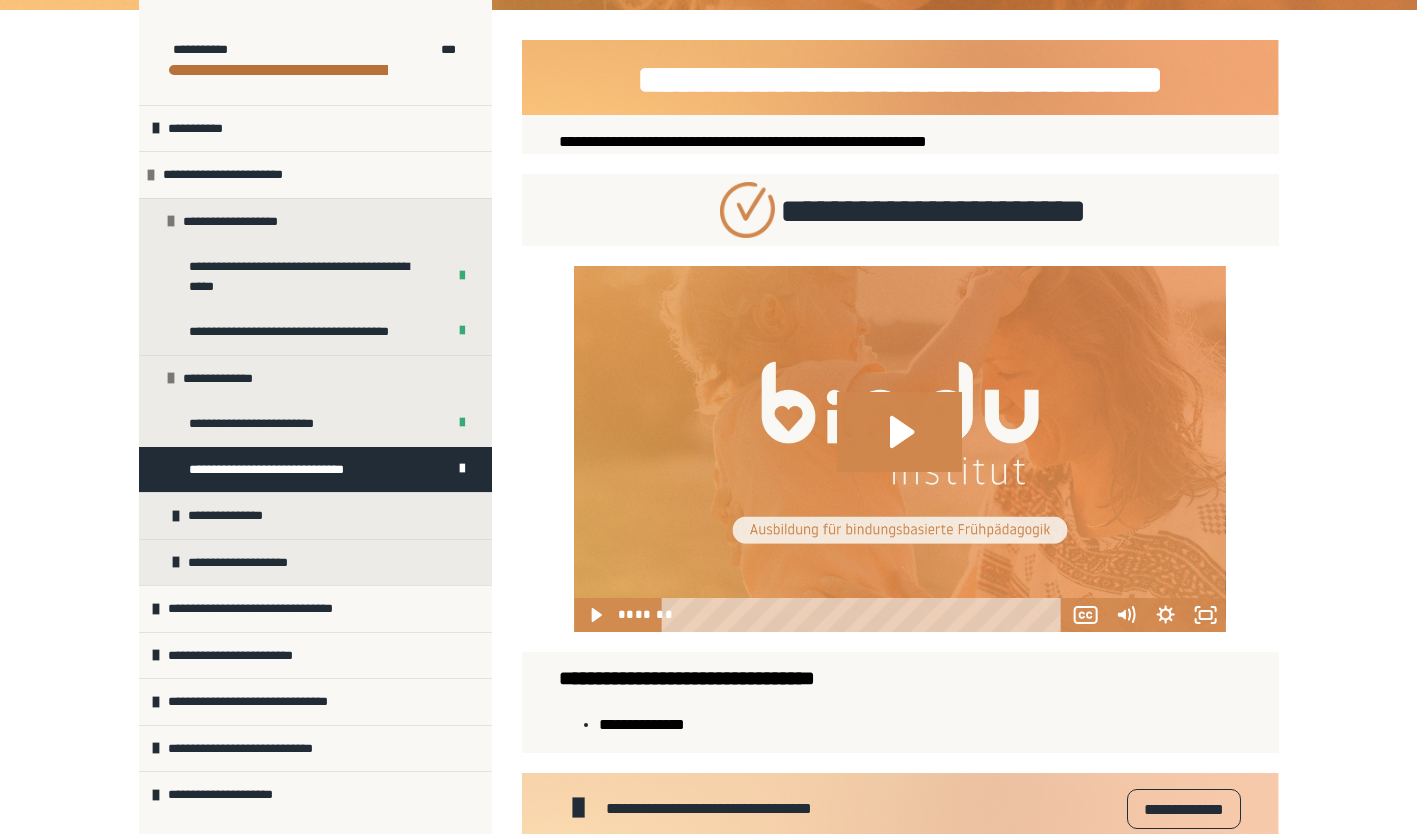 click on "**********" at bounding box center [708, 407] 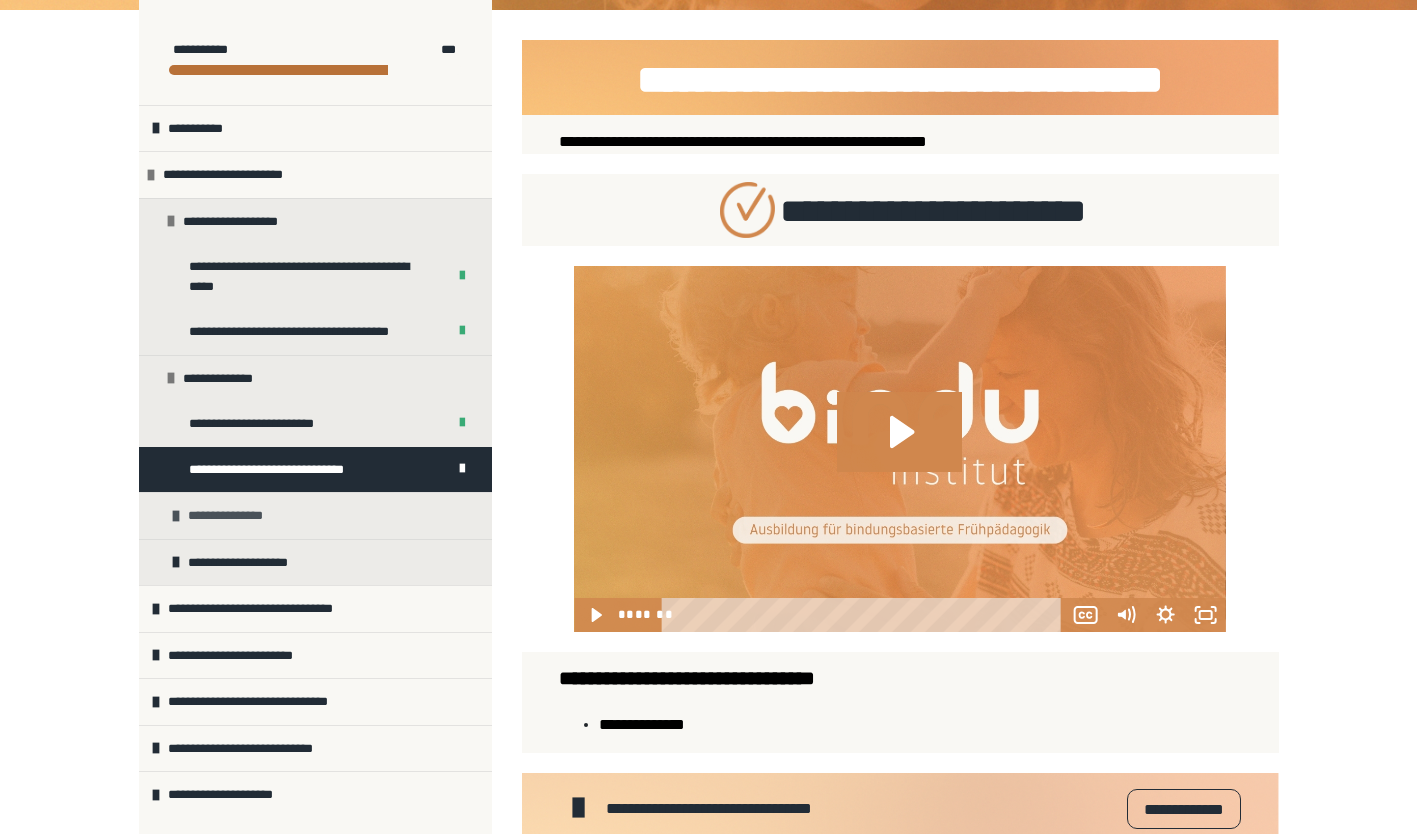 click on "**********" at bounding box center [315, 515] 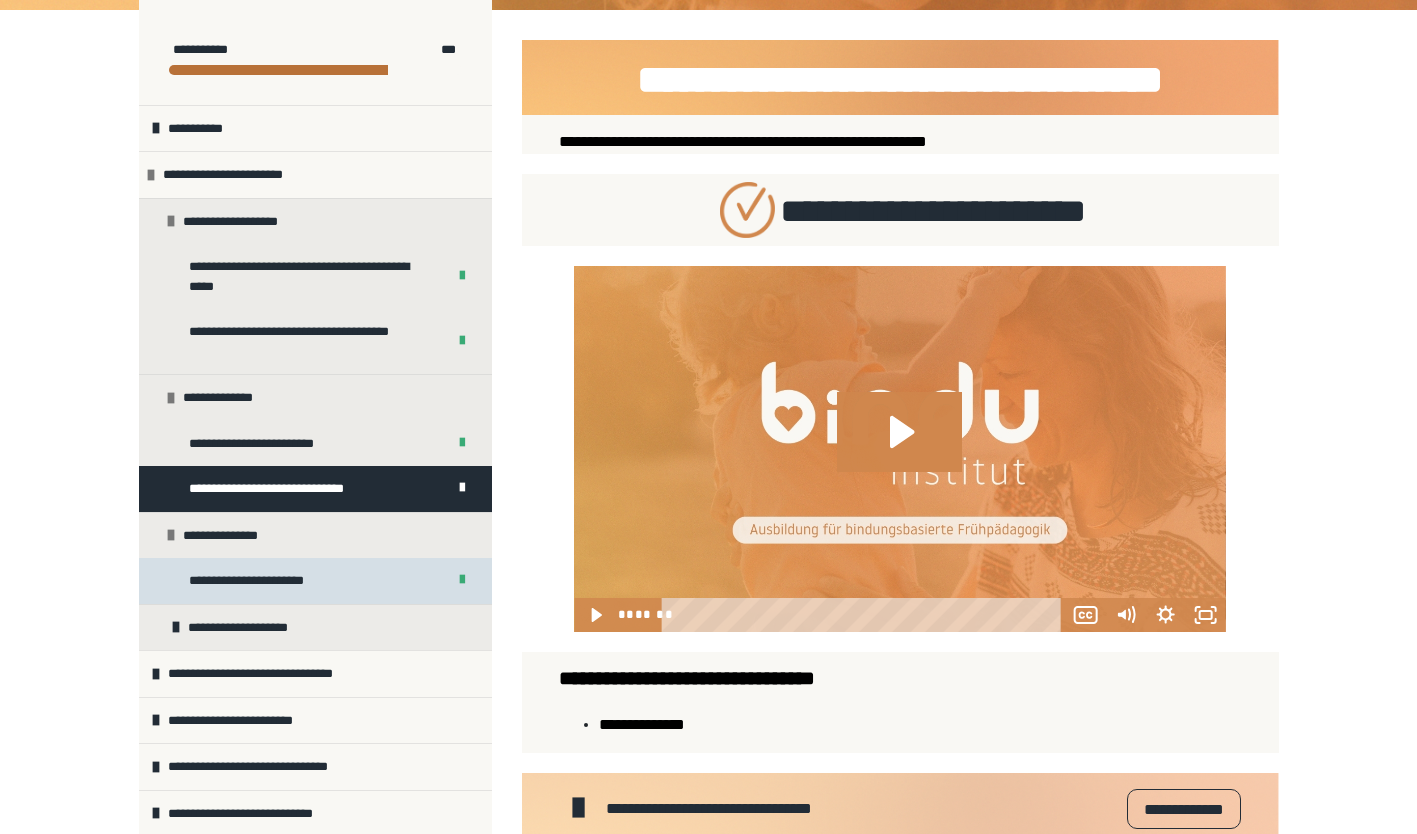 click on "**********" at bounding box center [262, 581] 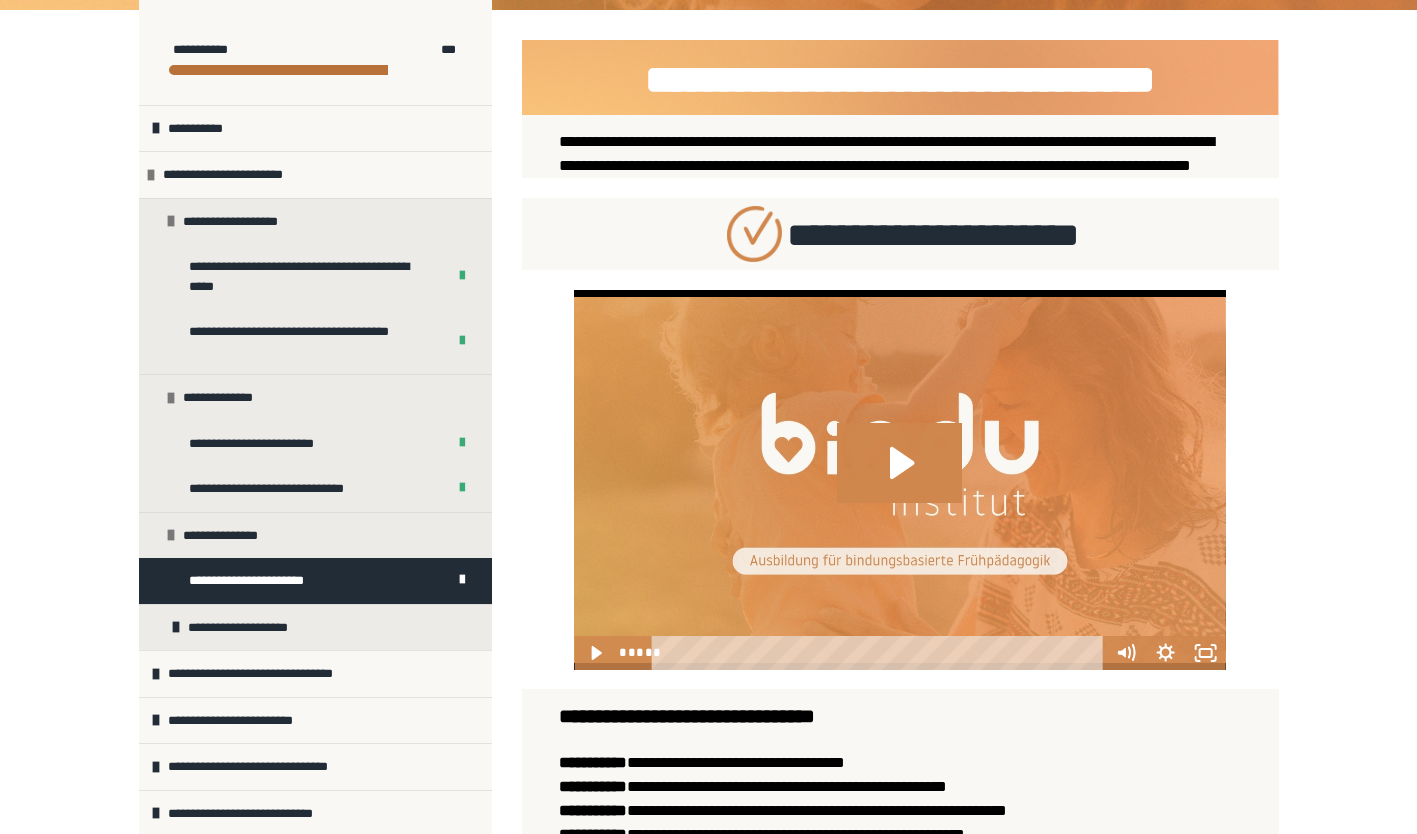 click on "**********" at bounding box center (708, 538) 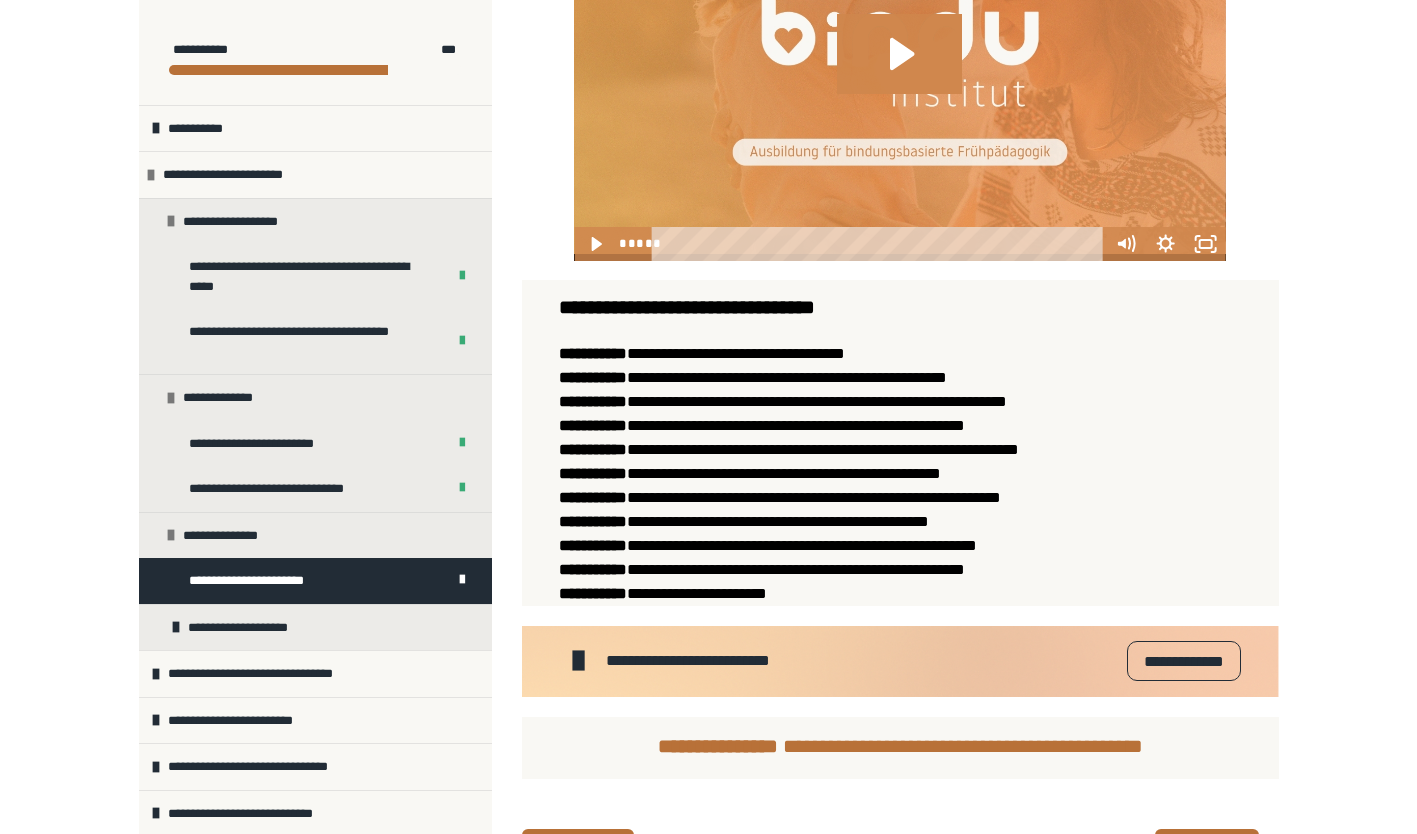 scroll, scrollTop: 751, scrollLeft: 0, axis: vertical 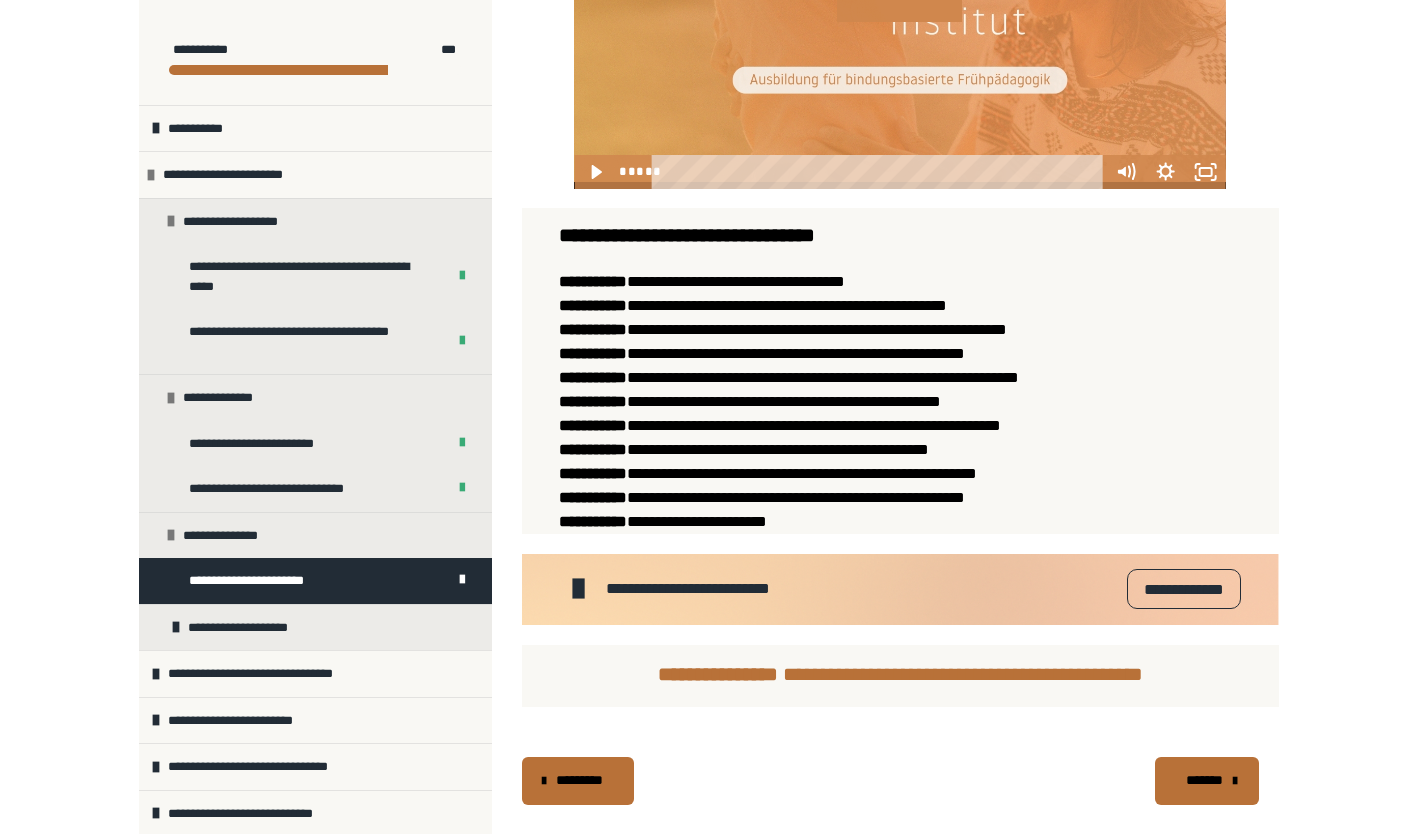 click on "**********" at bounding box center (1183, 589) 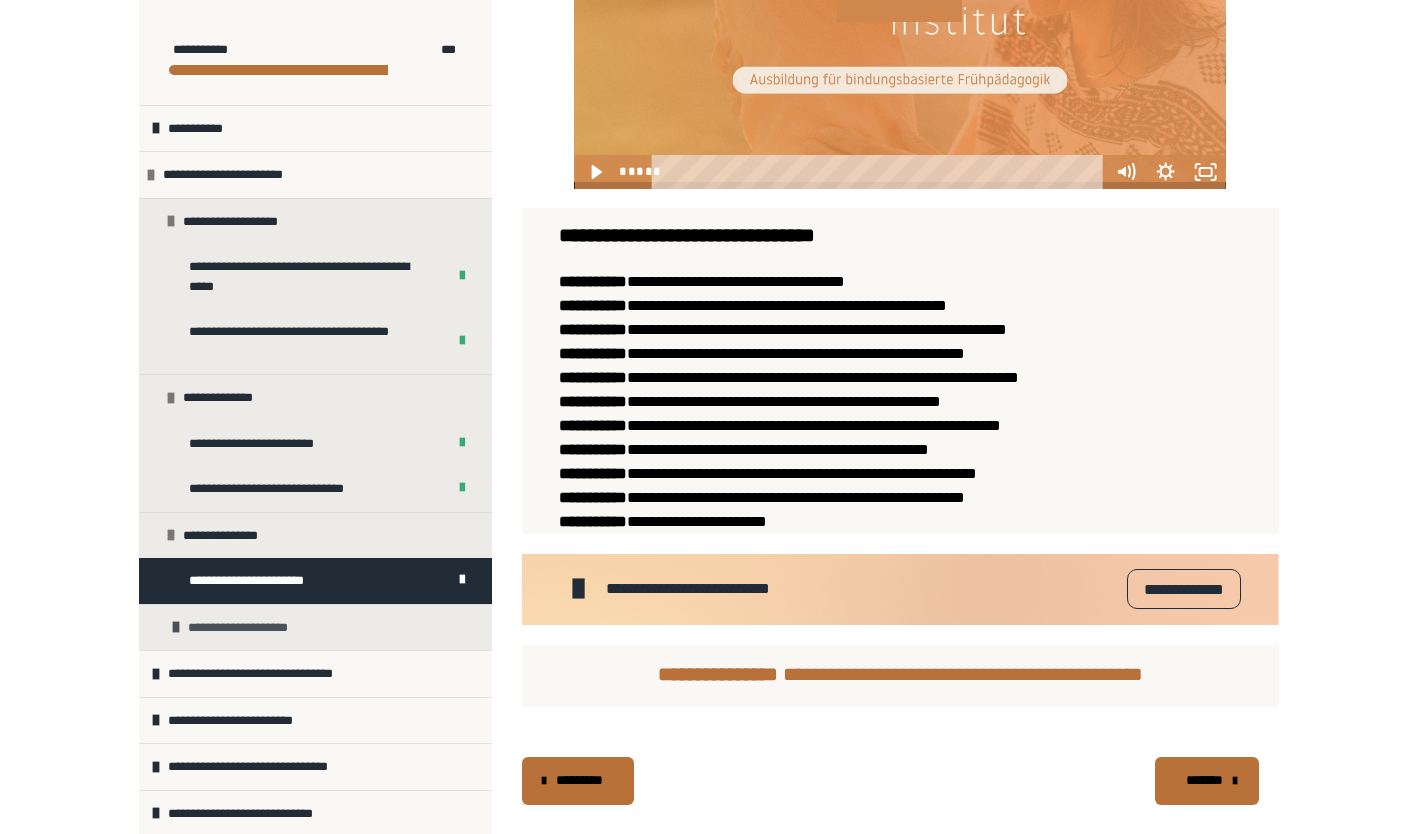click on "**********" at bounding box center [250, 628] 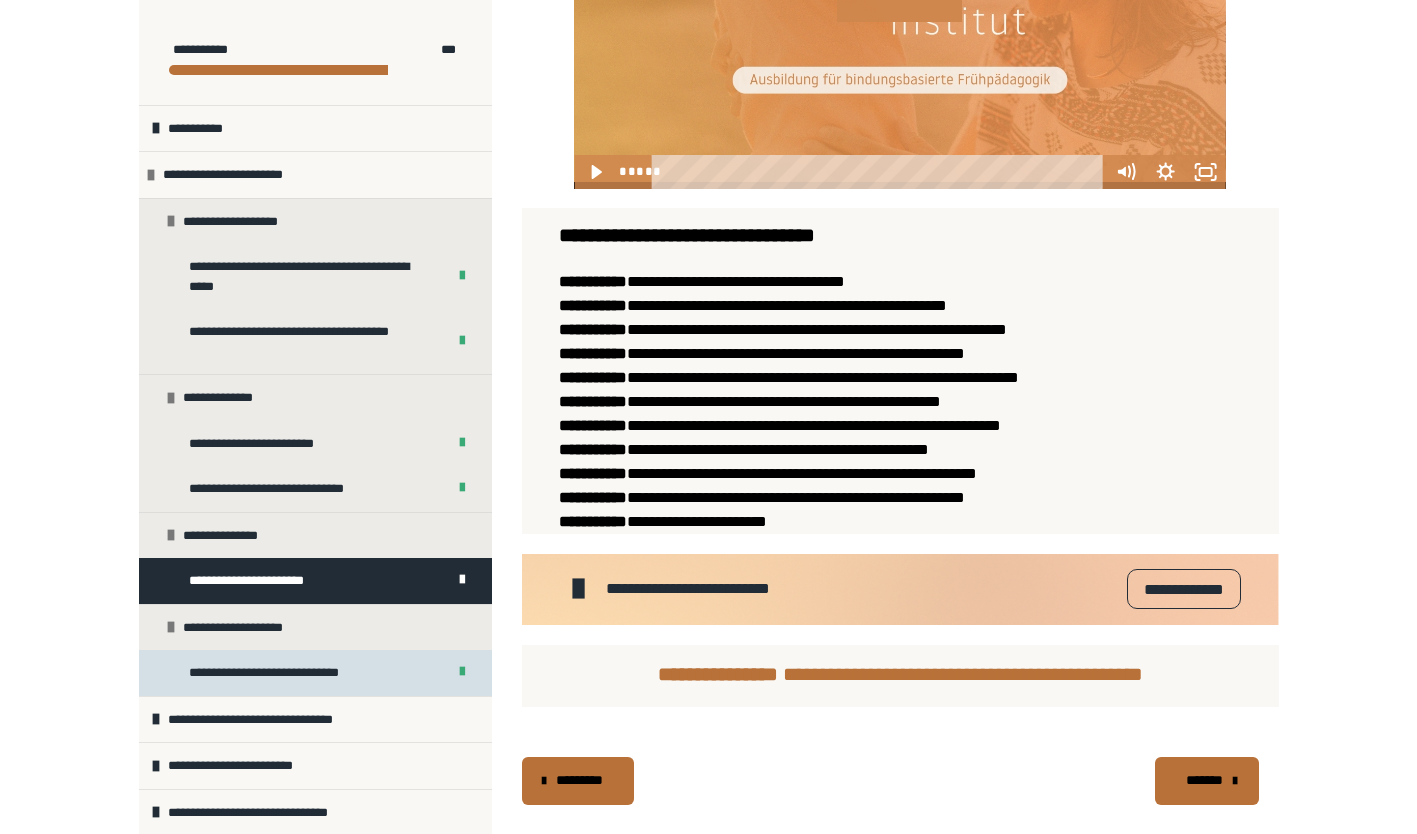 click on "**********" at bounding box center (278, 673) 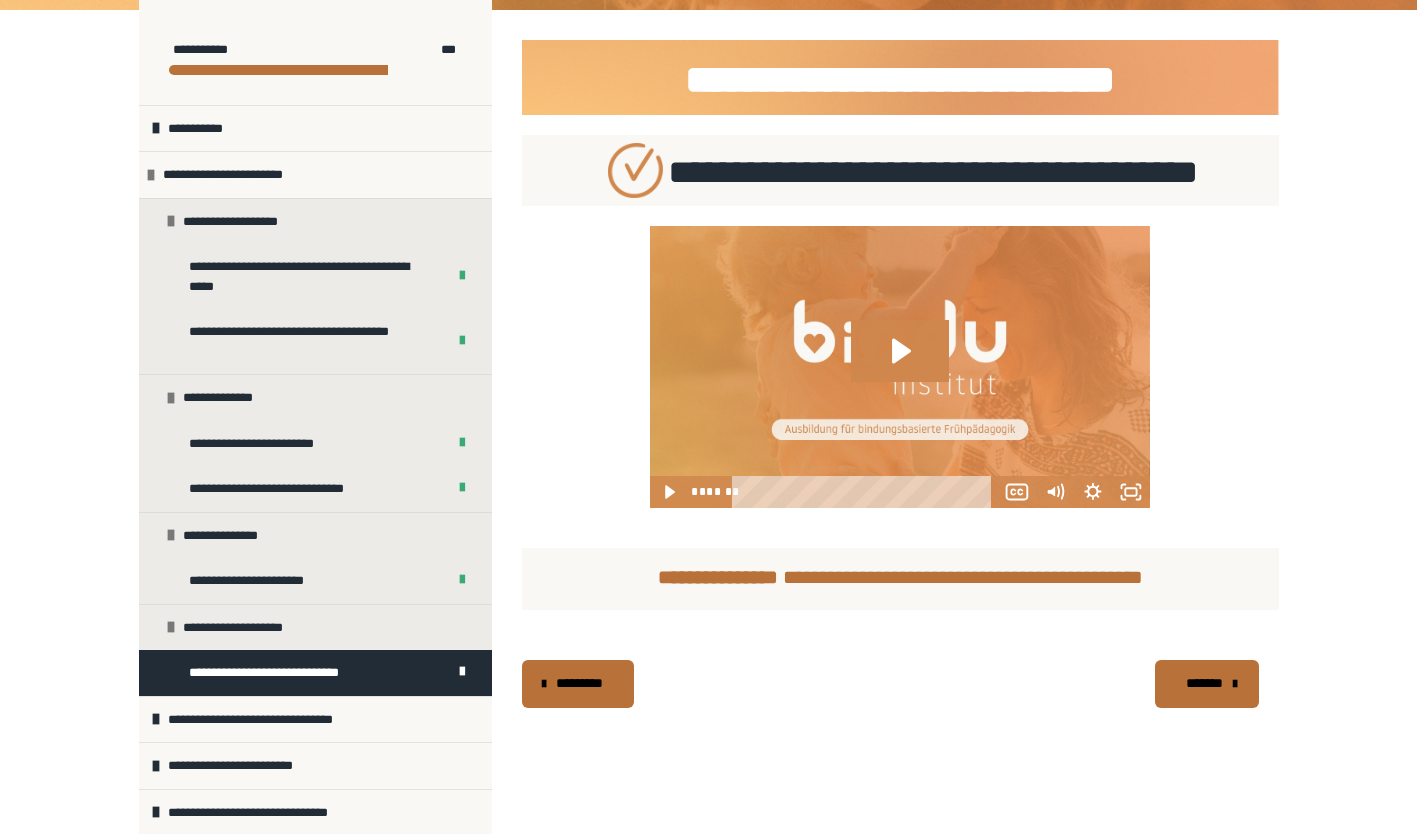 click on "**********" at bounding box center [708, 317] 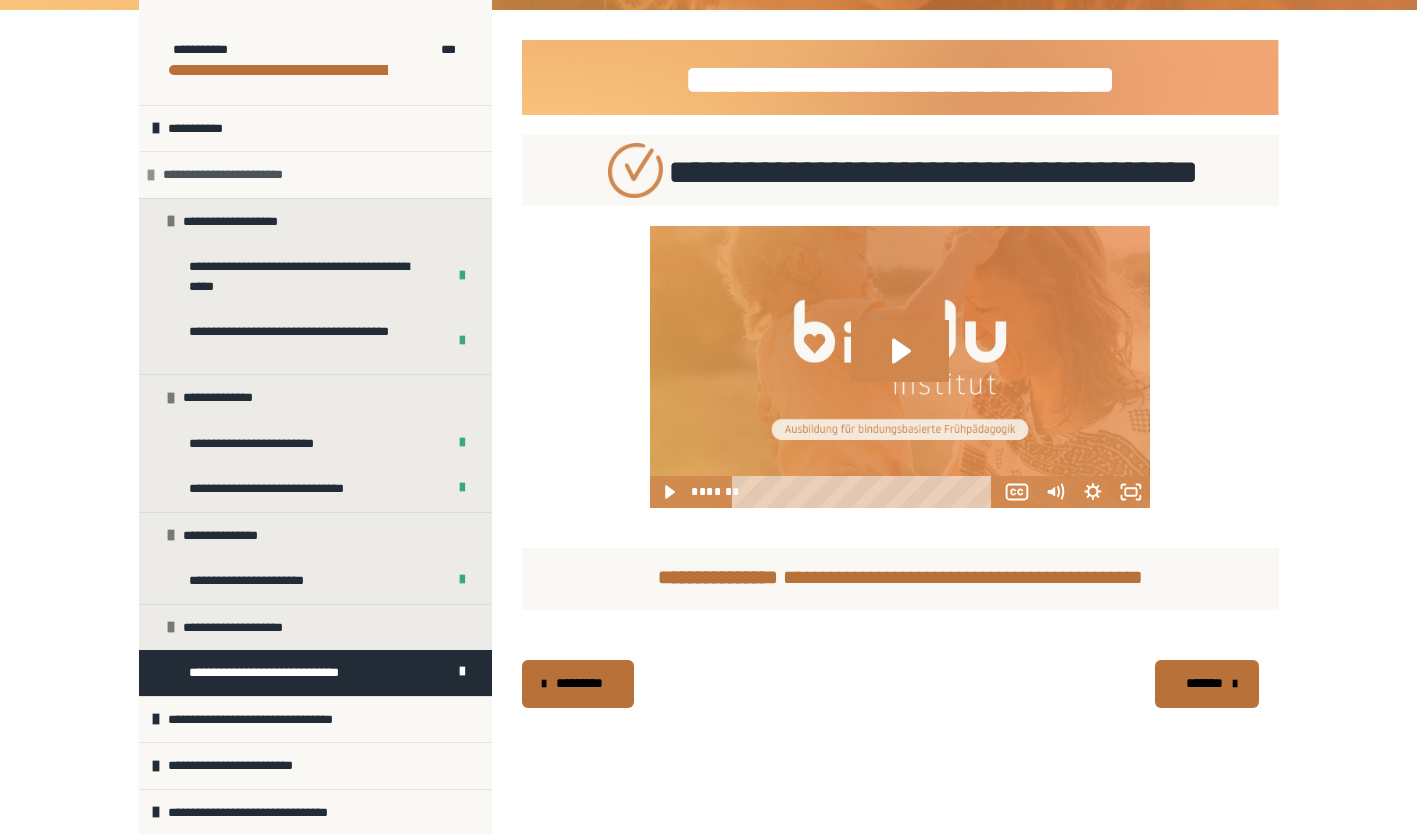 click on "**********" at bounding box center [315, 174] 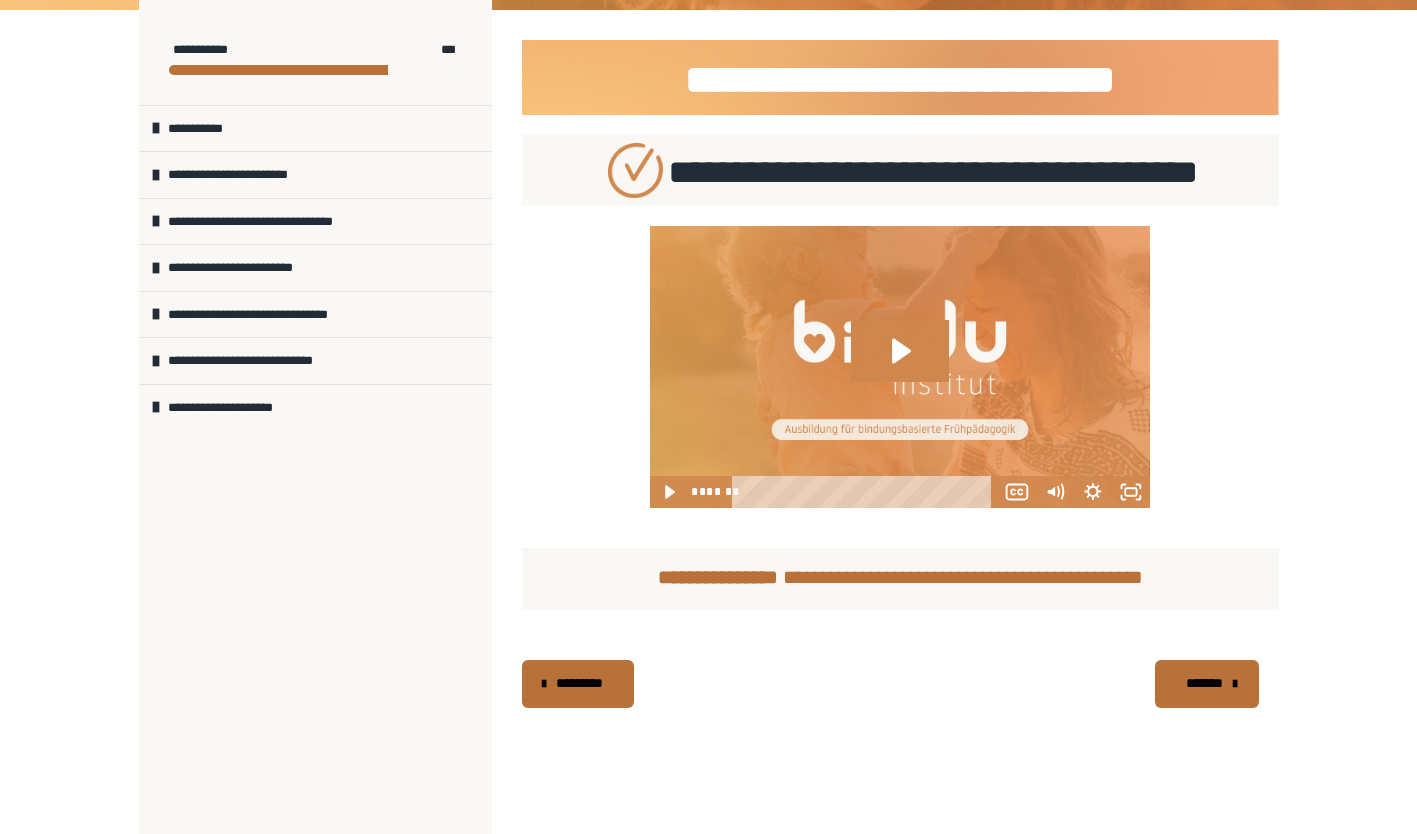 scroll, scrollTop: 0, scrollLeft: 0, axis: both 